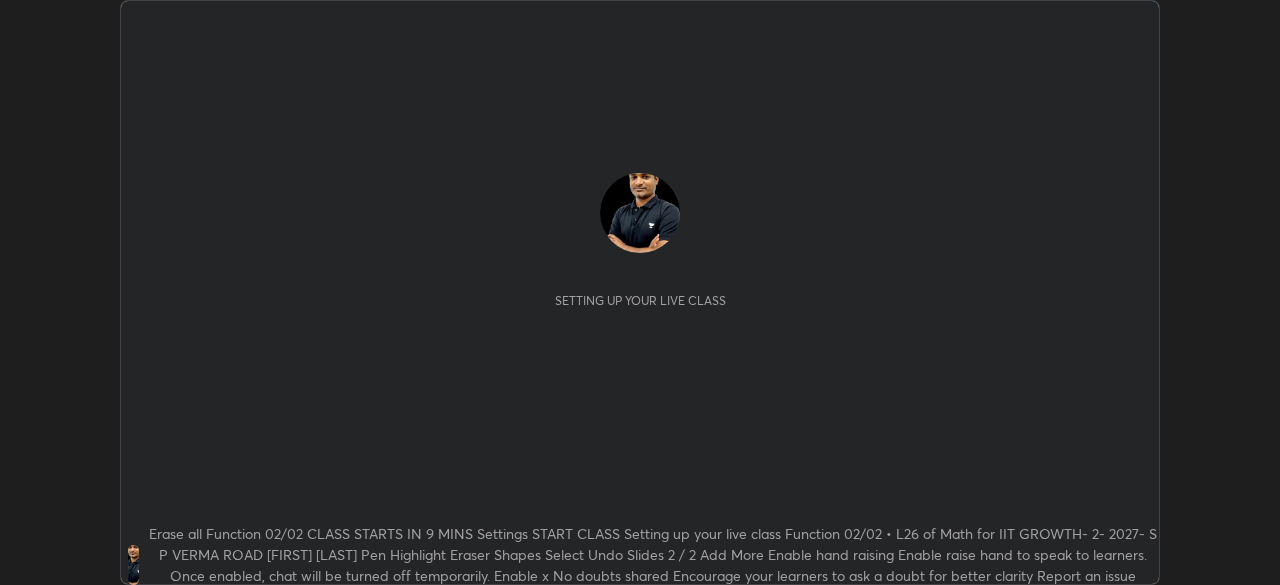 scroll, scrollTop: 0, scrollLeft: 0, axis: both 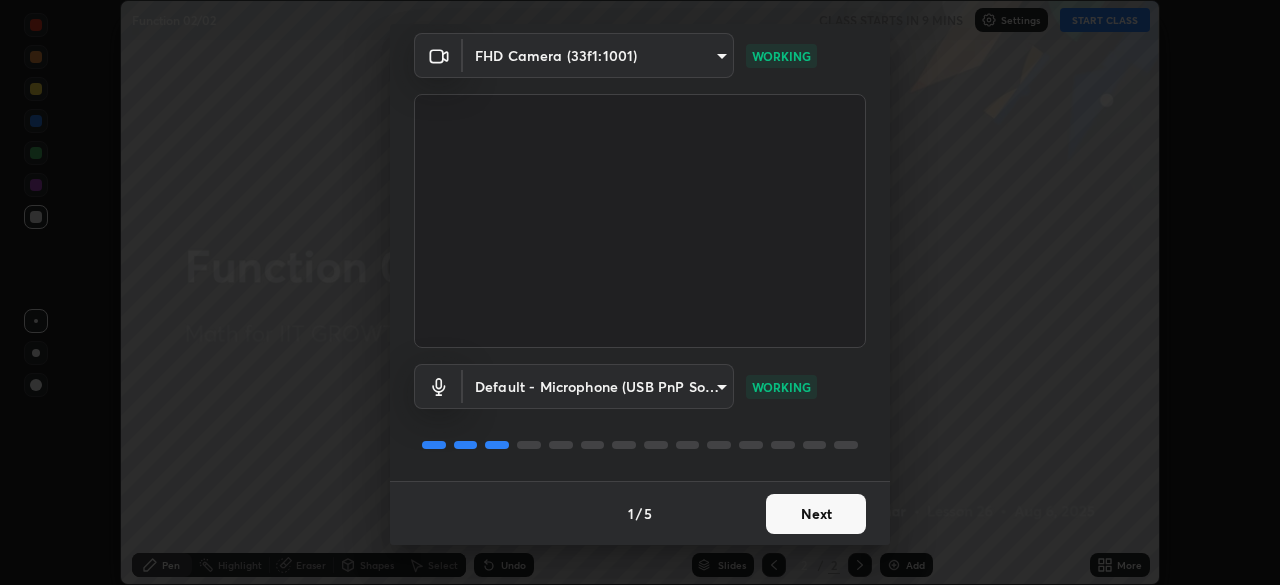 click on "Next" at bounding box center (816, 514) 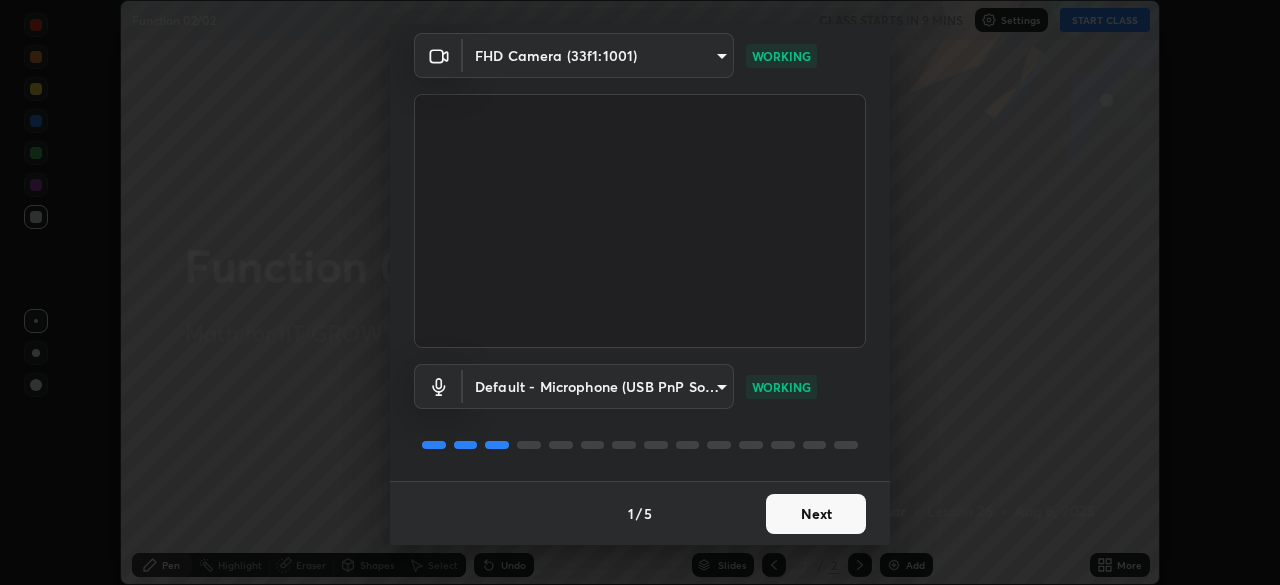 scroll, scrollTop: 0, scrollLeft: 0, axis: both 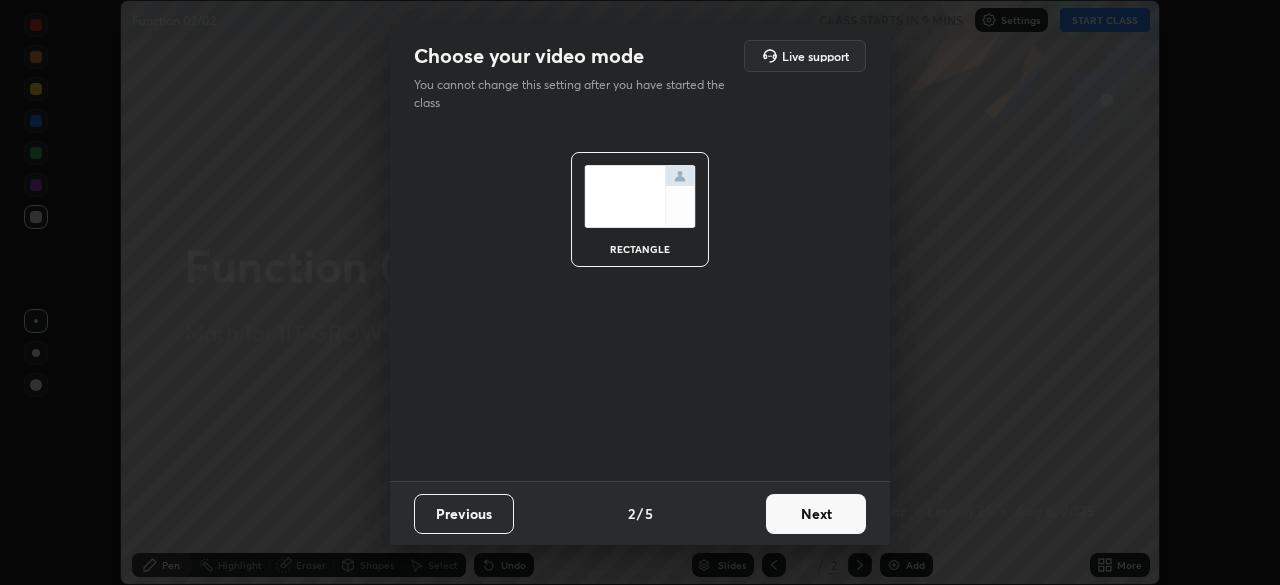 click on "Next" at bounding box center (816, 514) 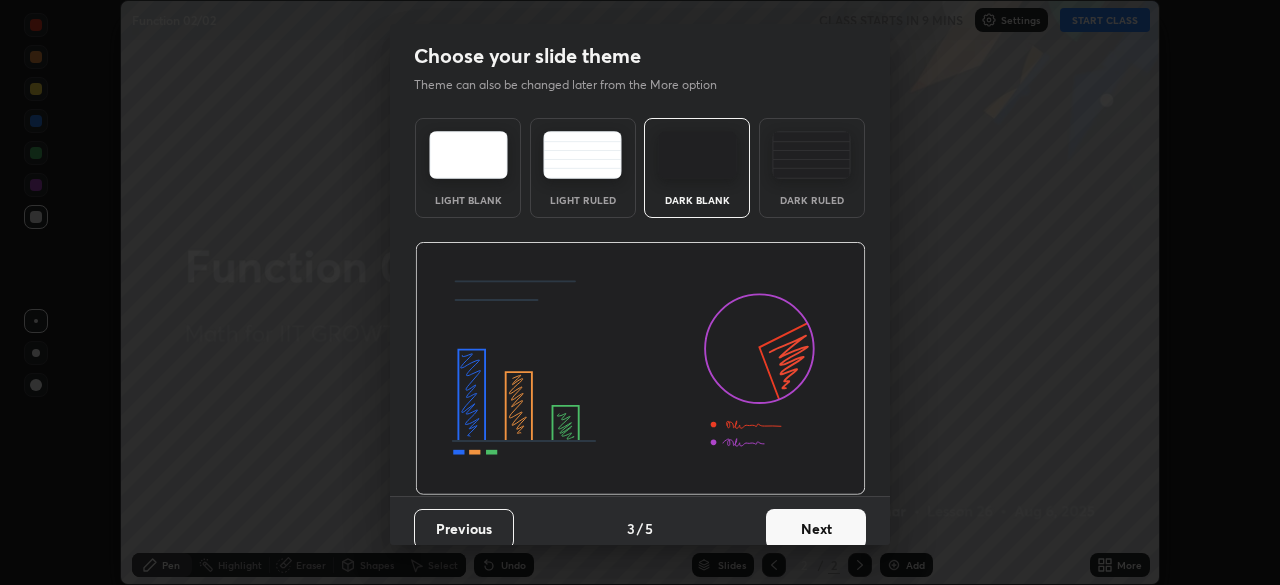 click on "Next" at bounding box center [816, 529] 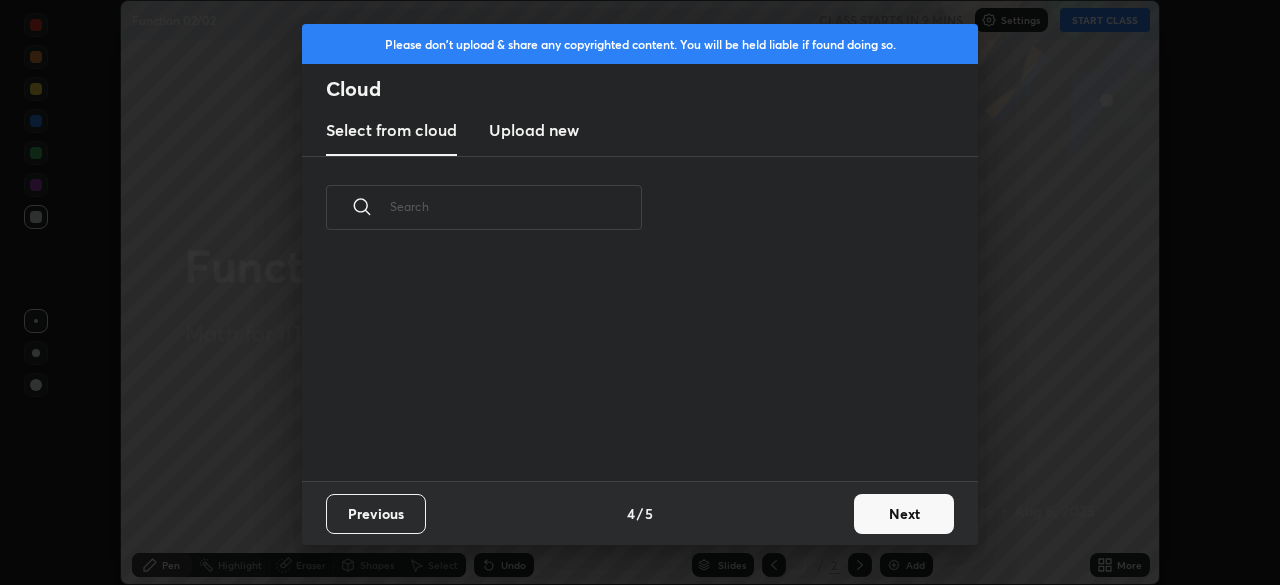 click on "Next" at bounding box center (904, 514) 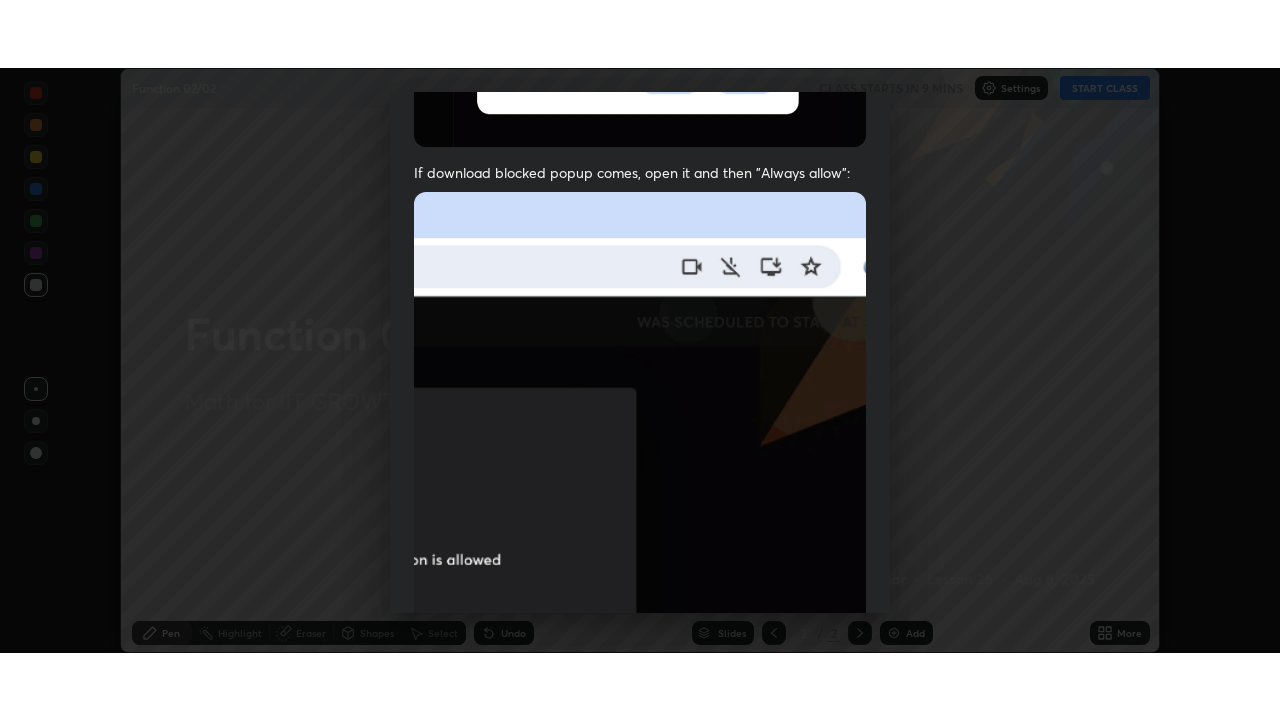 scroll, scrollTop: 479, scrollLeft: 0, axis: vertical 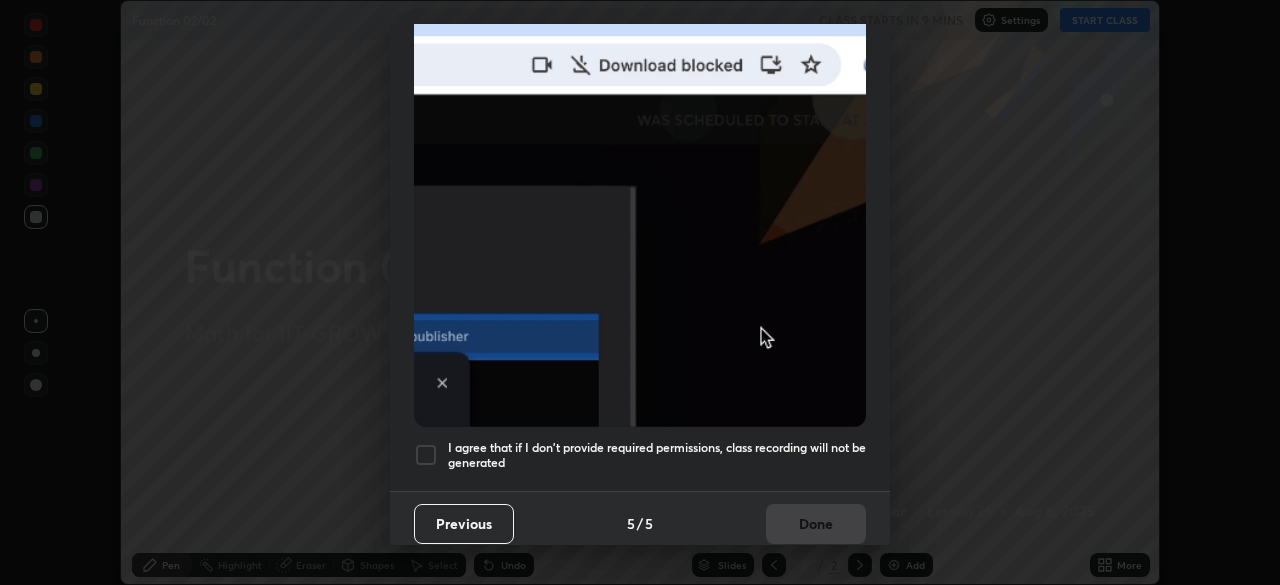 click at bounding box center [426, 455] 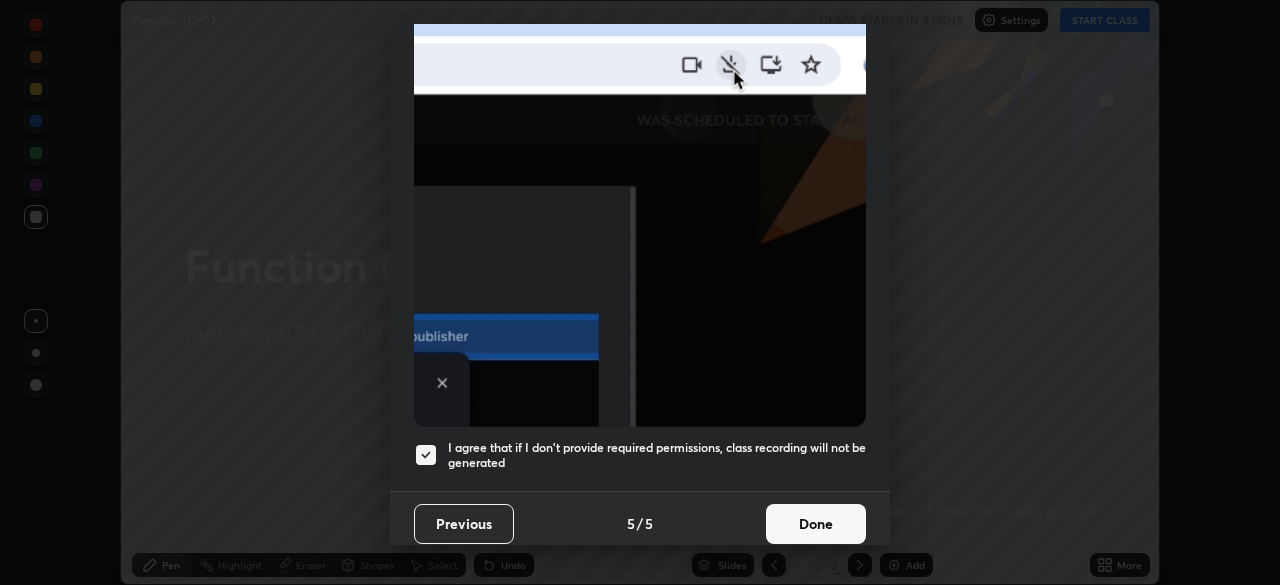 click on "Done" at bounding box center [816, 524] 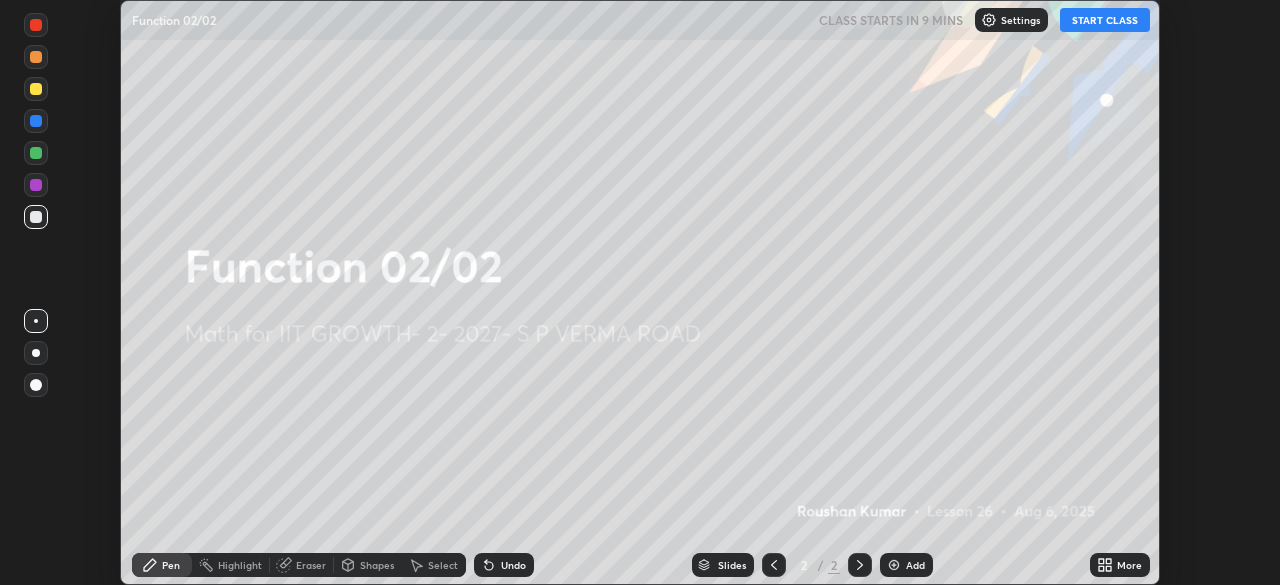 click 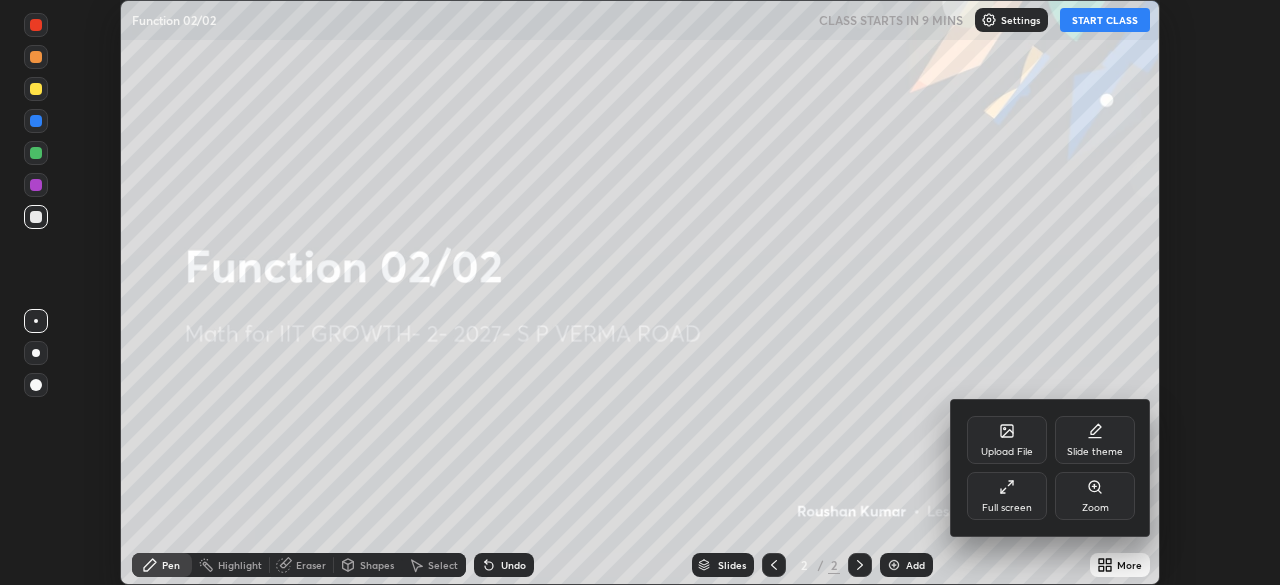 click on "Full screen" at bounding box center (1007, 496) 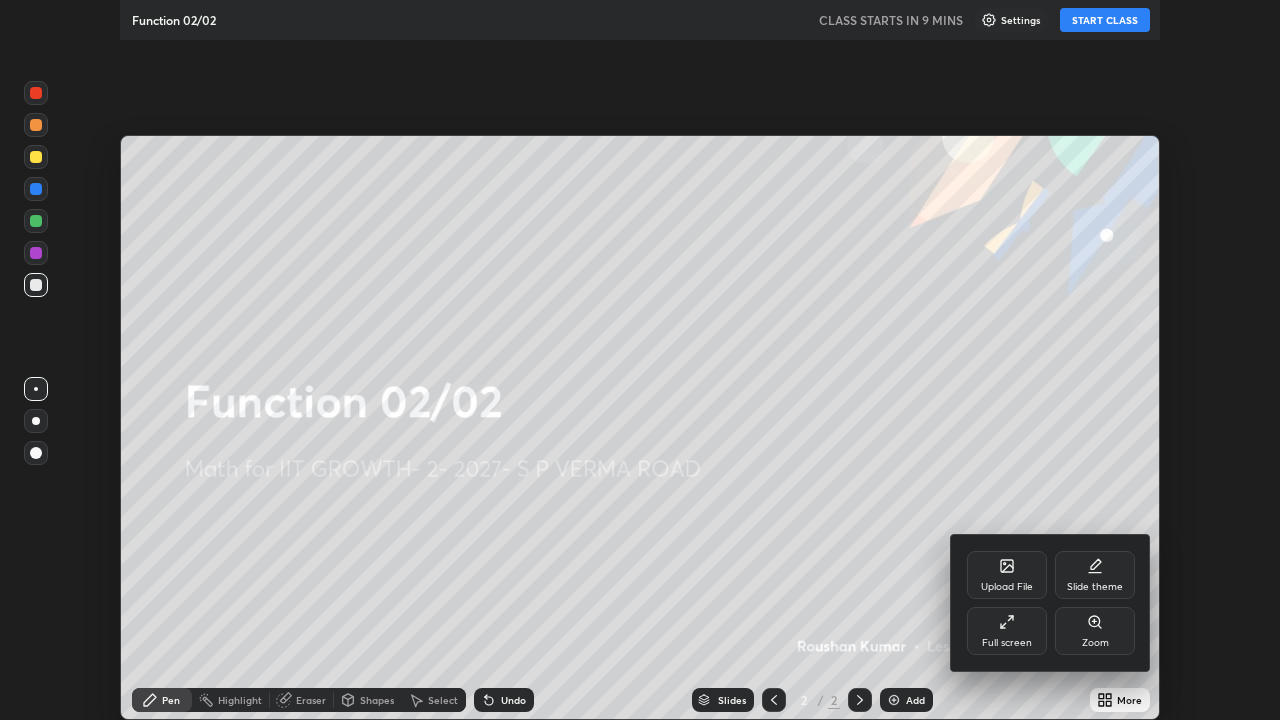 scroll, scrollTop: 99280, scrollLeft: 98720, axis: both 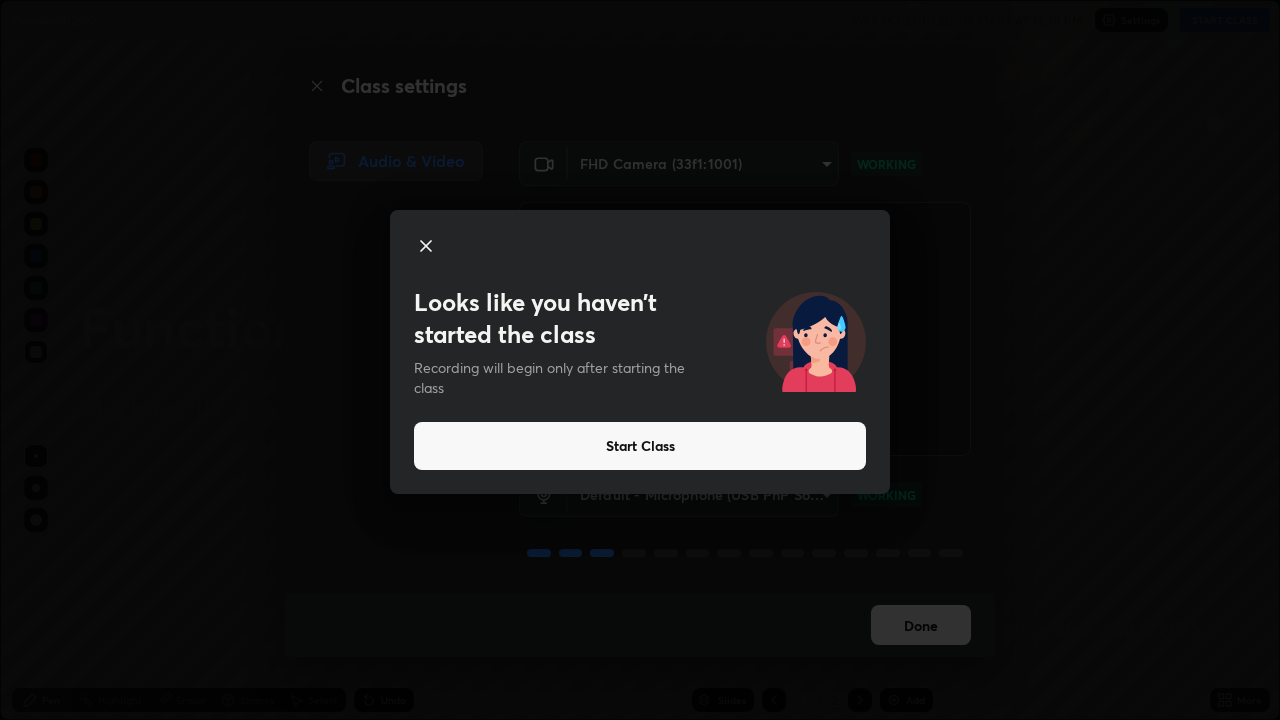 click on "Start Class" at bounding box center (640, 446) 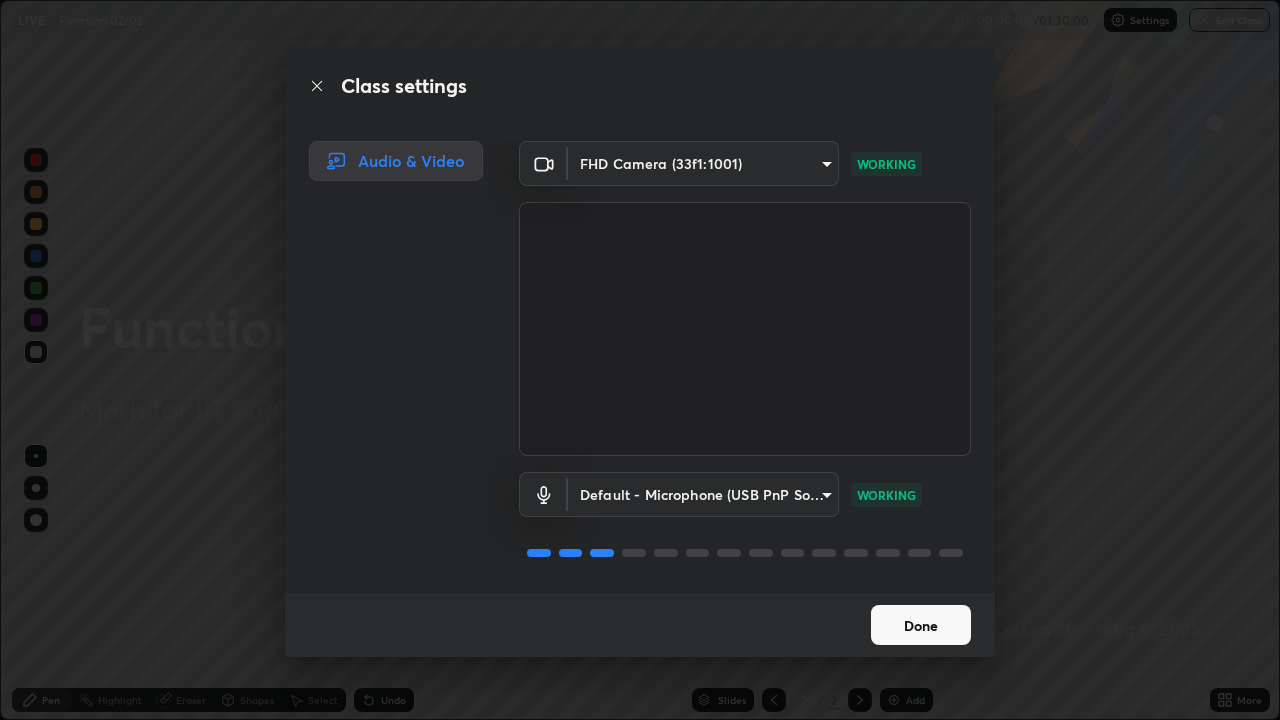 click on "Done" at bounding box center (921, 625) 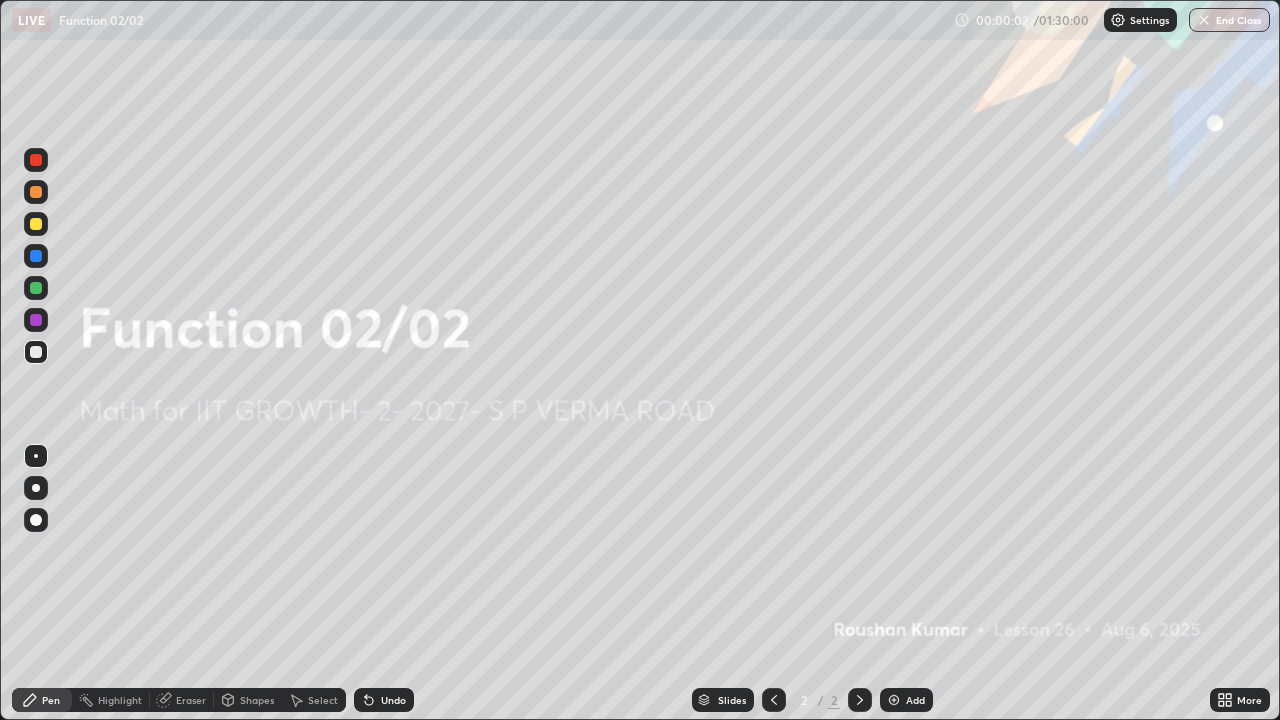 click on "Add" at bounding box center [915, 700] 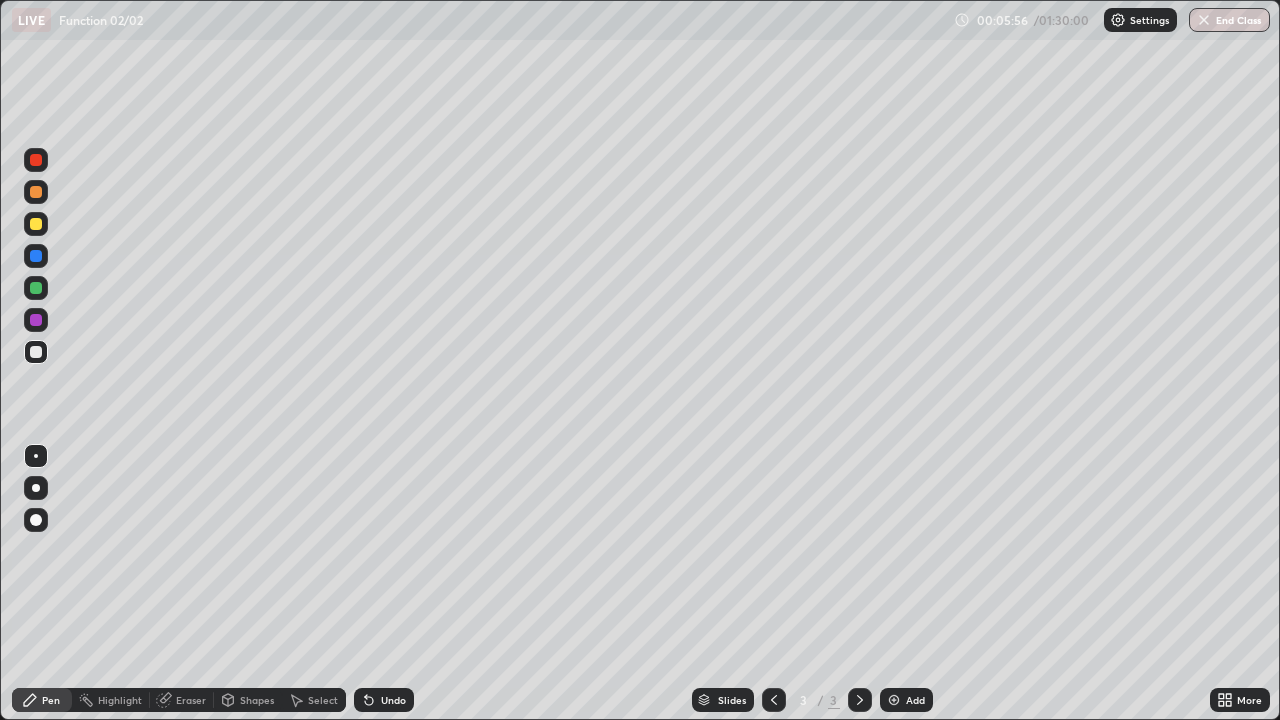 click at bounding box center (36, 224) 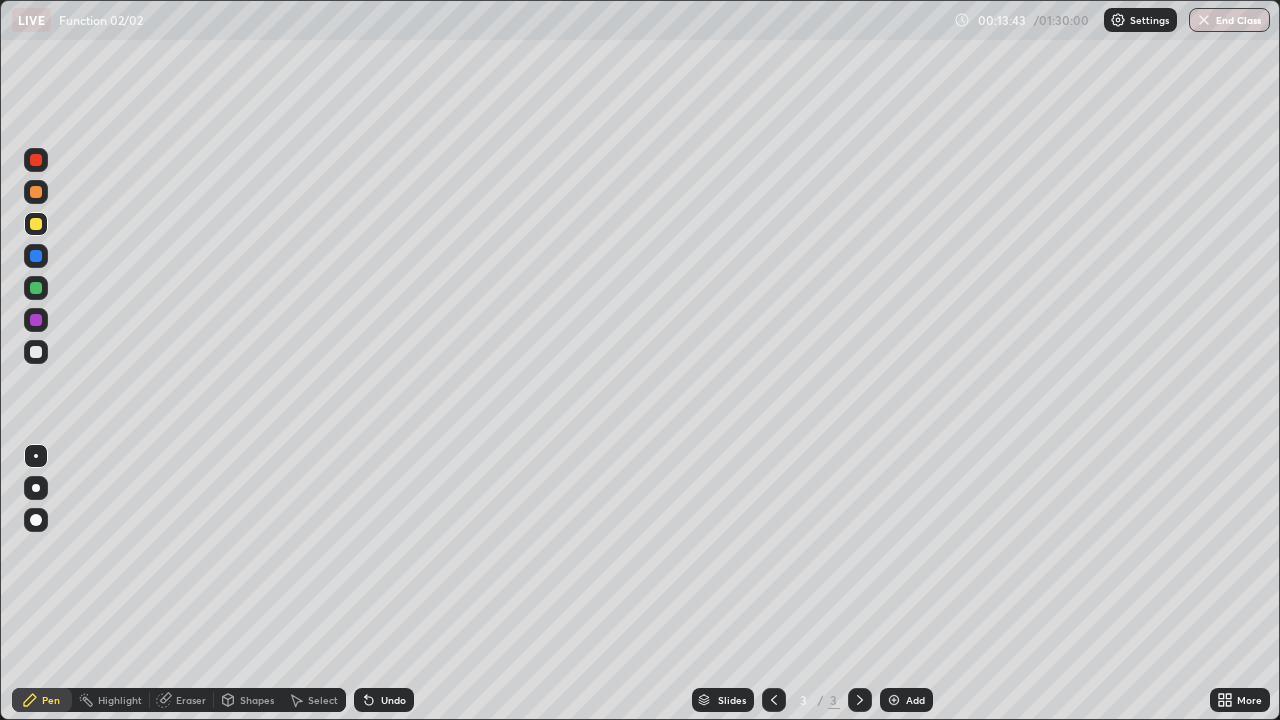 click at bounding box center [36, 288] 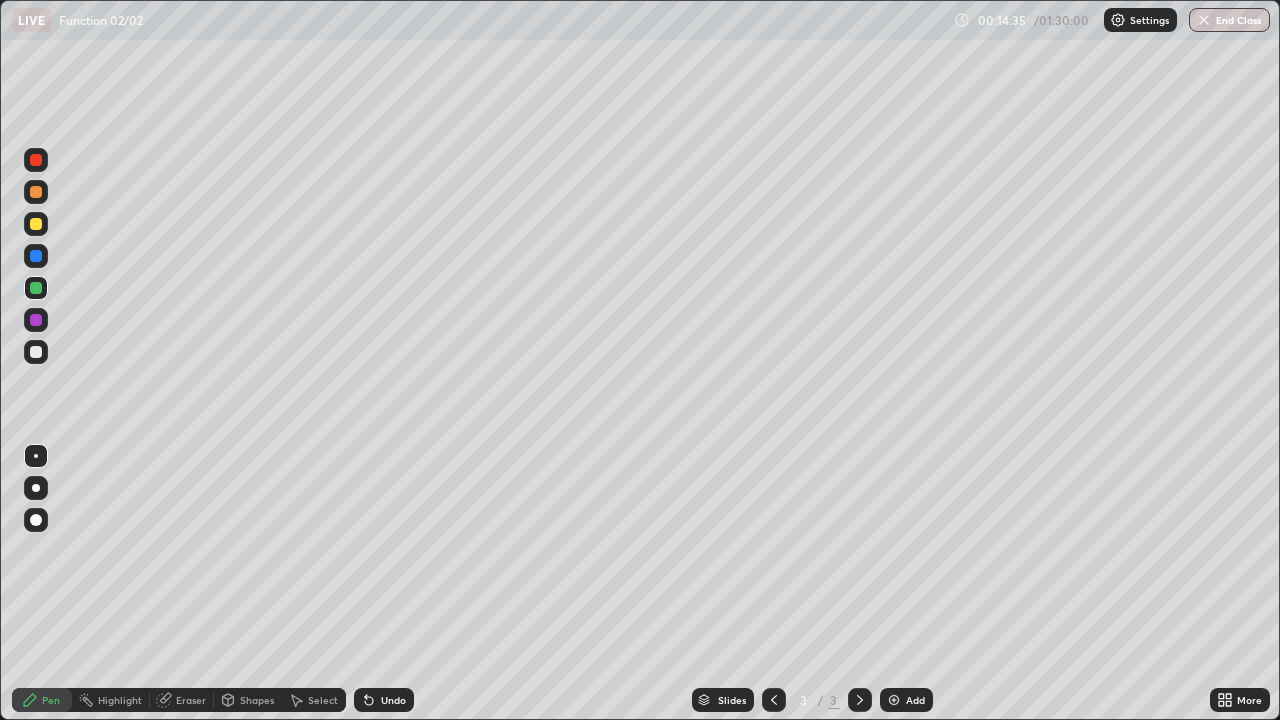 click at bounding box center (36, 320) 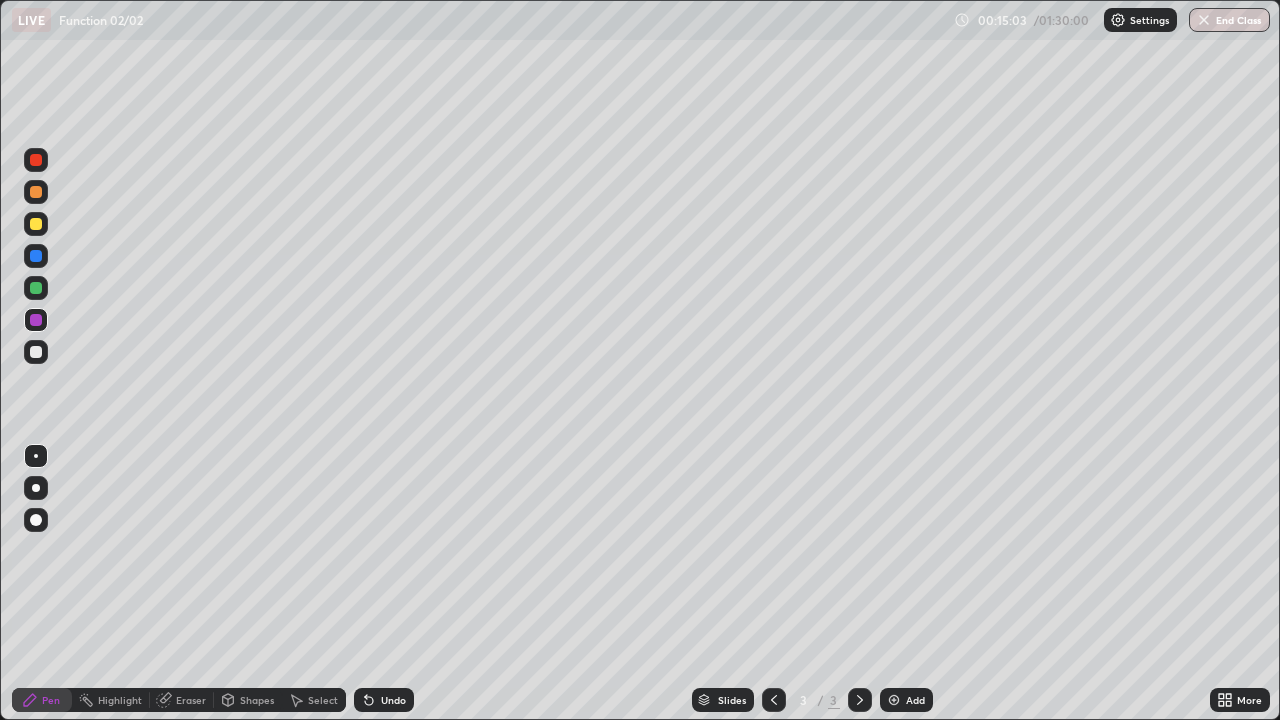 click at bounding box center [36, 352] 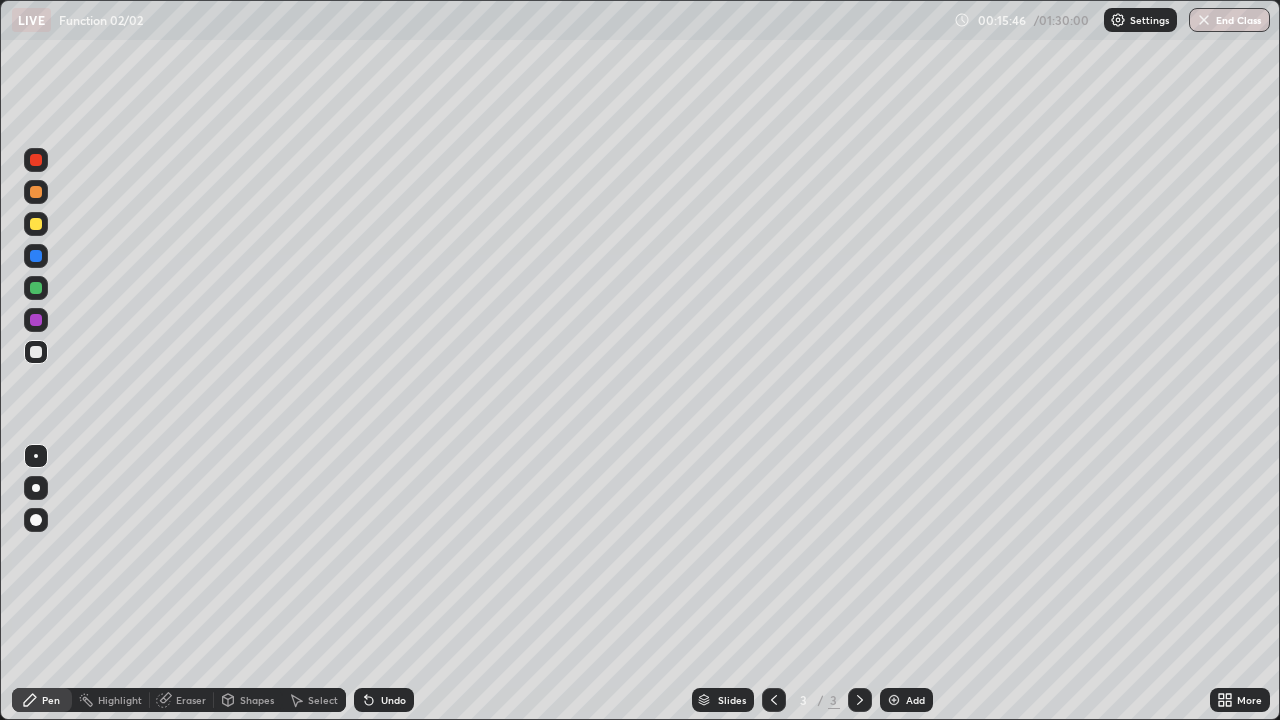 click at bounding box center [36, 288] 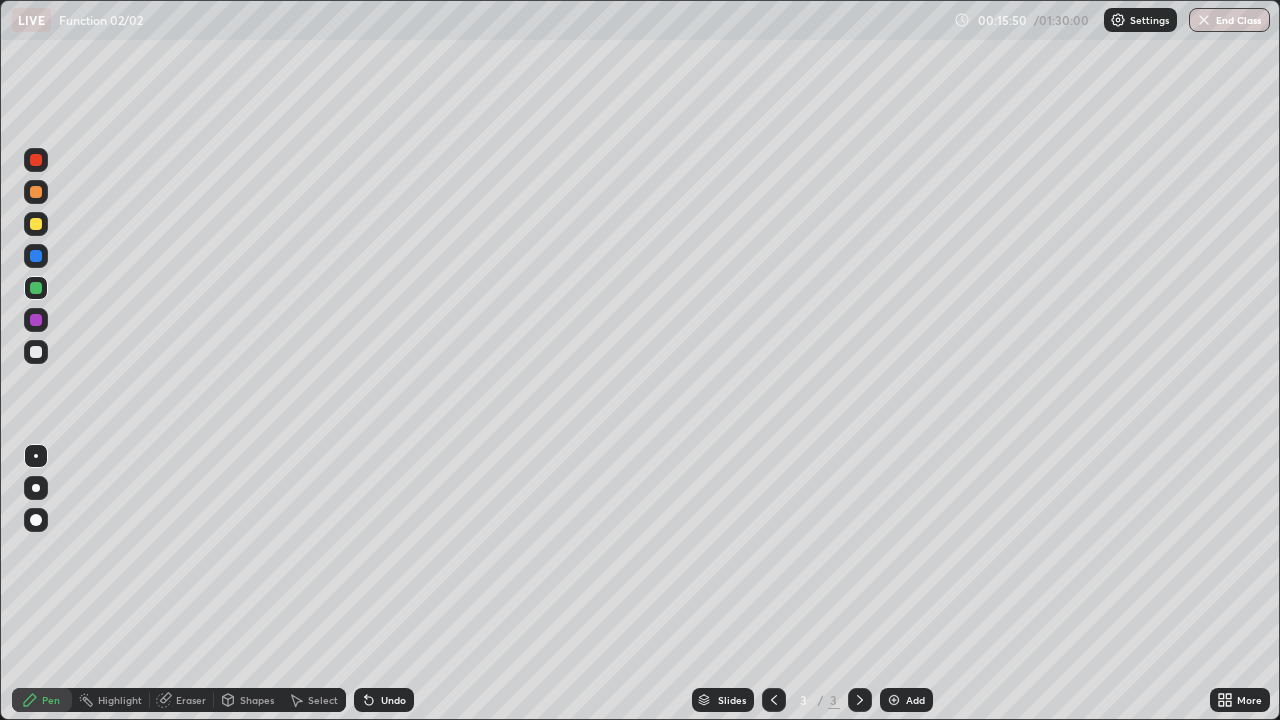 click at bounding box center (36, 352) 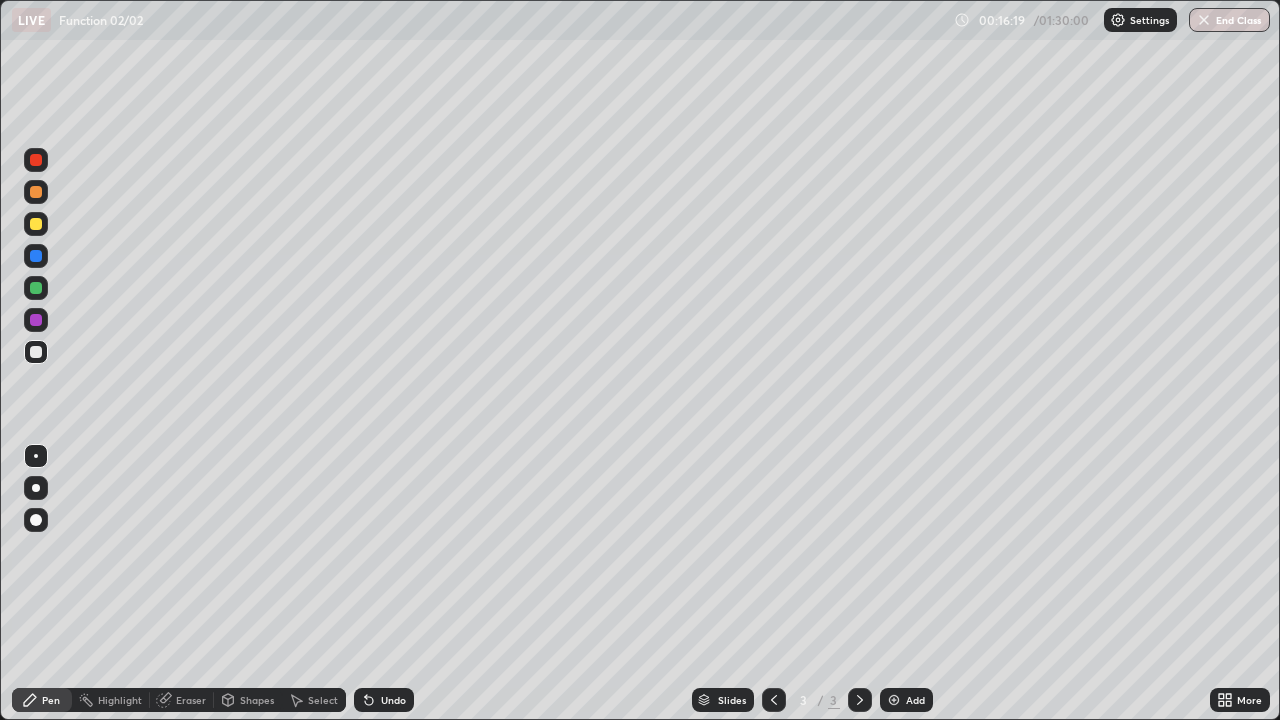 click at bounding box center [36, 224] 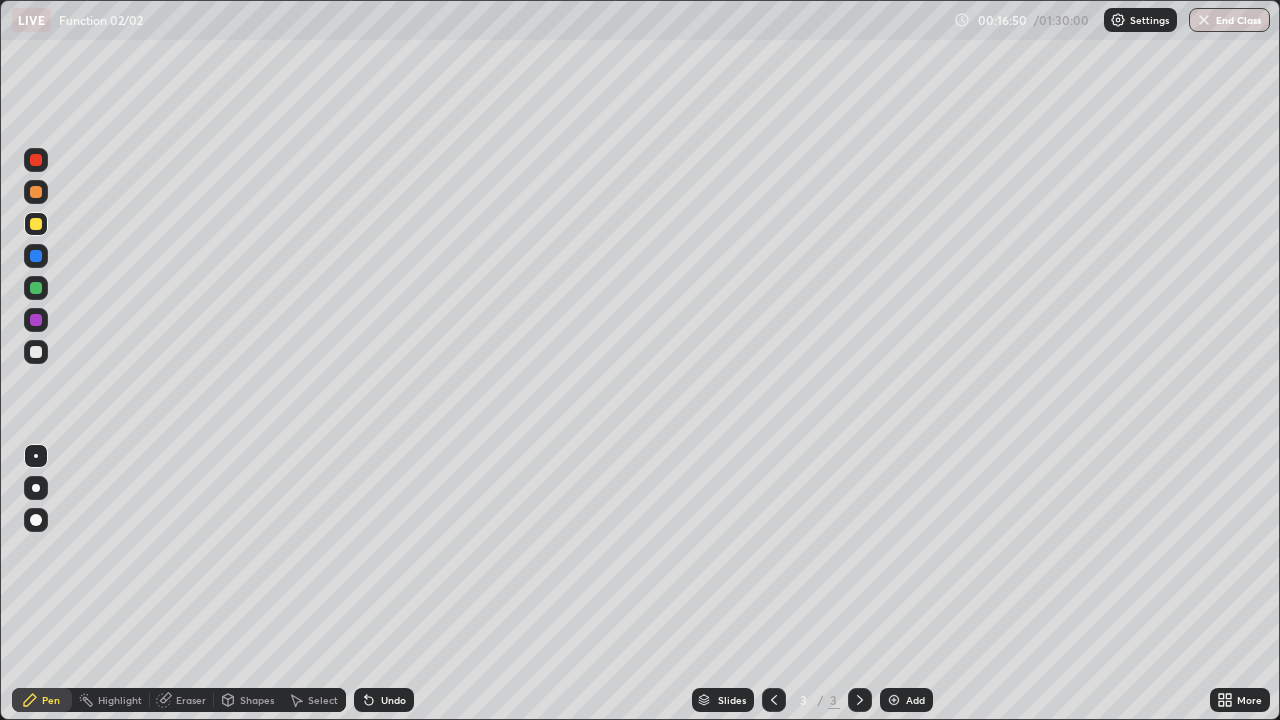 click at bounding box center [36, 288] 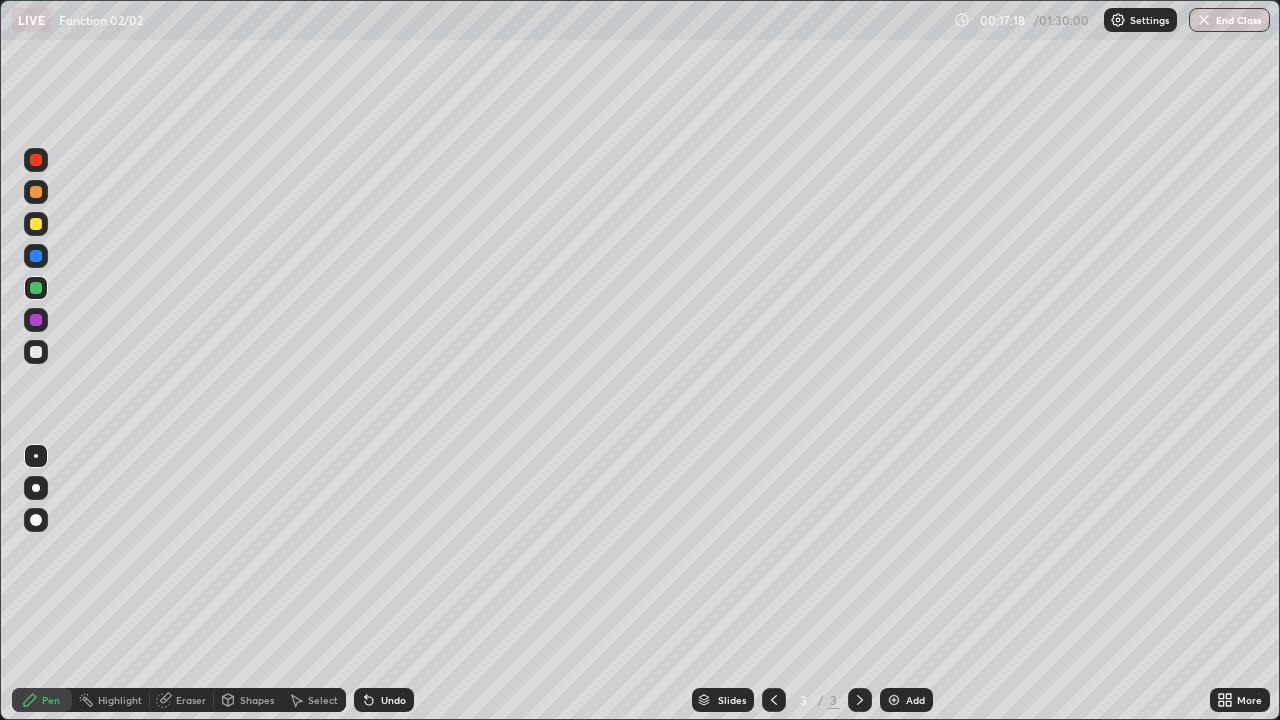 click at bounding box center [36, 224] 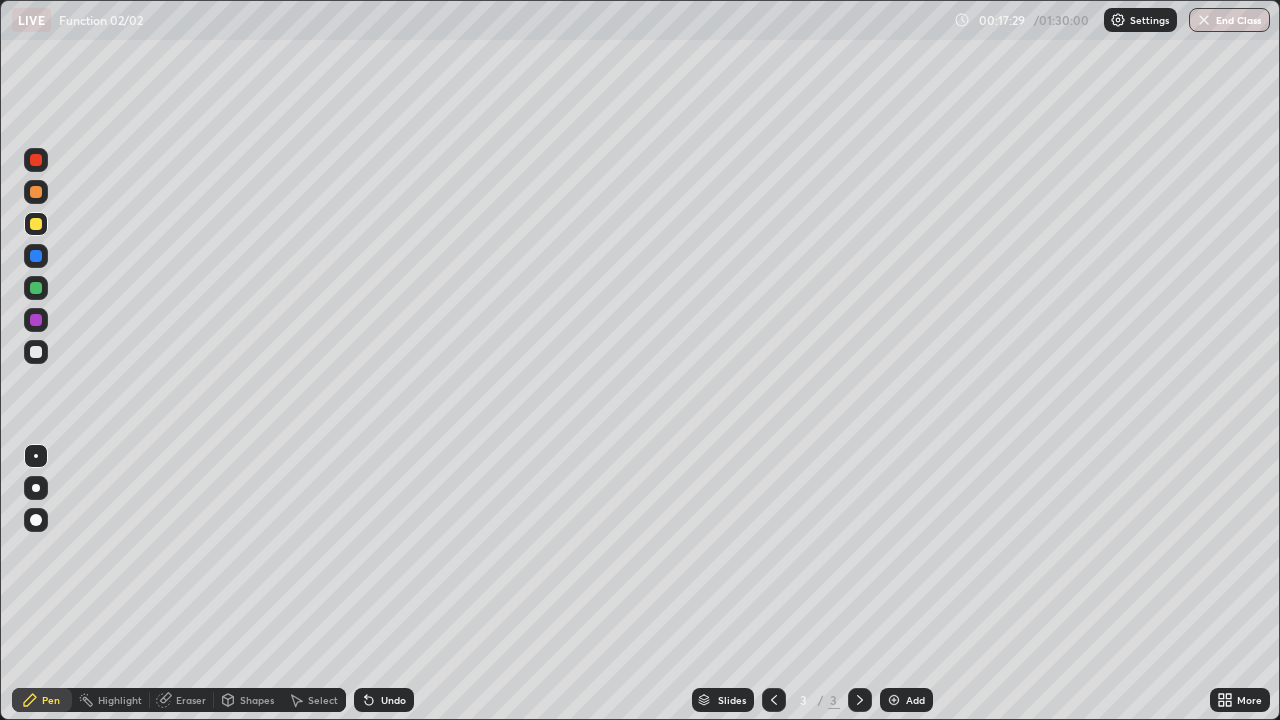 click at bounding box center (36, 288) 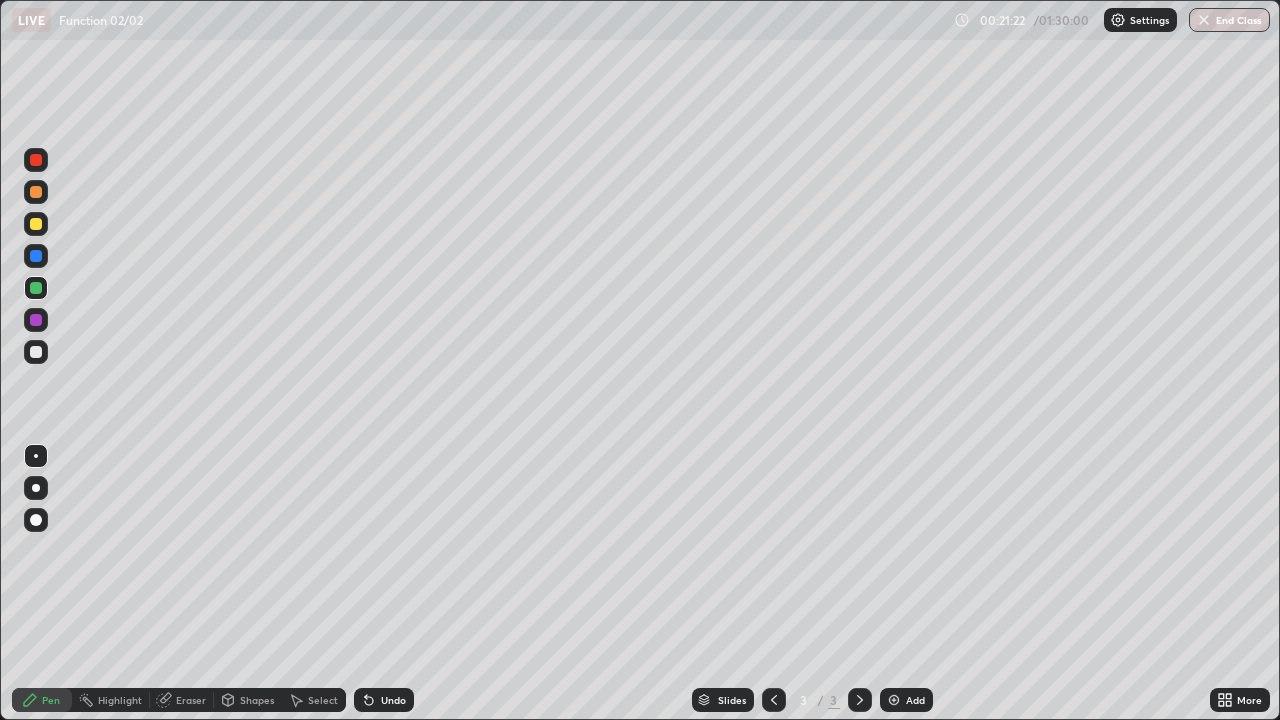 click at bounding box center (36, 224) 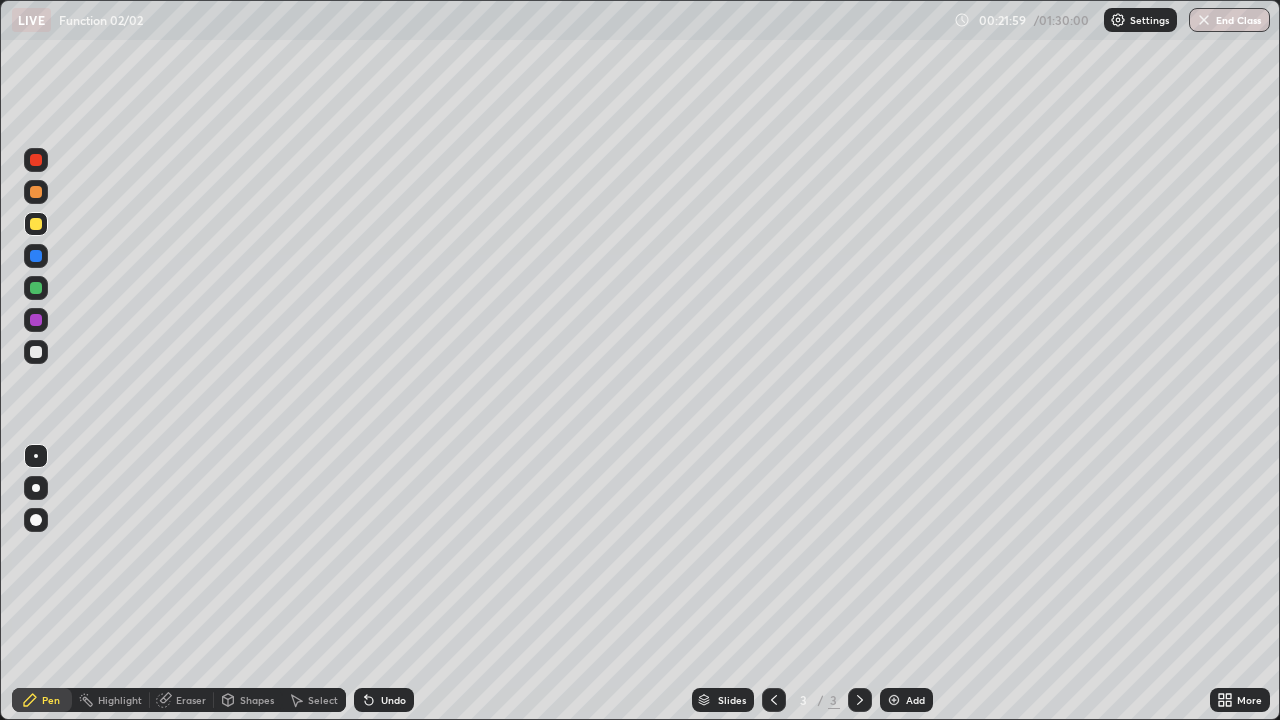 click on "Add" at bounding box center [915, 700] 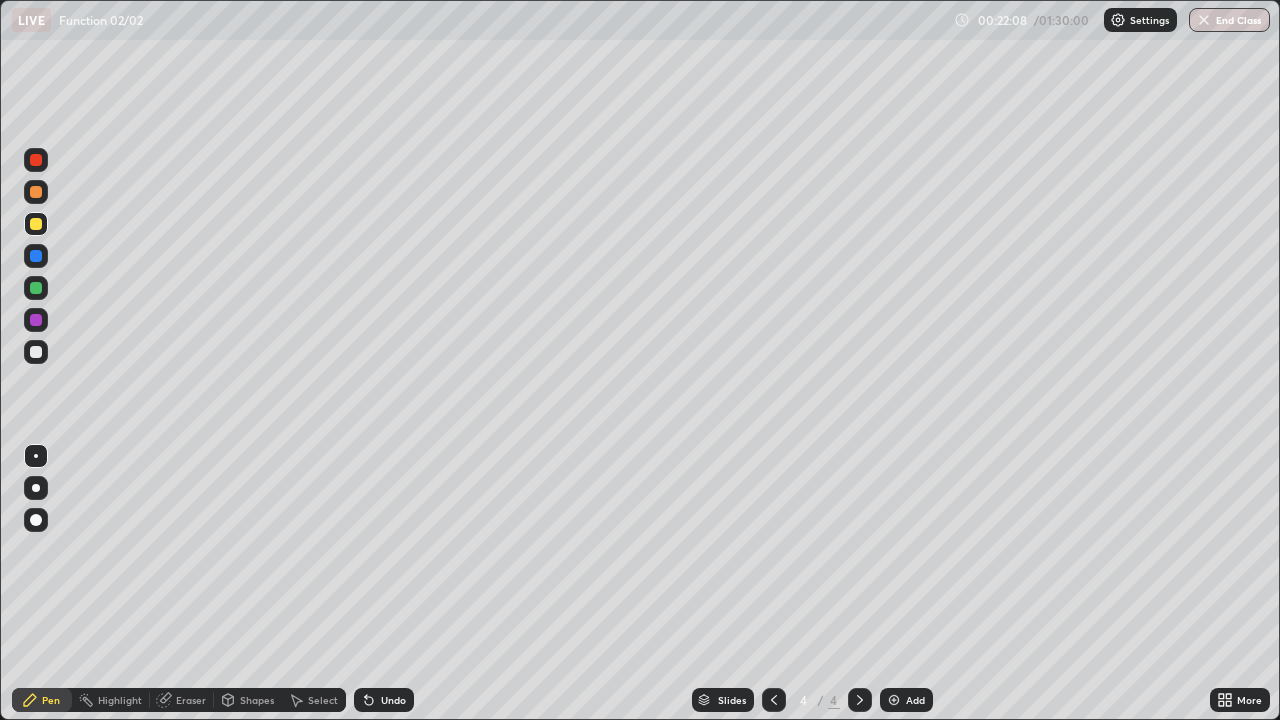 click at bounding box center [36, 288] 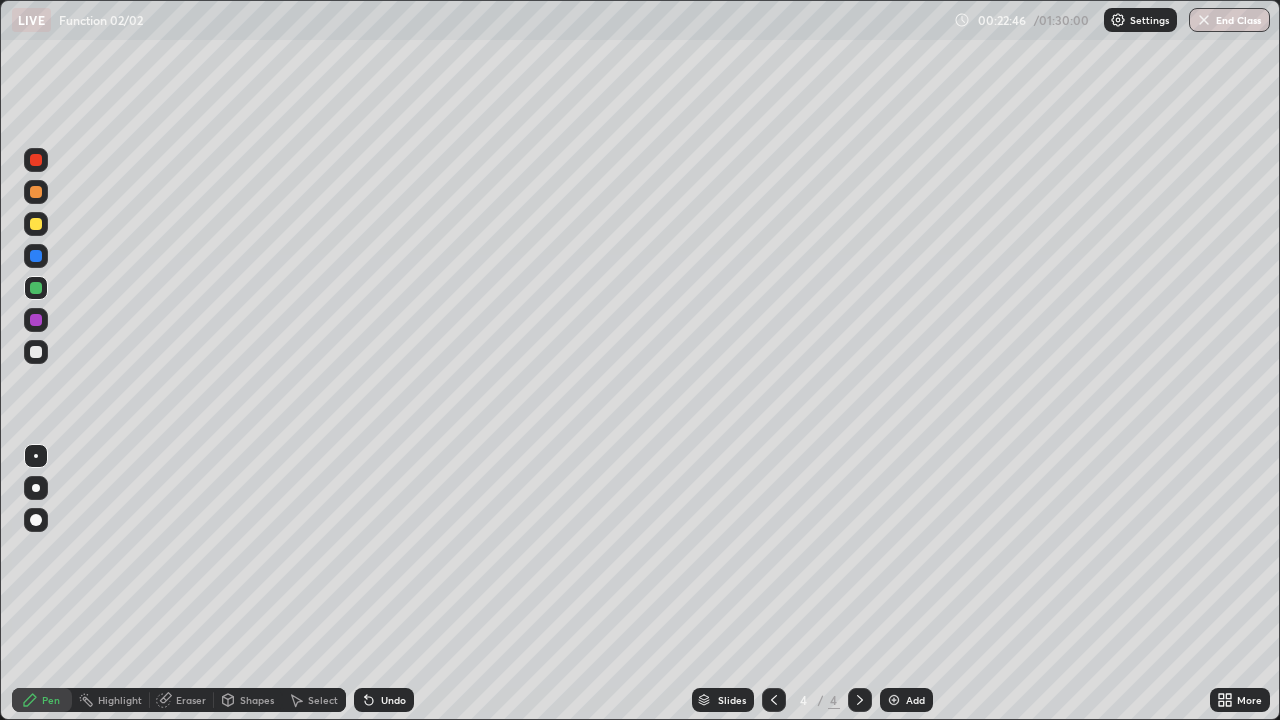 click at bounding box center [36, 224] 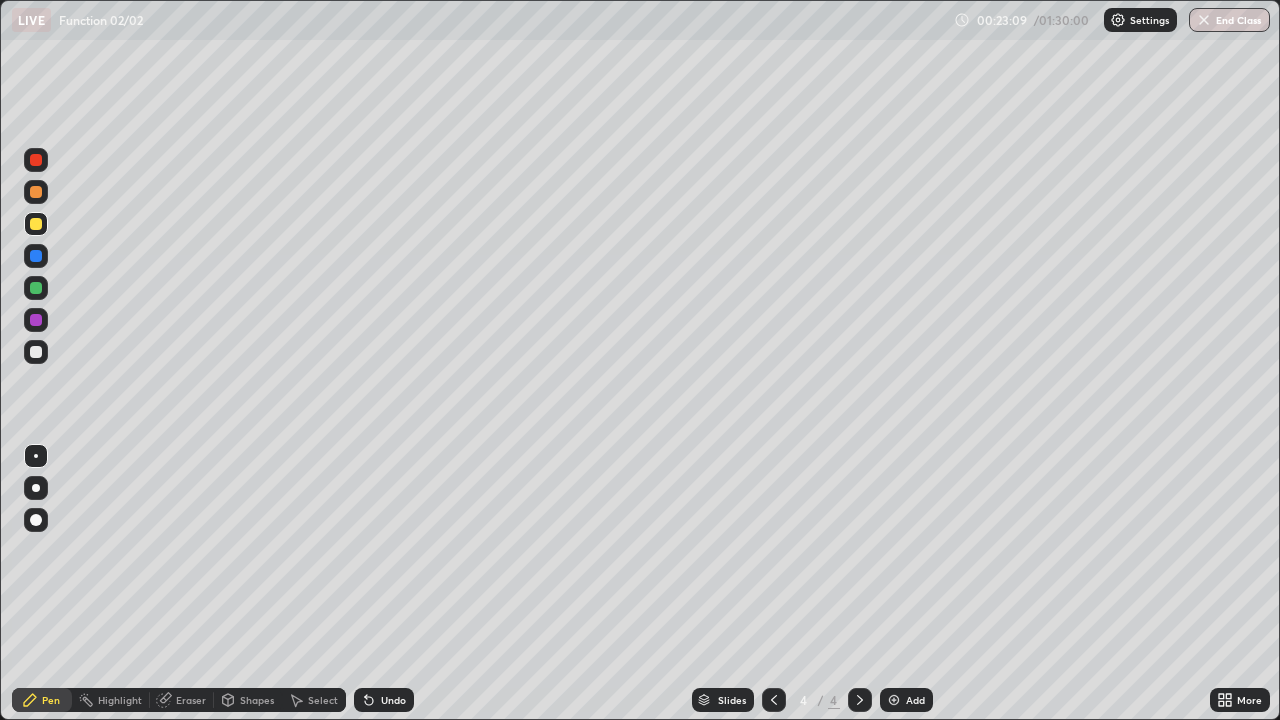 click at bounding box center (36, 320) 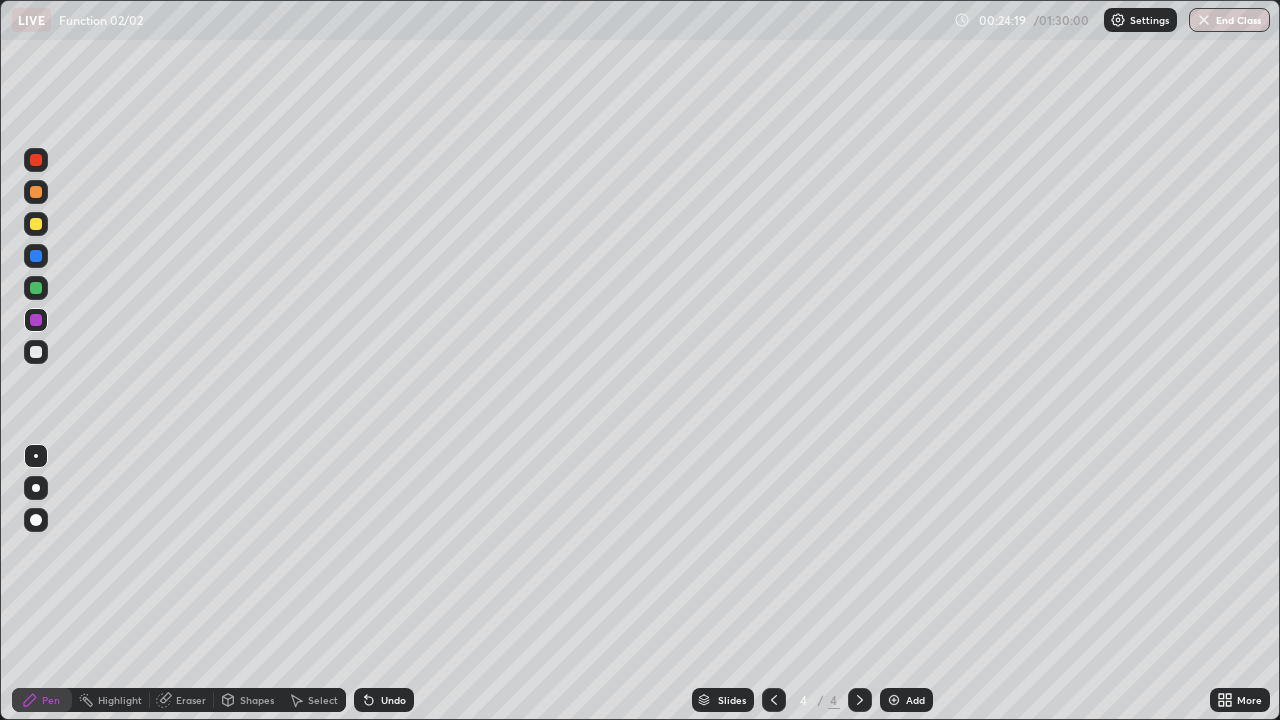 click at bounding box center (36, 224) 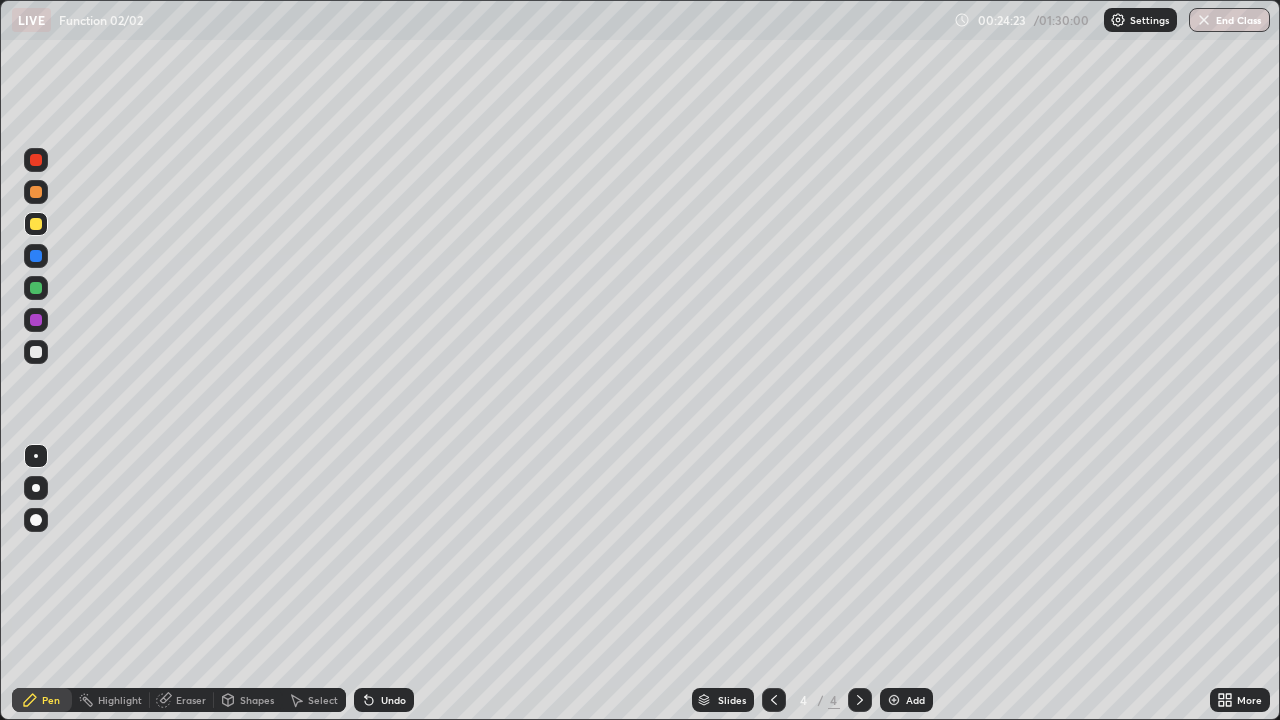 click at bounding box center (36, 288) 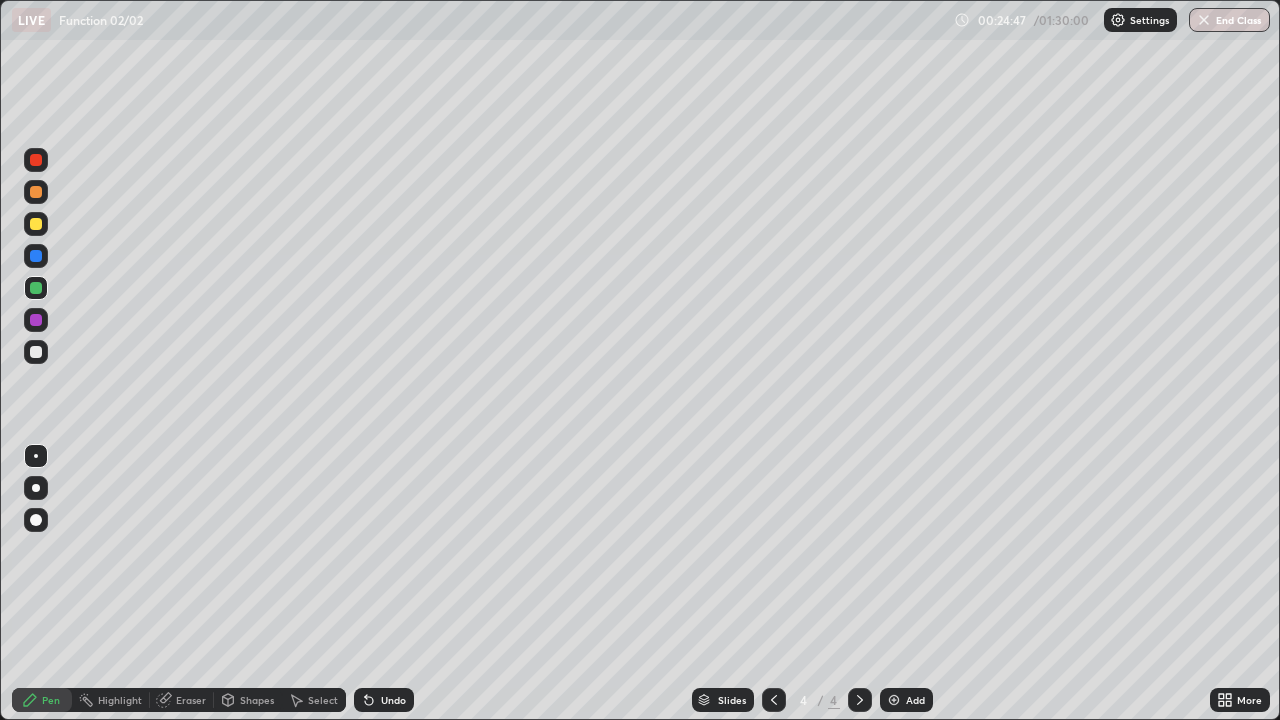 click at bounding box center (36, 224) 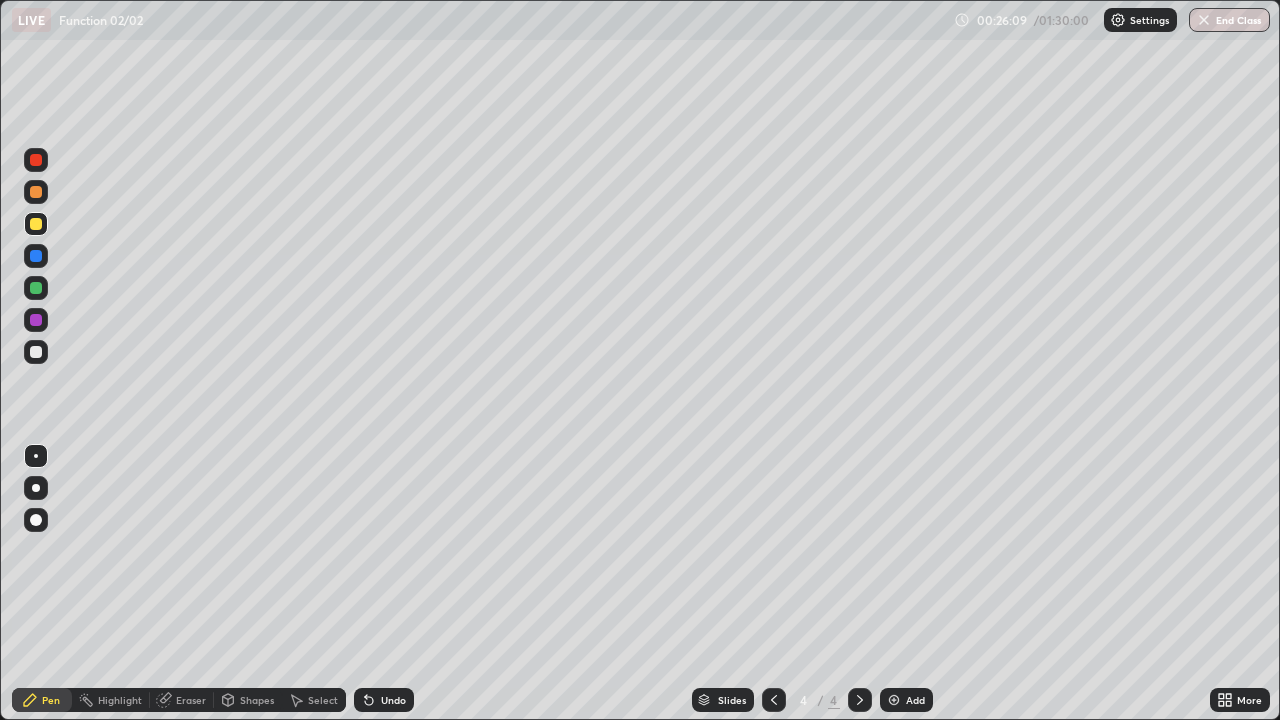 click at bounding box center (36, 288) 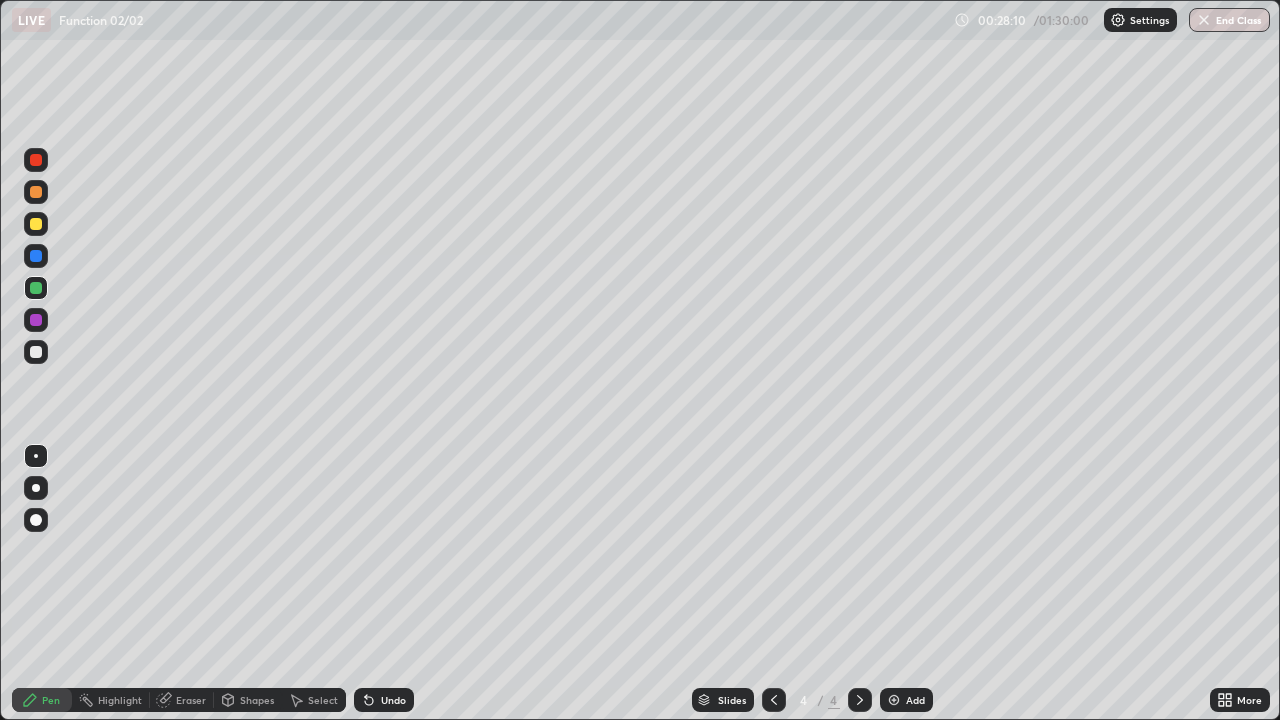 click at bounding box center [36, 224] 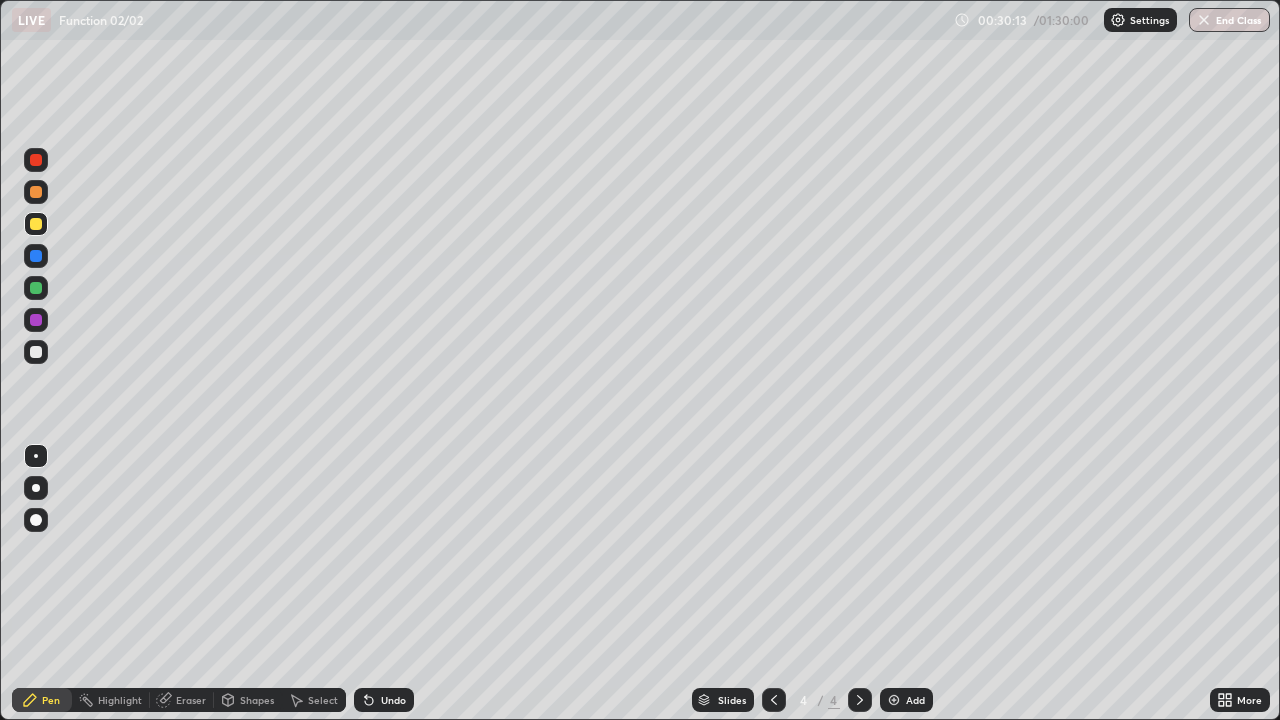 click on "Add" at bounding box center (915, 700) 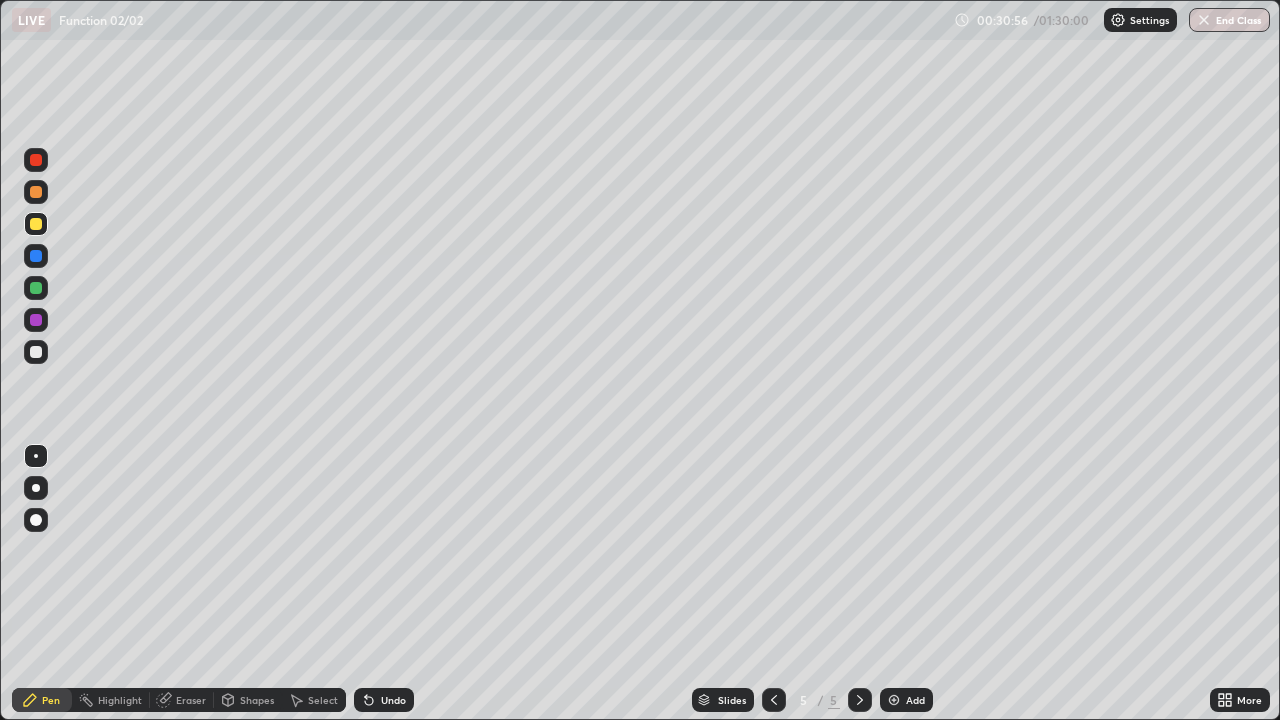 click at bounding box center (36, 288) 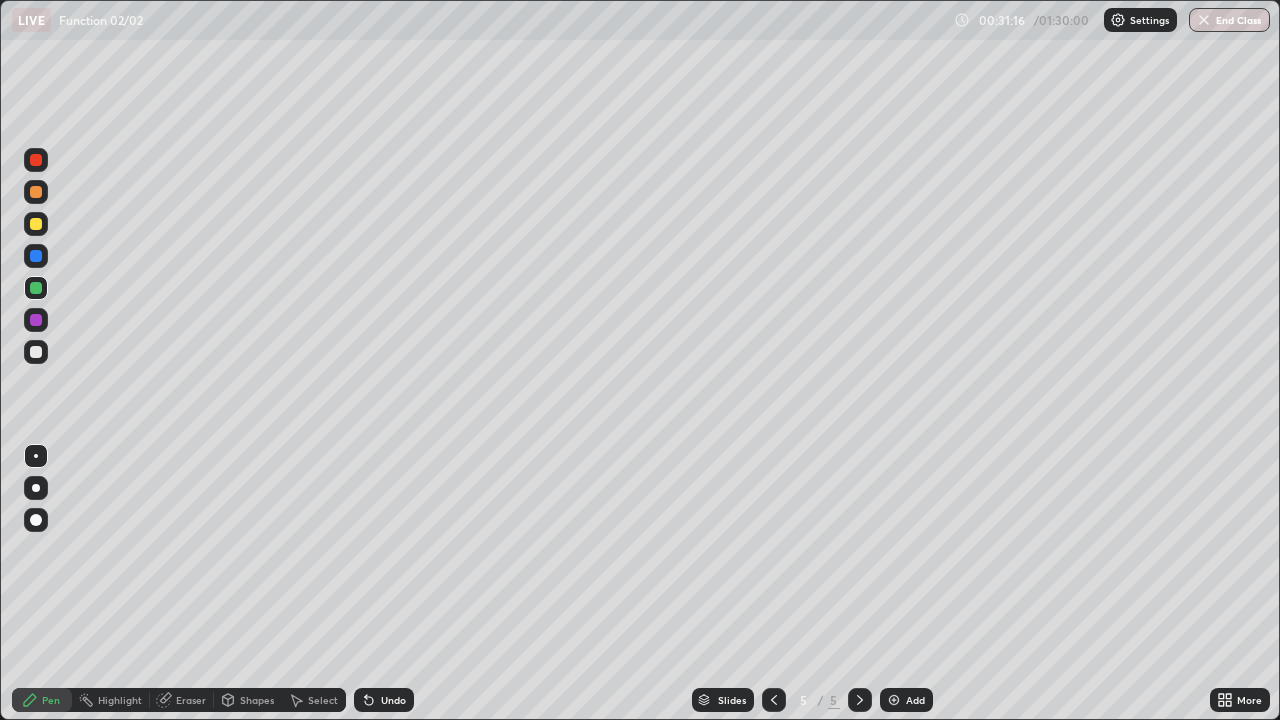 click at bounding box center (36, 160) 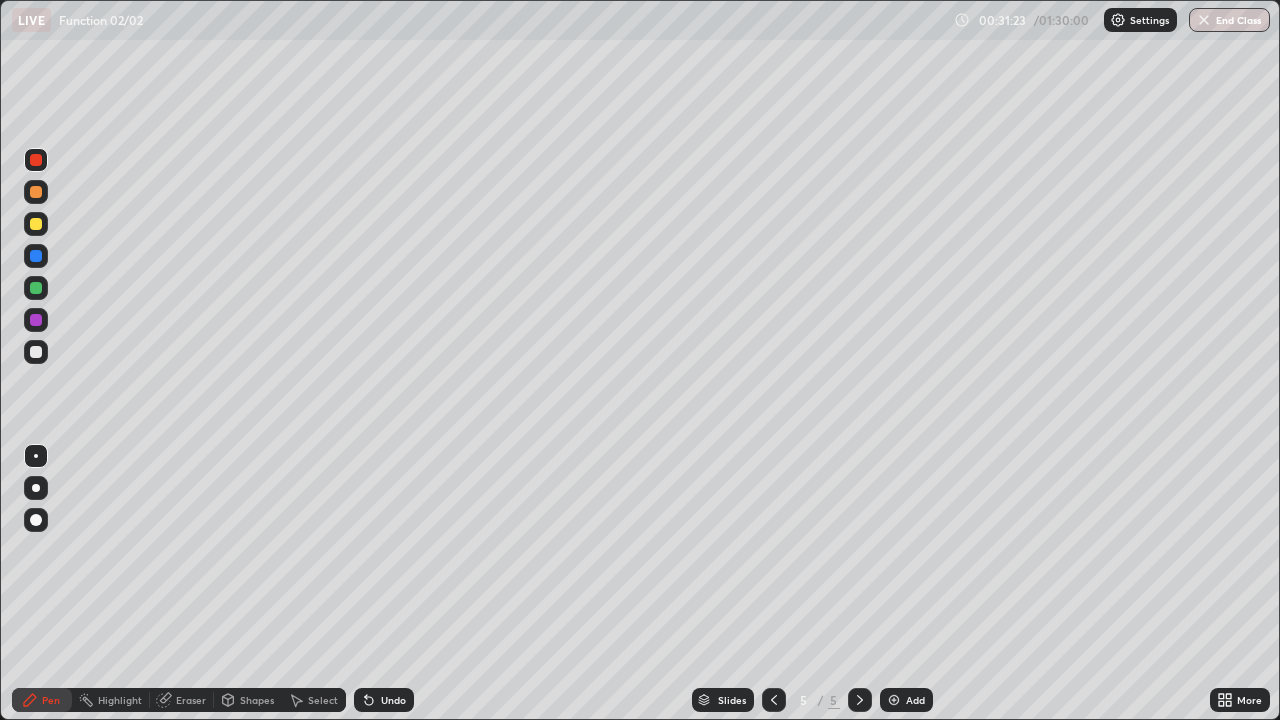click on "Highlight" at bounding box center [120, 700] 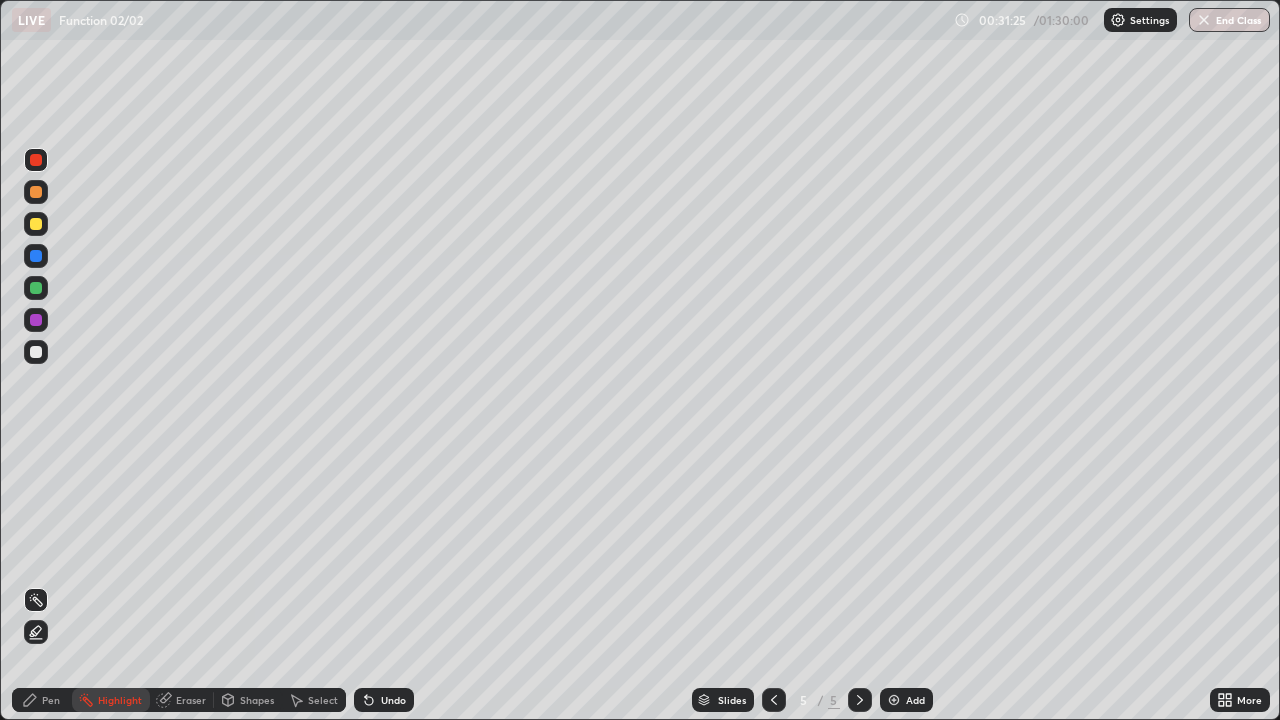 click at bounding box center [36, 288] 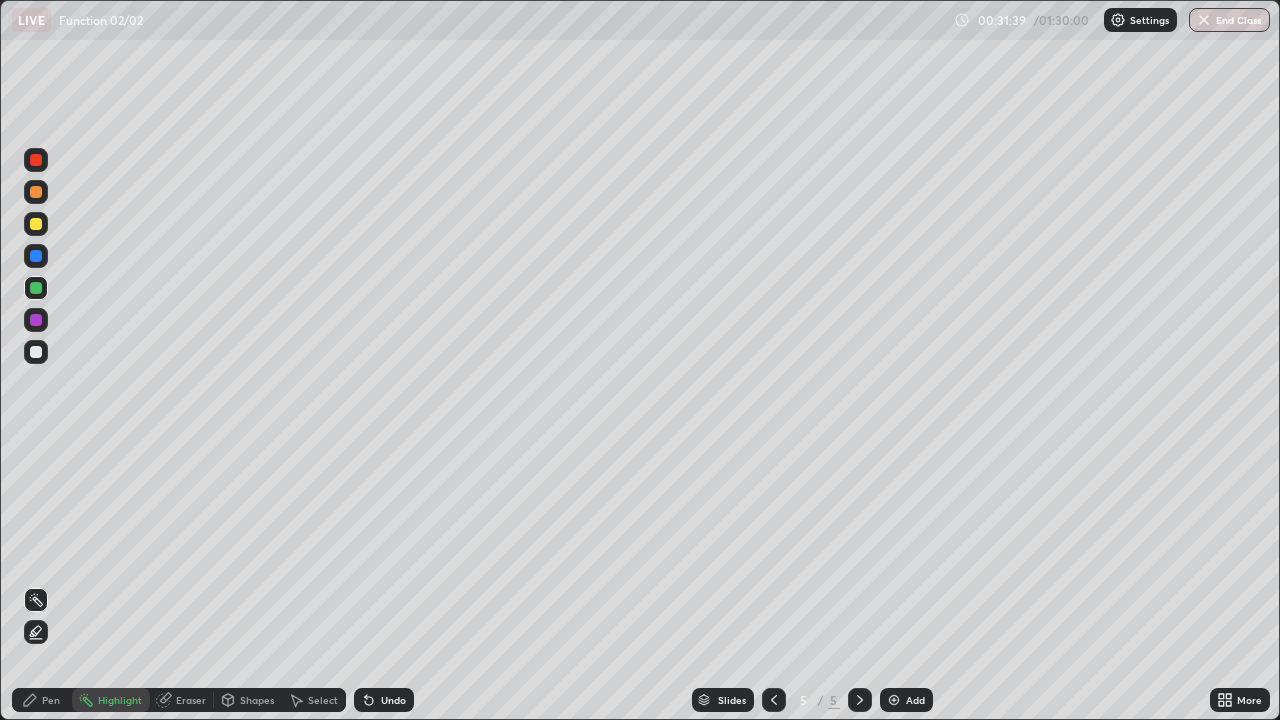 click on "Pen" at bounding box center [51, 700] 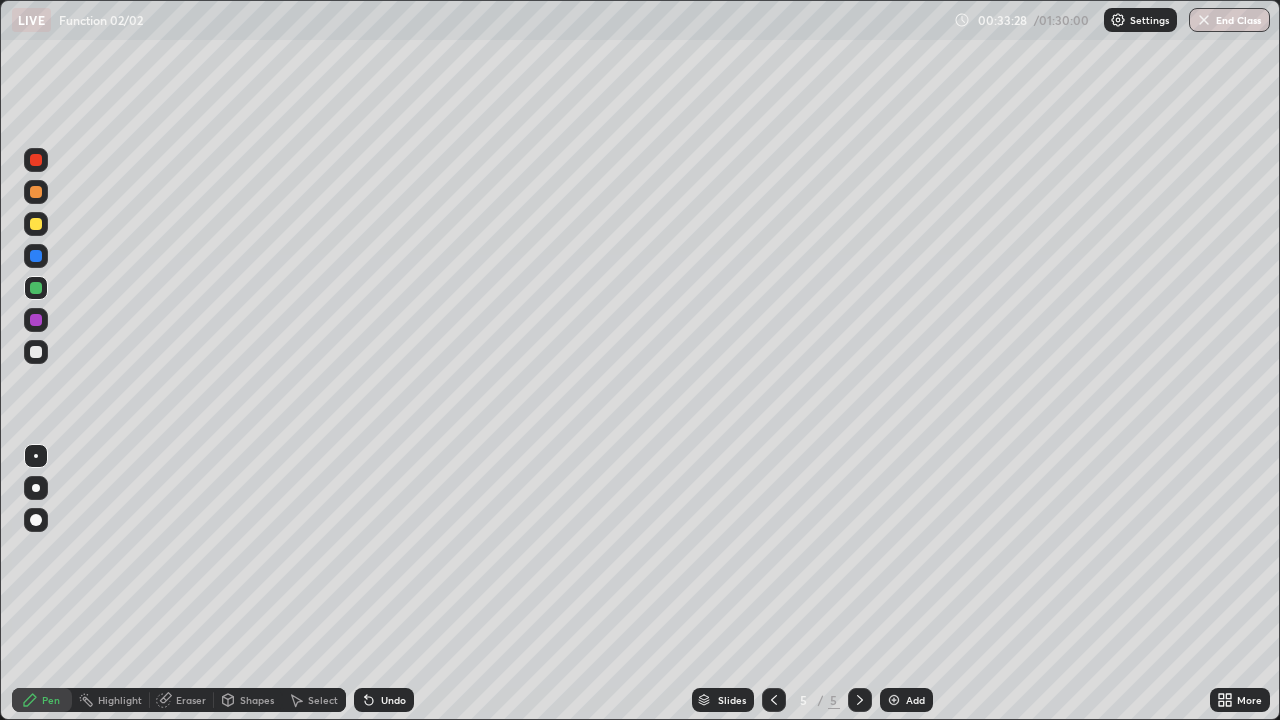 click on "Highlight" at bounding box center (120, 700) 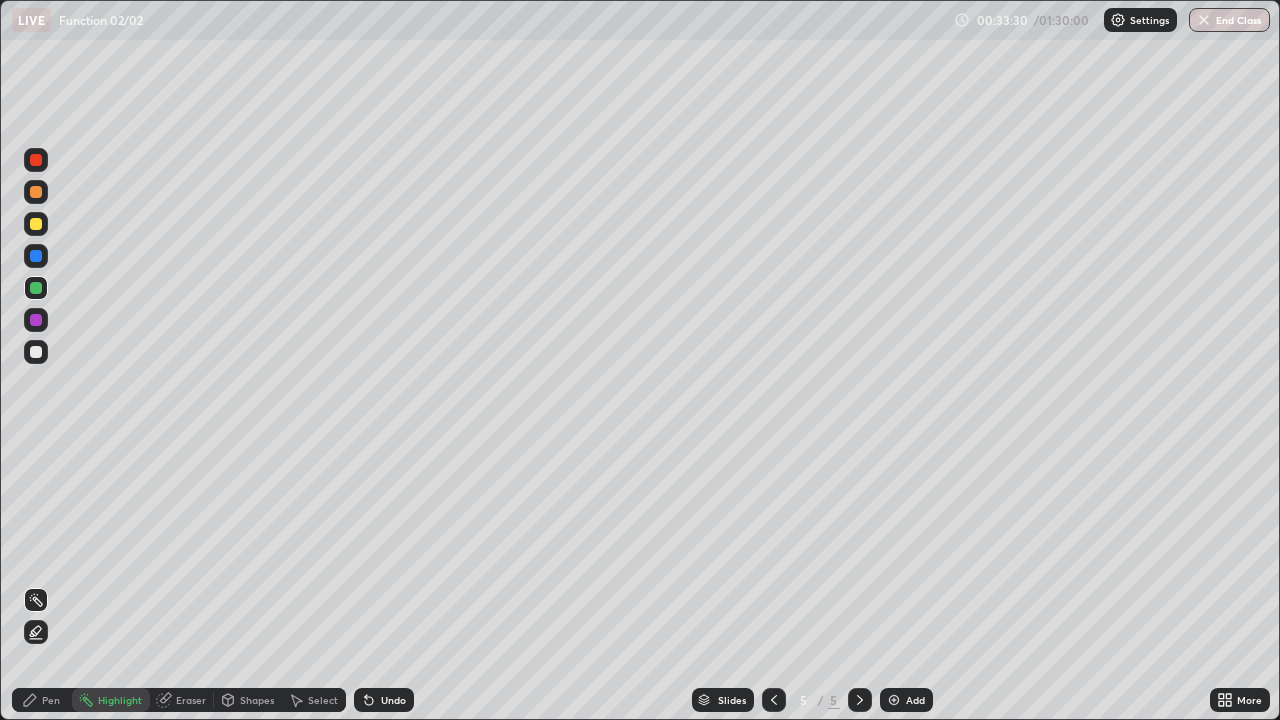 click at bounding box center [36, 320] 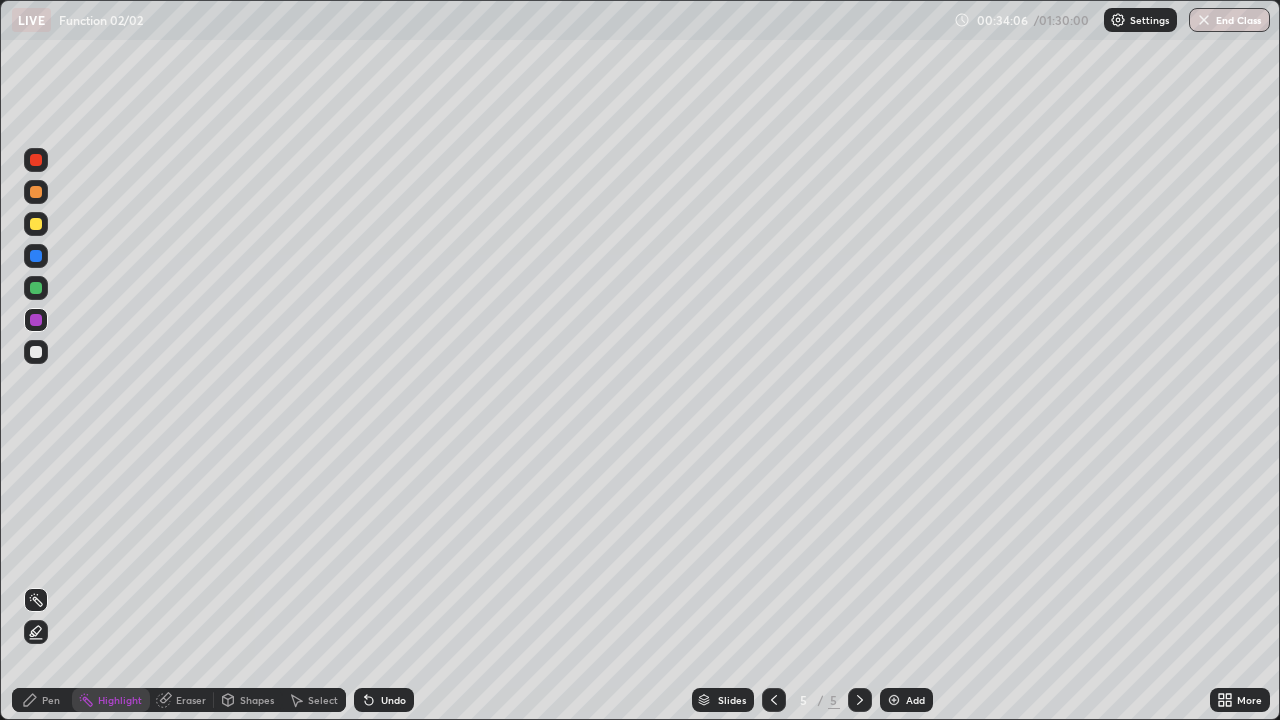 click at bounding box center (36, 224) 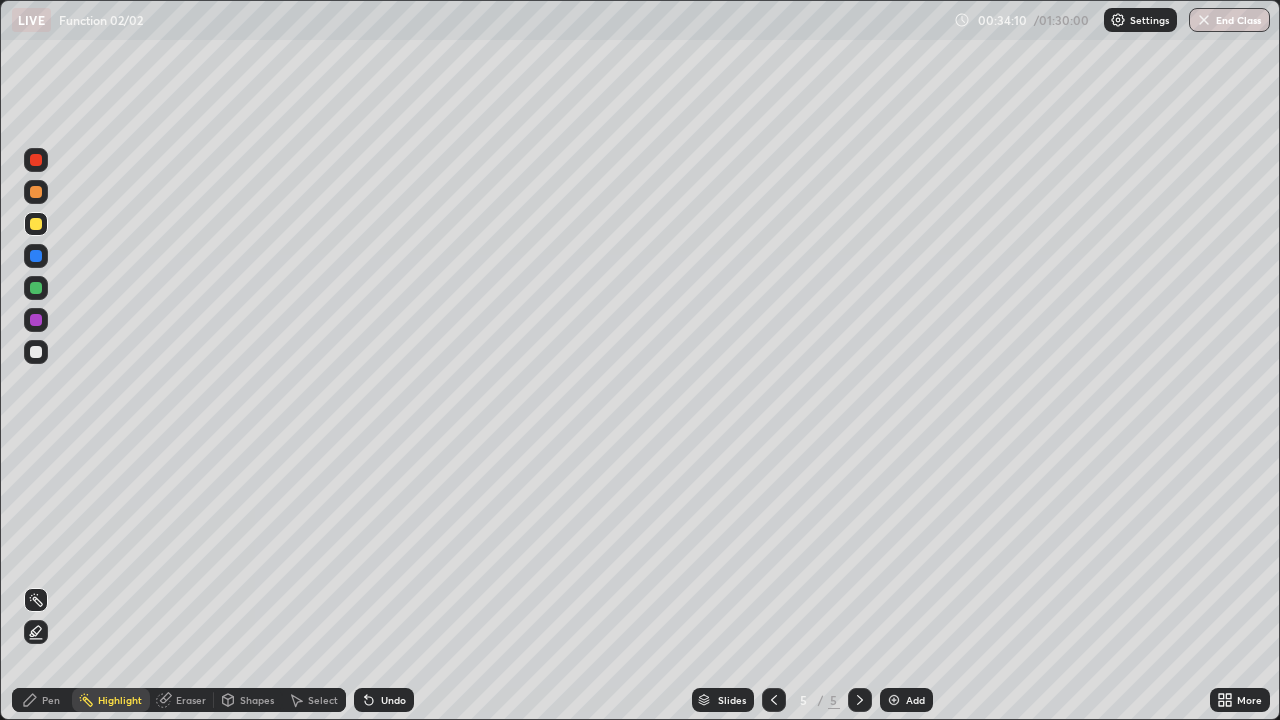 click on "Pen" at bounding box center (42, 700) 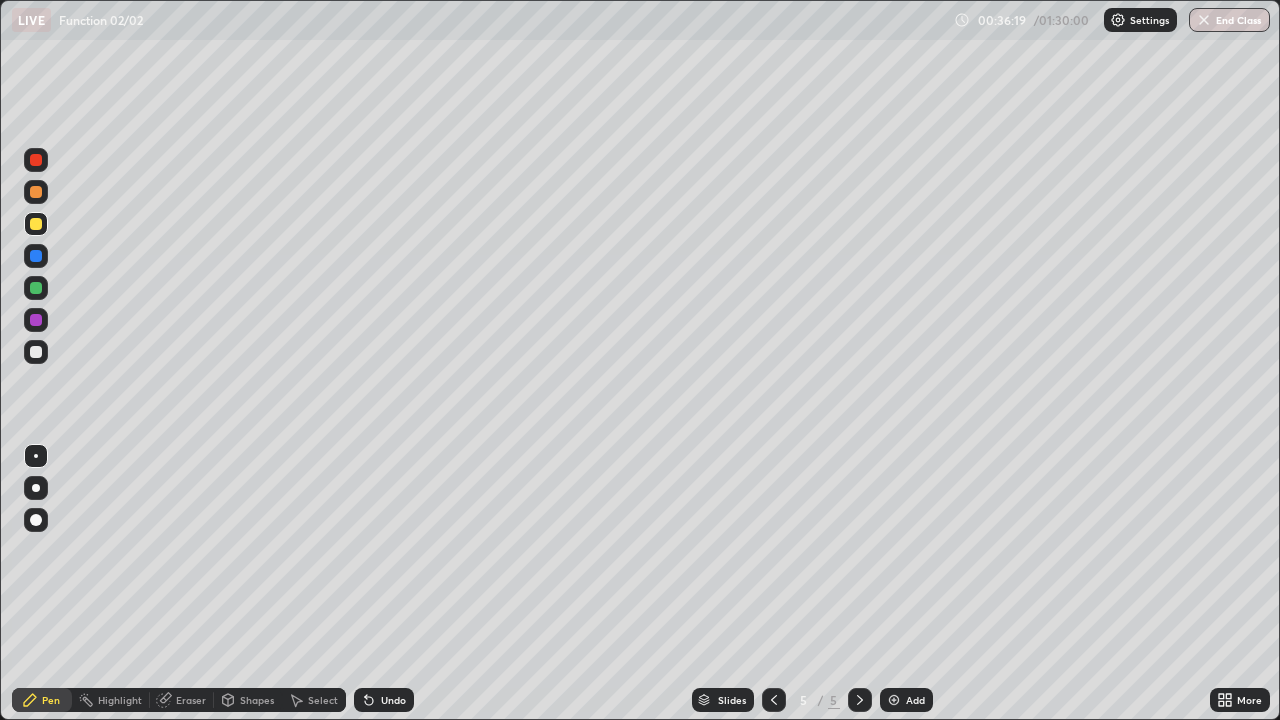 click at bounding box center (36, 352) 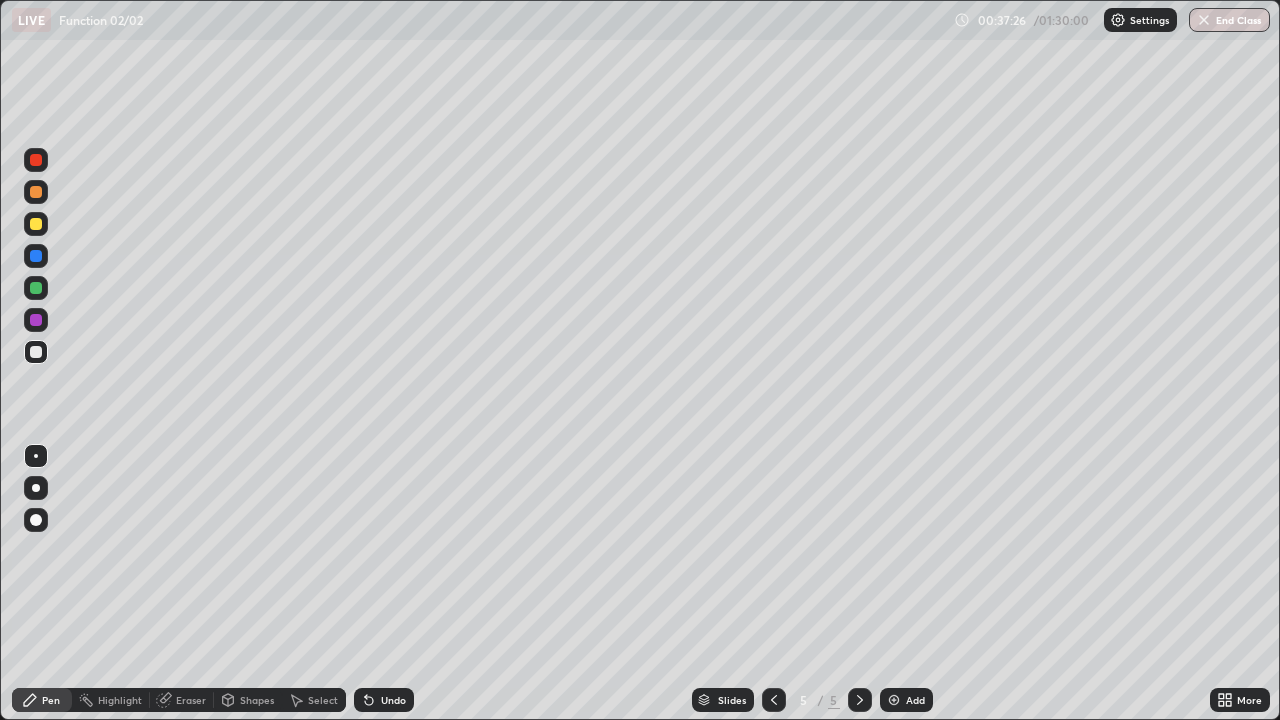 click at bounding box center (36, 224) 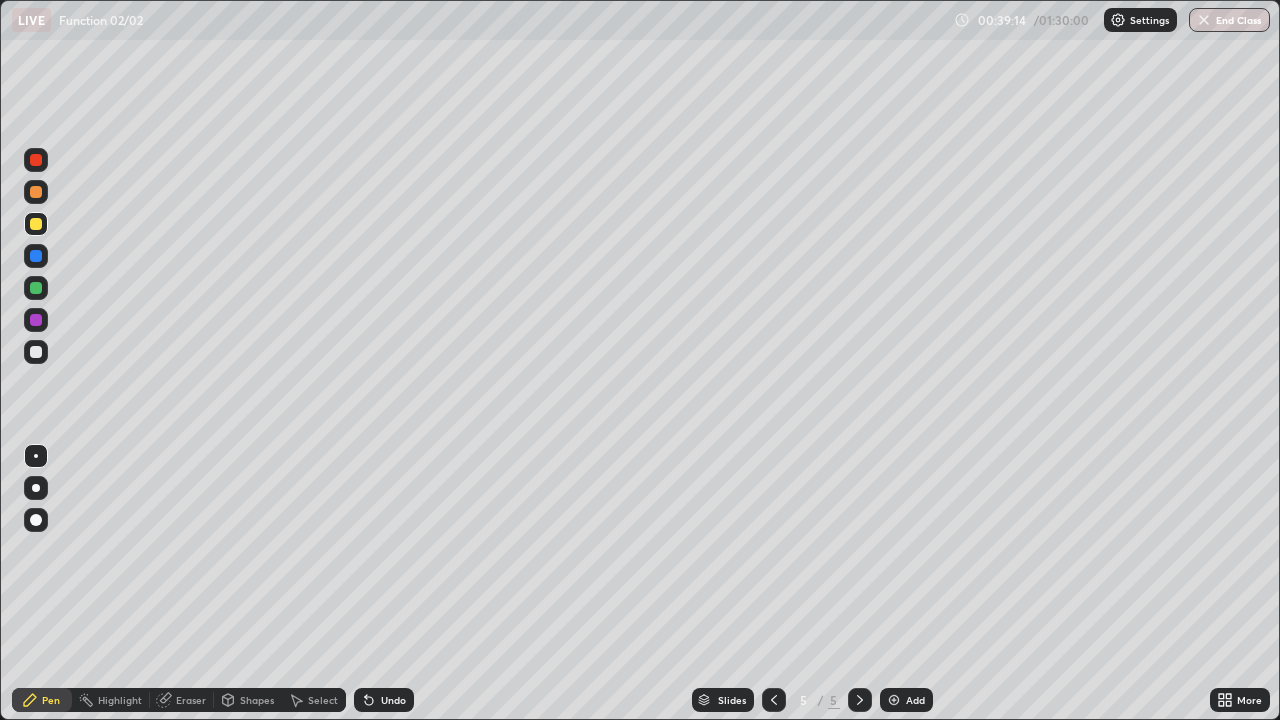 click at bounding box center [36, 352] 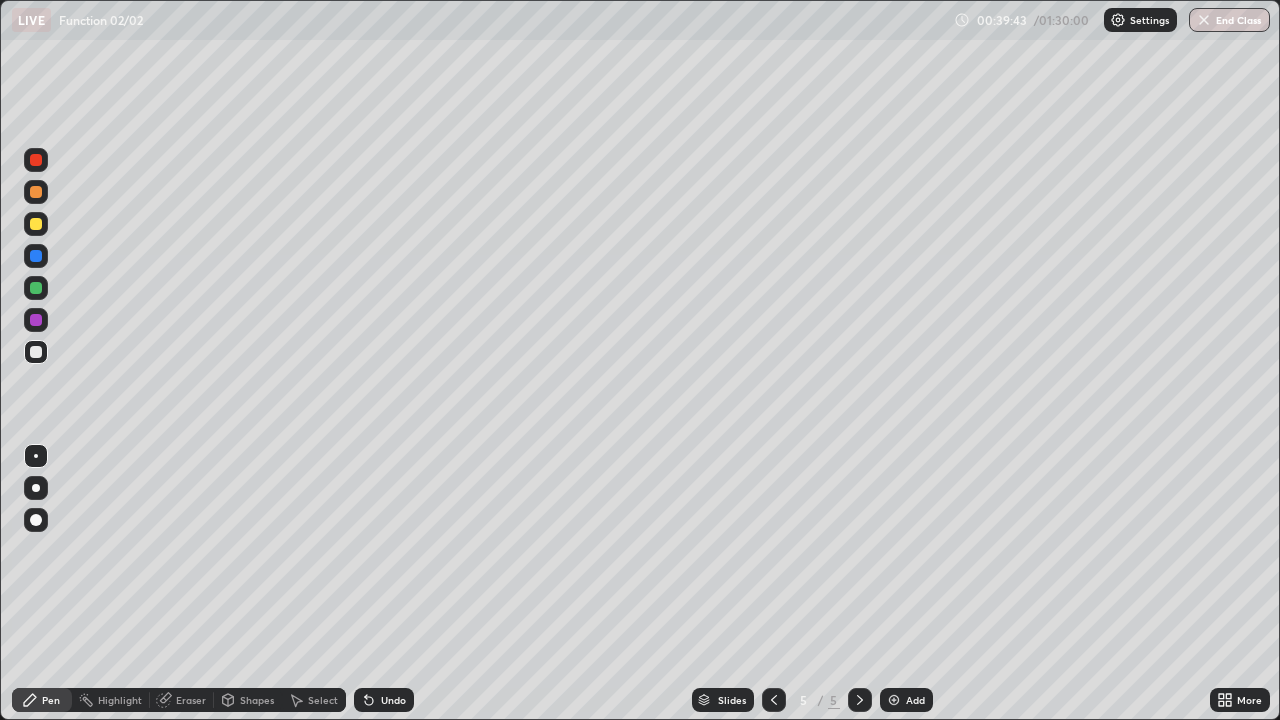 click on "Undo" at bounding box center [393, 700] 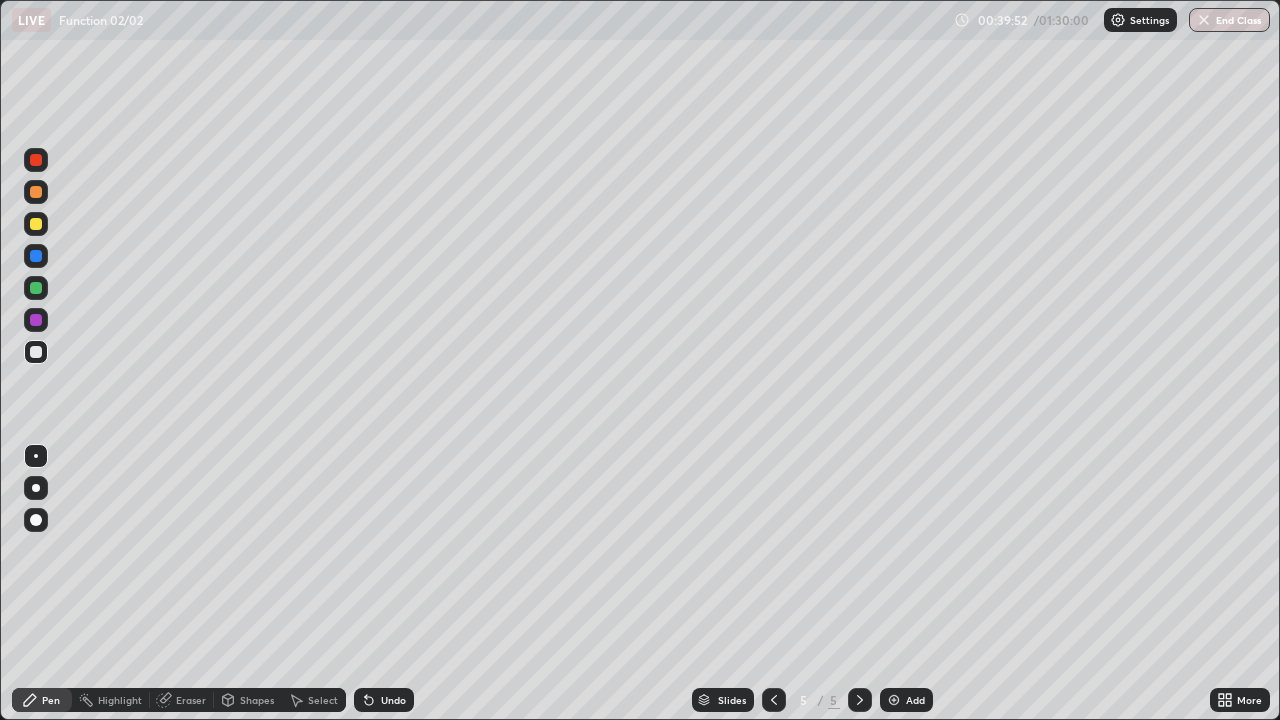 click at bounding box center [36, 288] 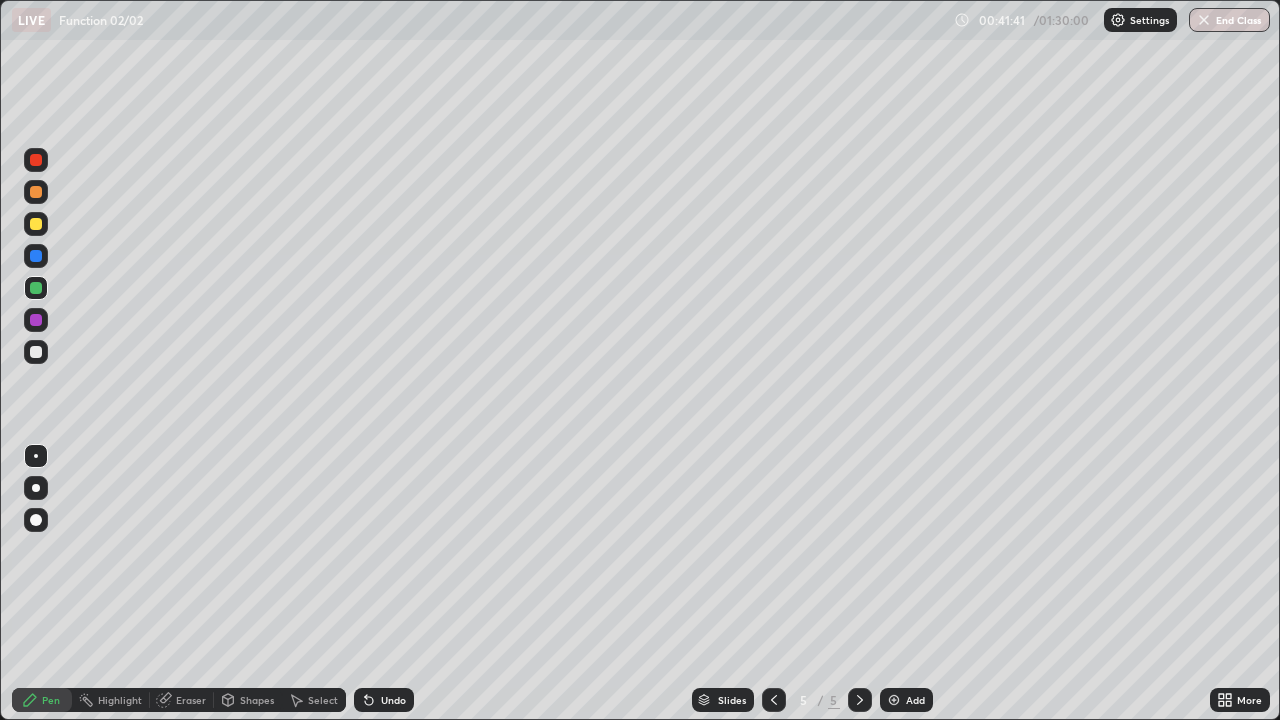 click on "Add" at bounding box center (906, 700) 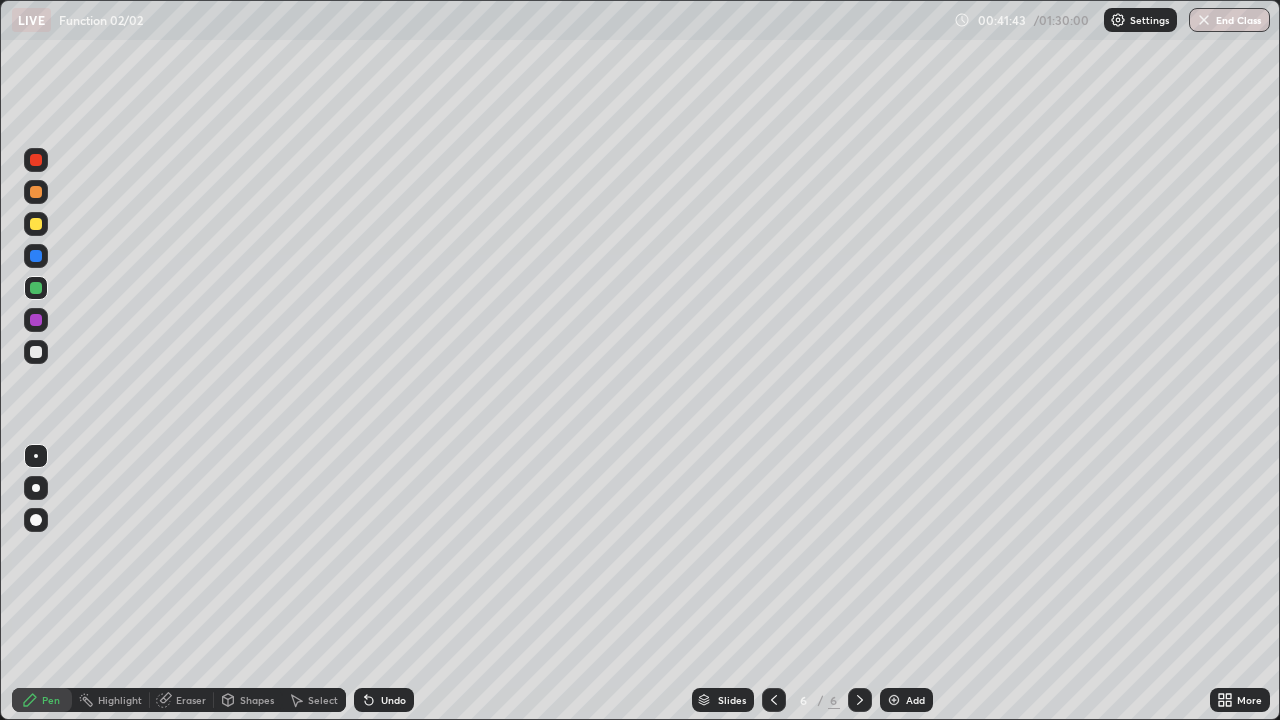 click at bounding box center (36, 224) 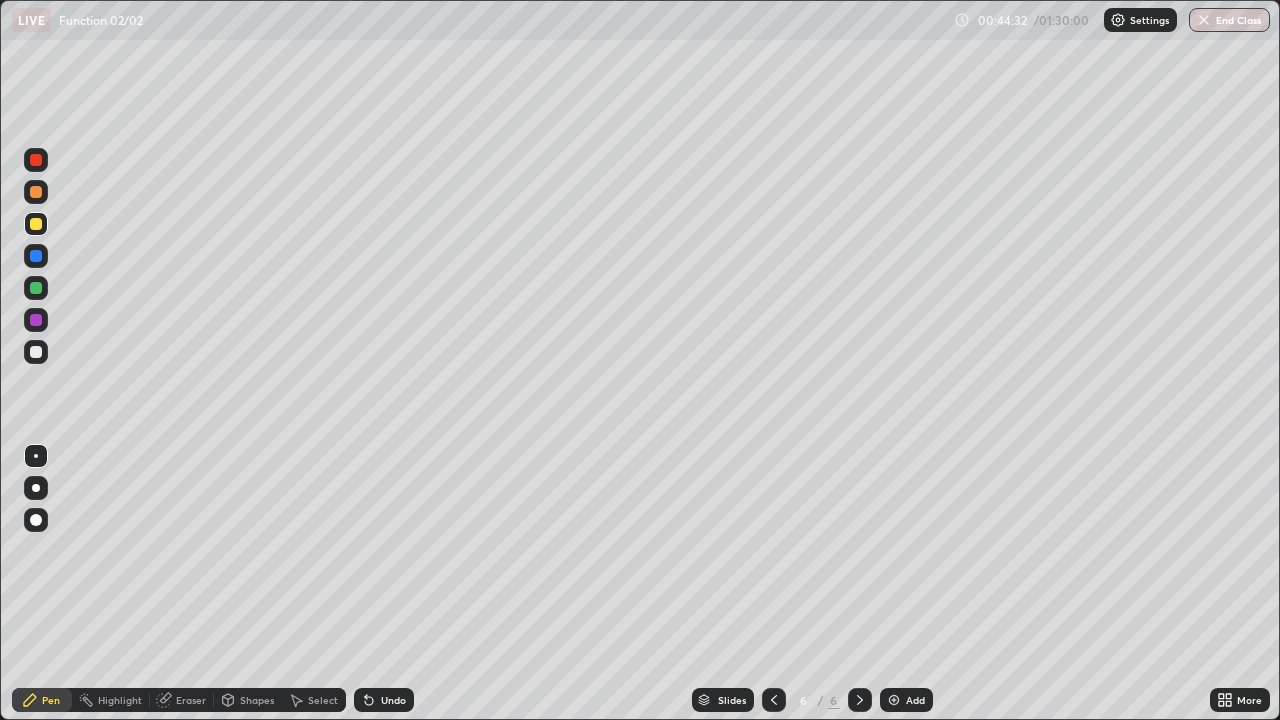 click at bounding box center [36, 288] 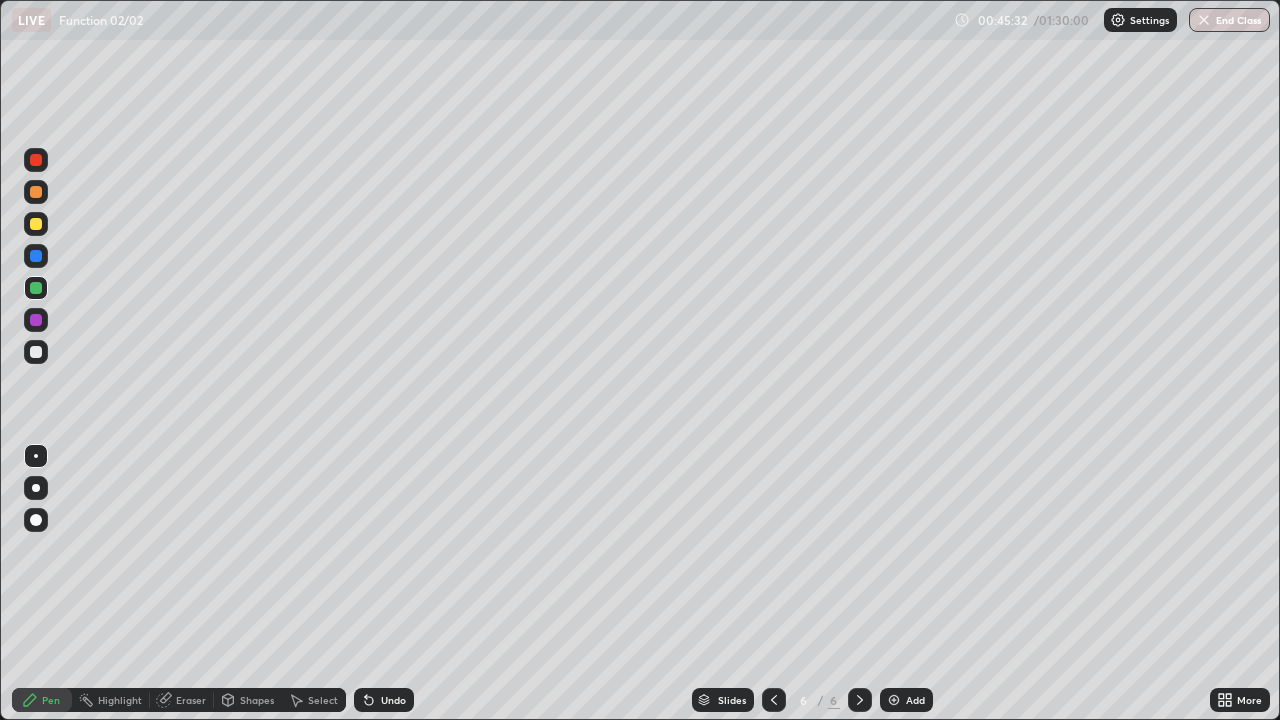 click at bounding box center [36, 256] 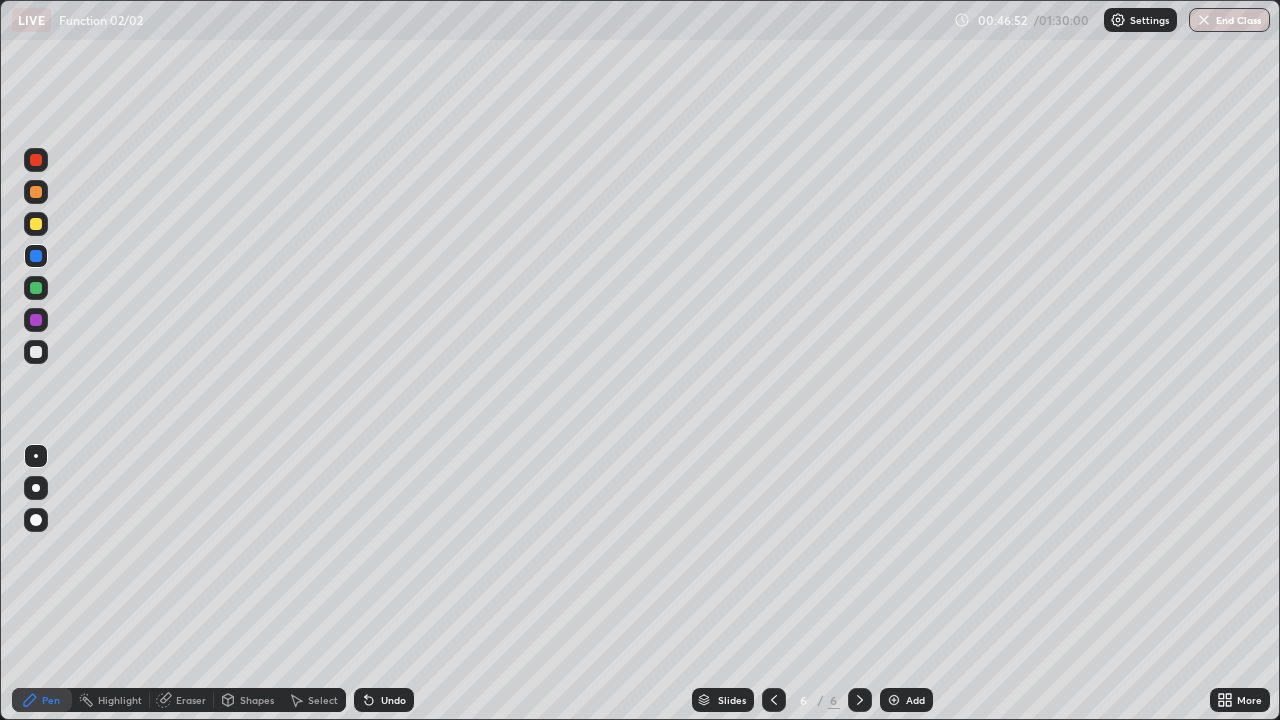 click at bounding box center [36, 288] 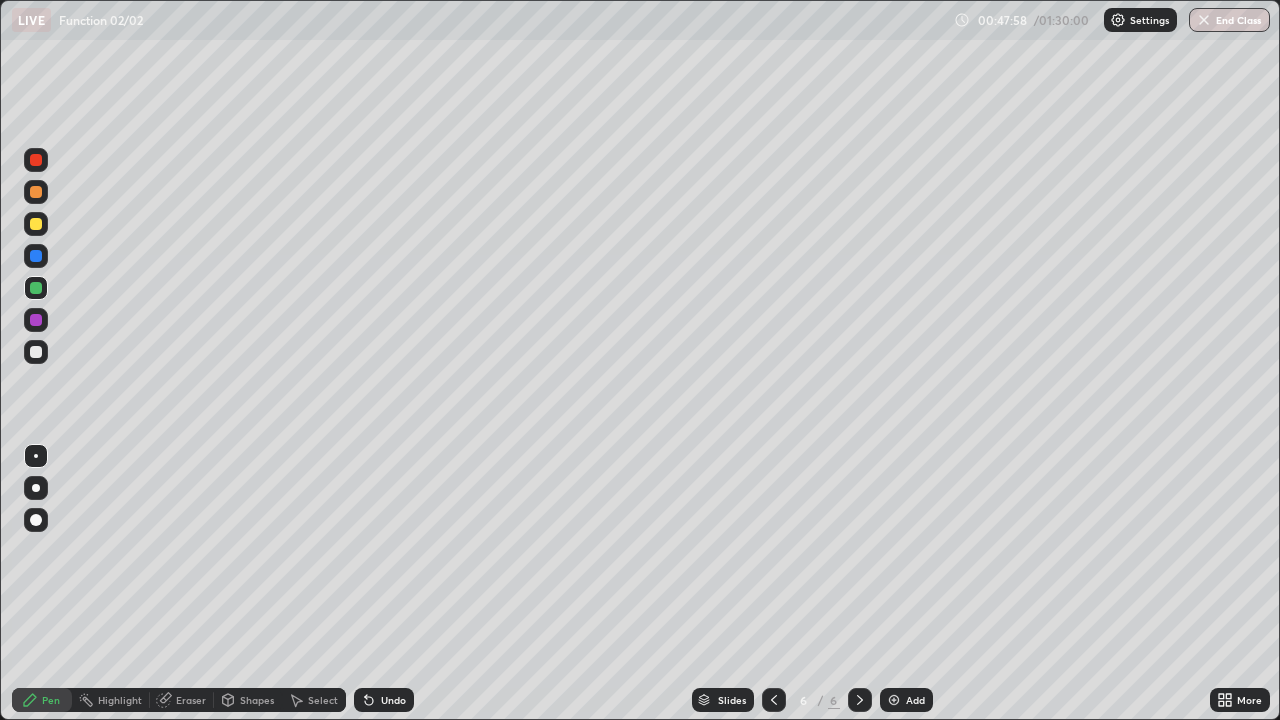 click at bounding box center (36, 256) 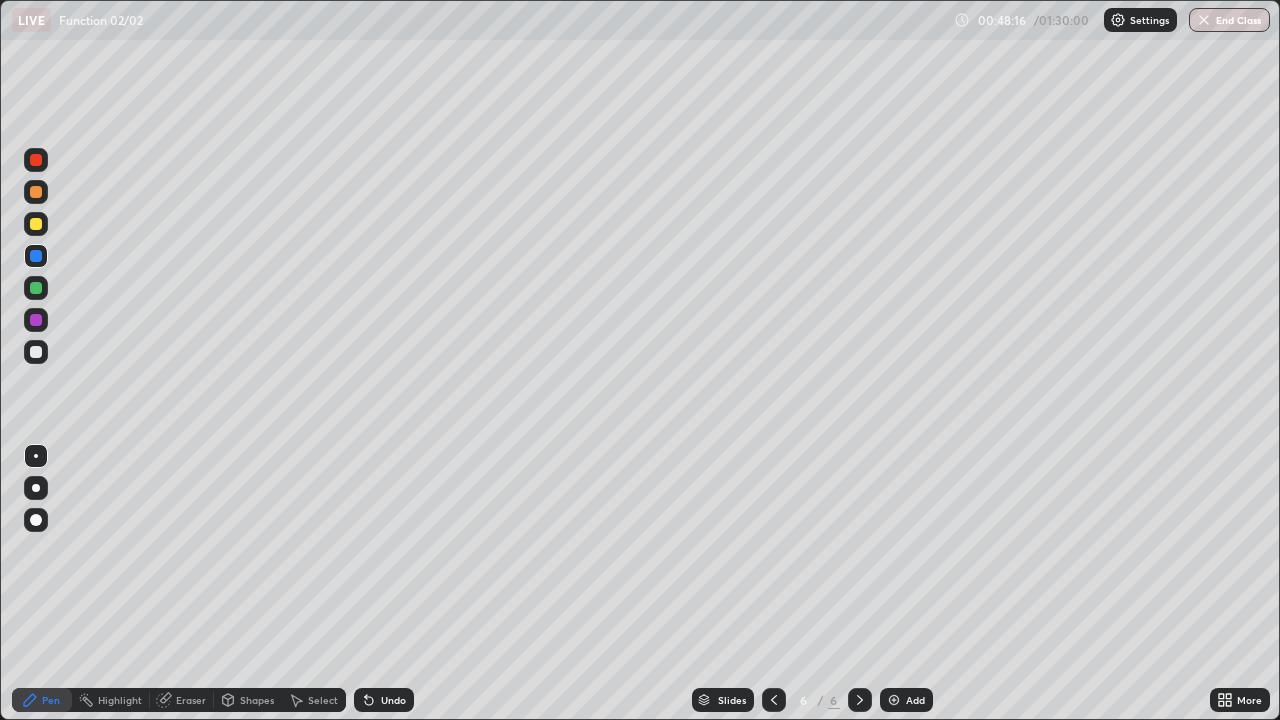 click at bounding box center (36, 160) 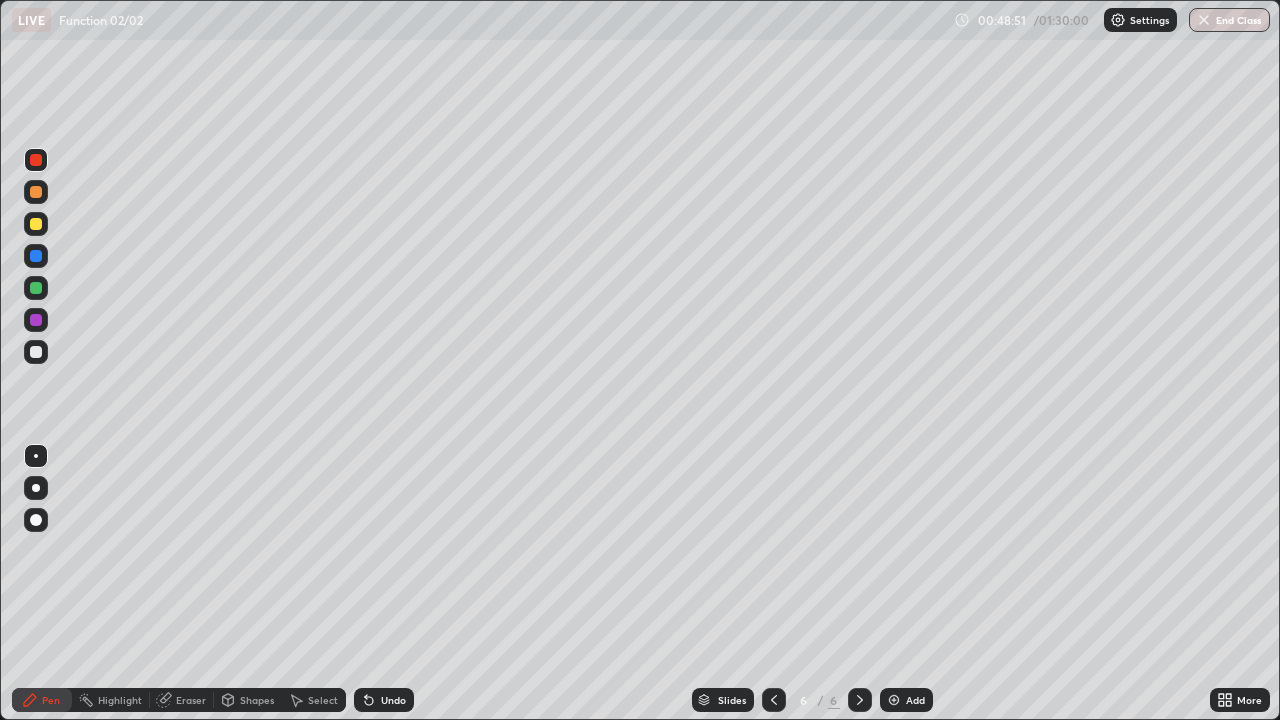 click at bounding box center (36, 352) 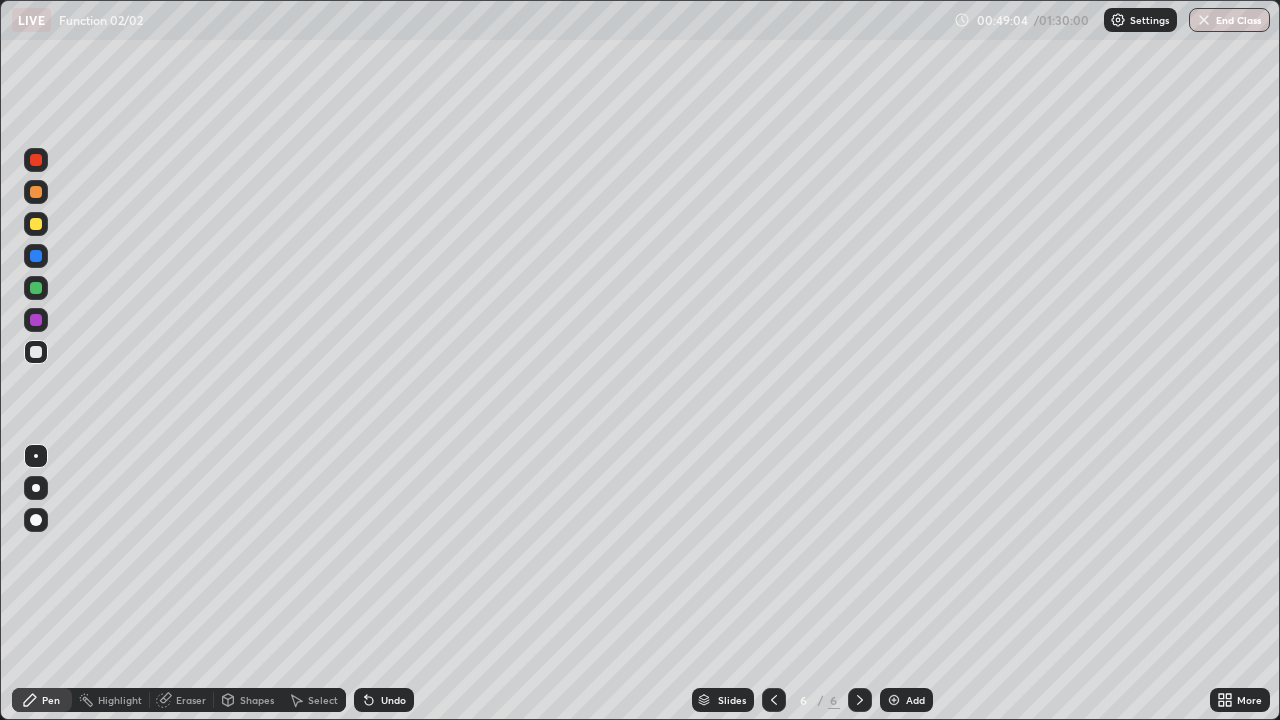 click at bounding box center (36, 256) 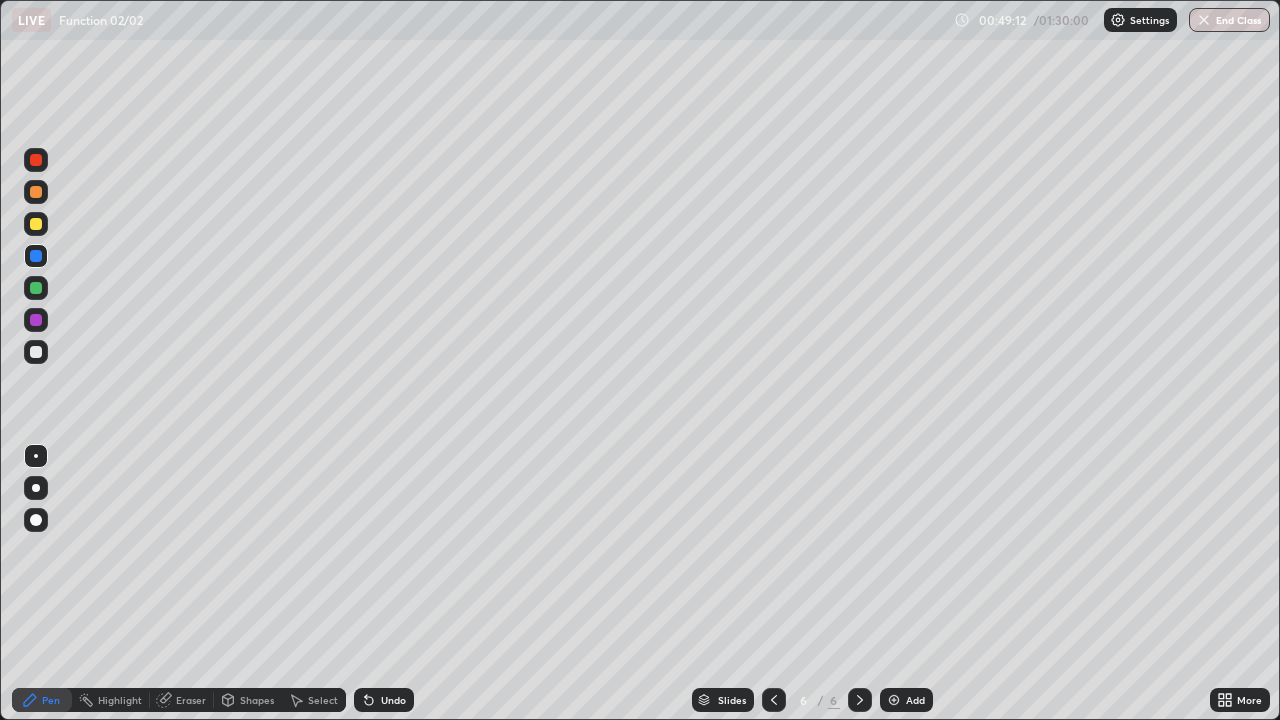 click at bounding box center (36, 352) 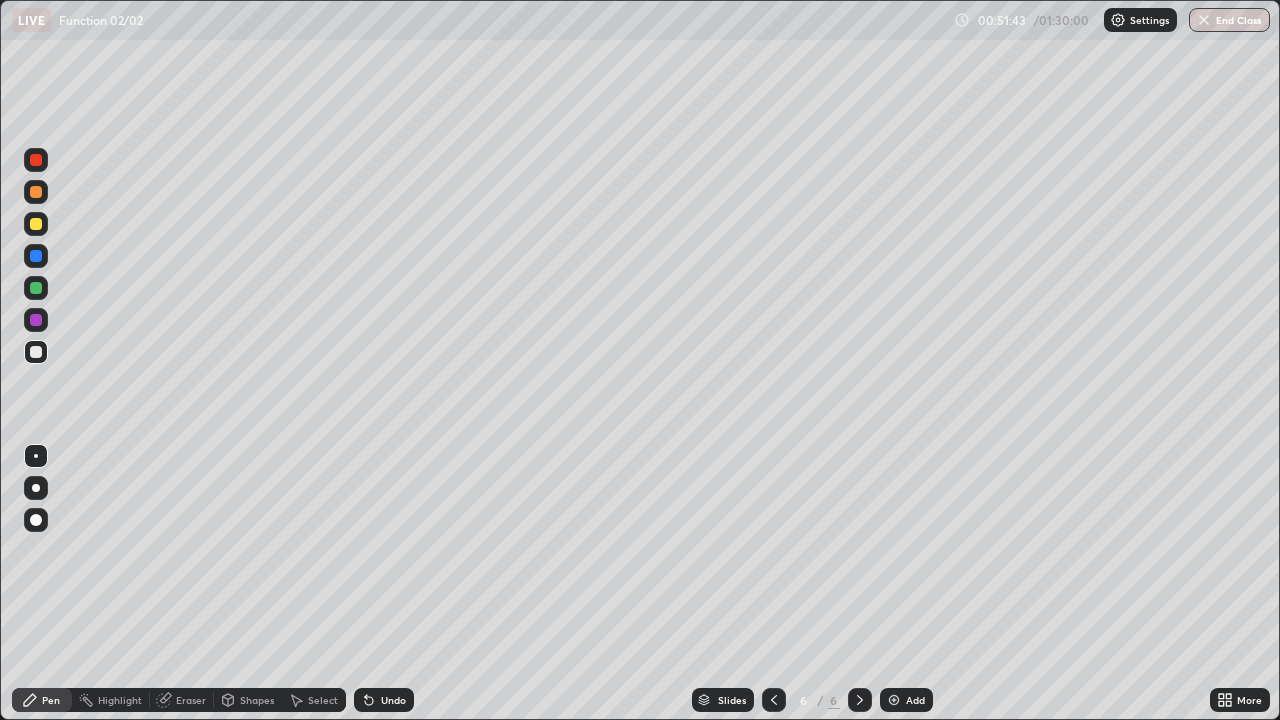 click at bounding box center (36, 224) 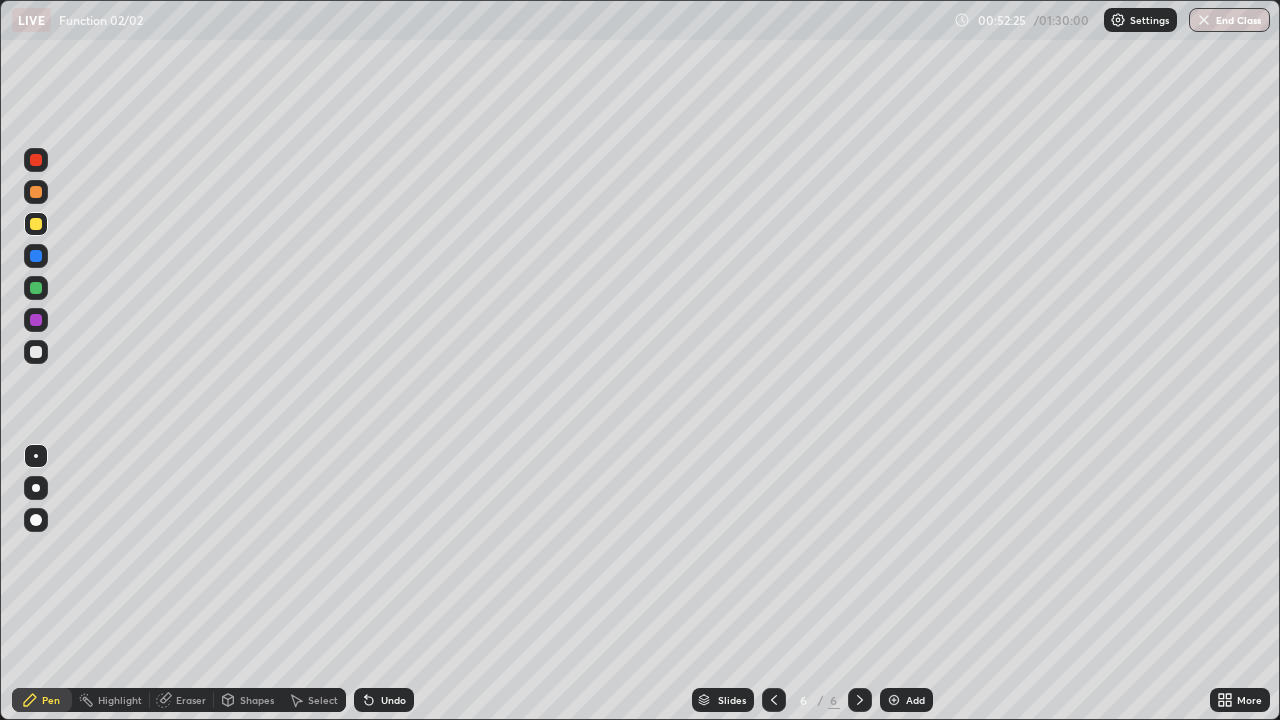 click on "Add" at bounding box center [915, 700] 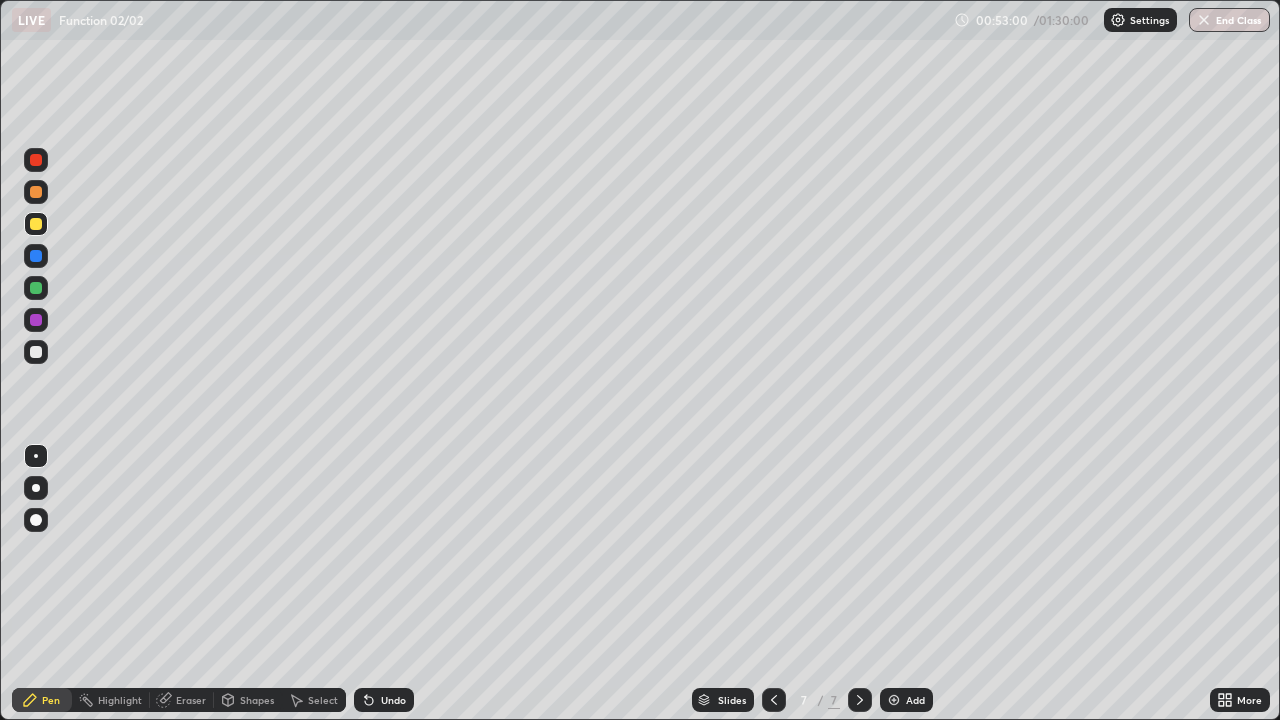 click at bounding box center (36, 288) 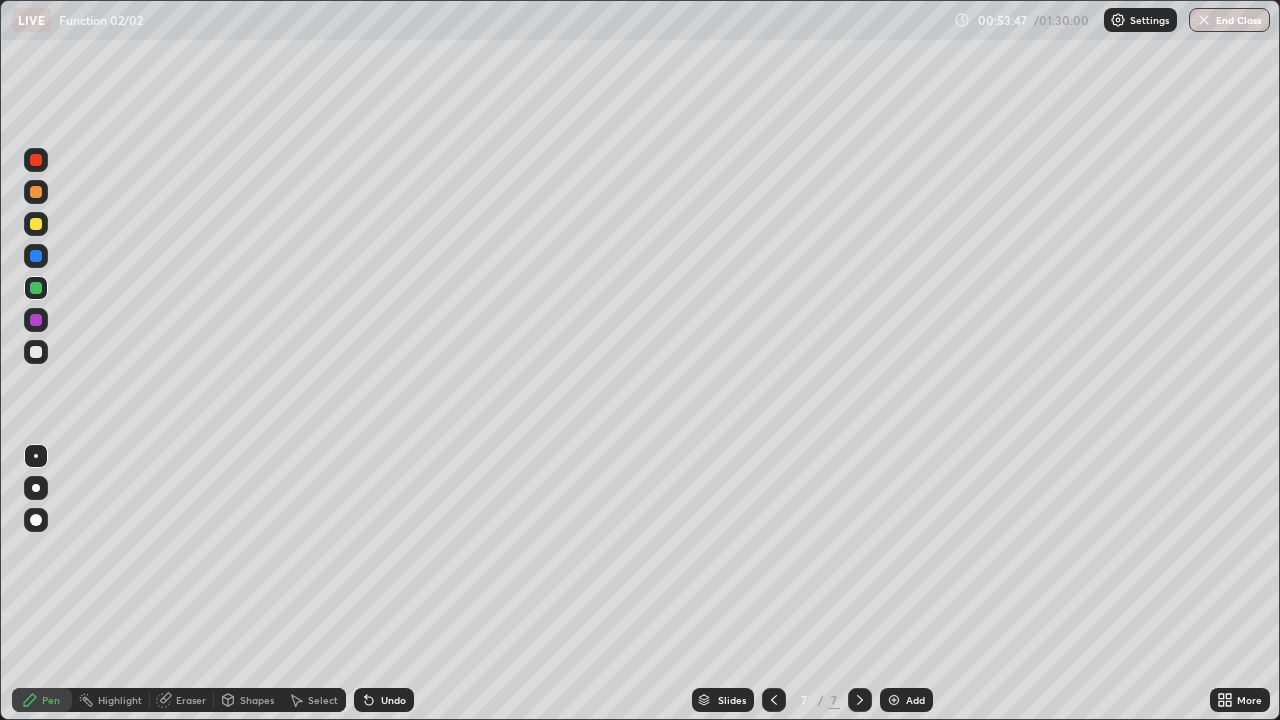 click at bounding box center [36, 352] 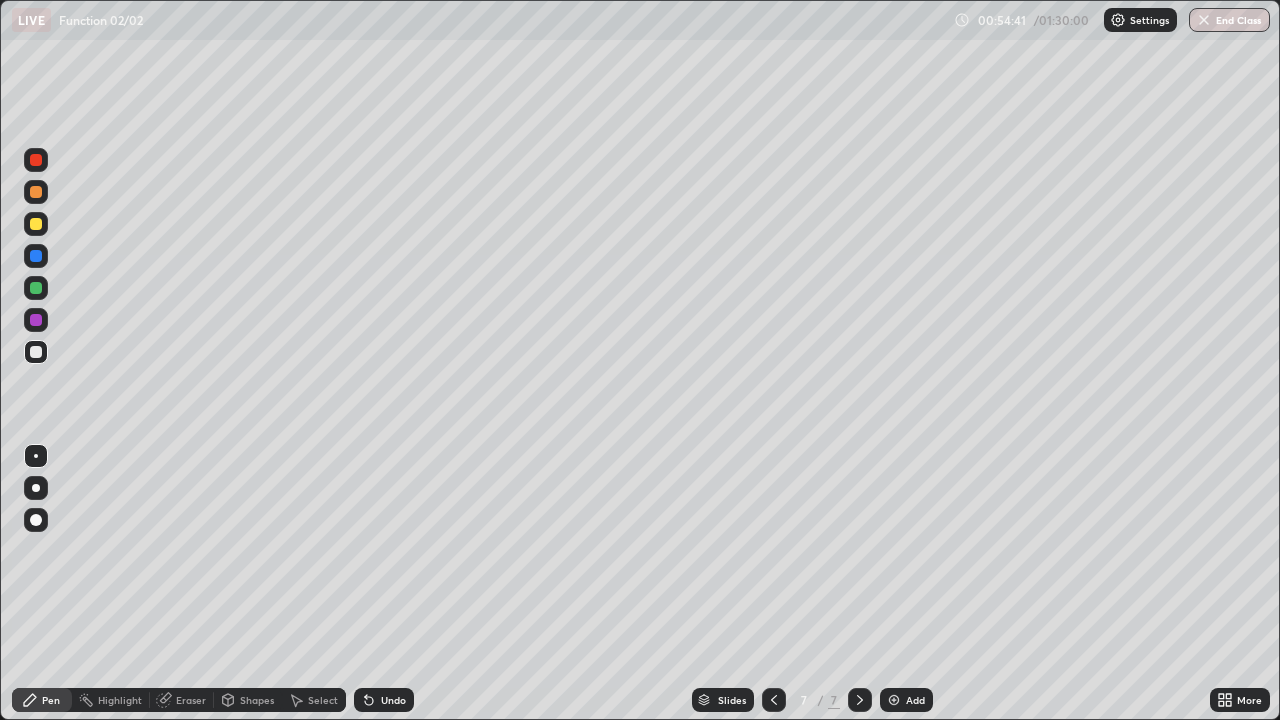 click at bounding box center [36, 320] 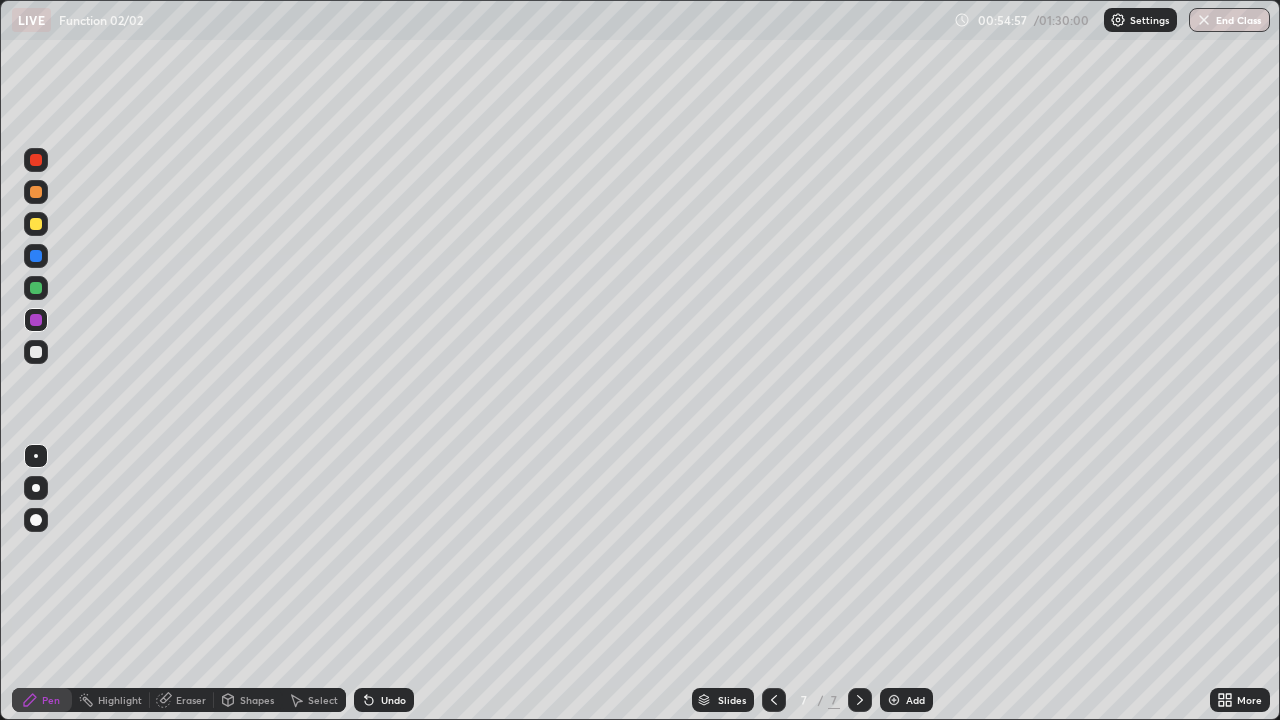 click at bounding box center (36, 352) 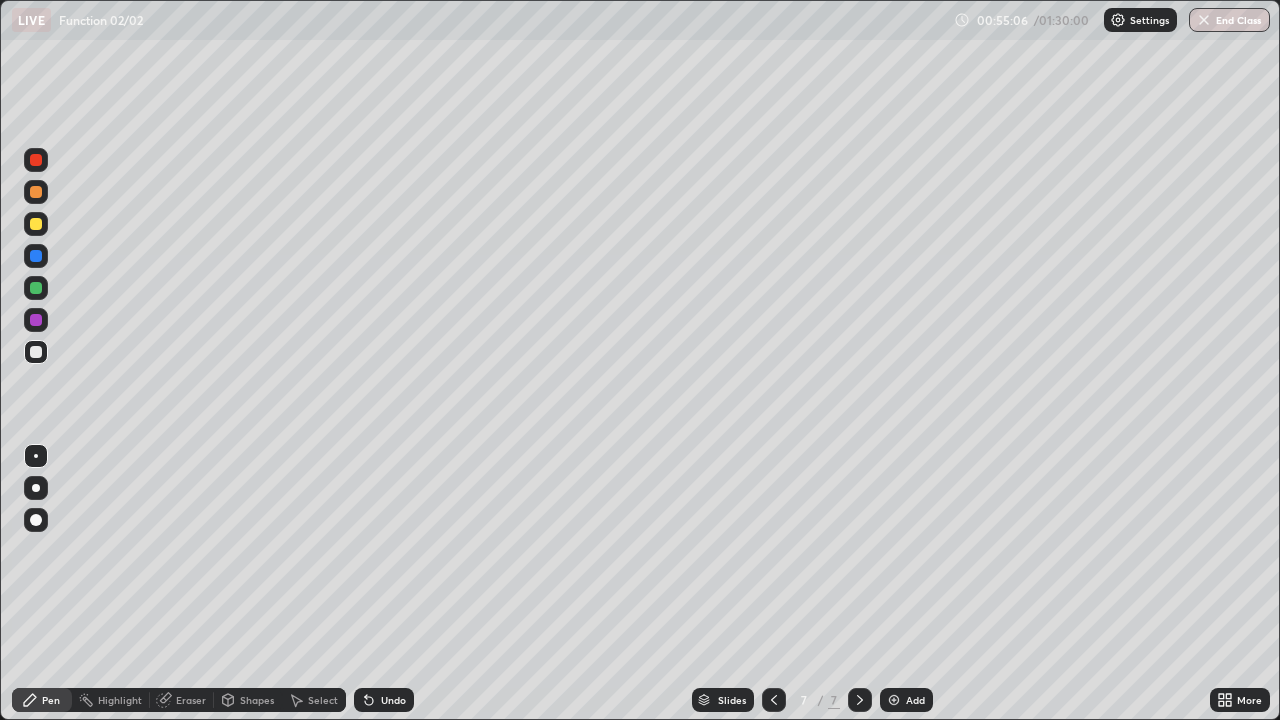 click at bounding box center (36, 224) 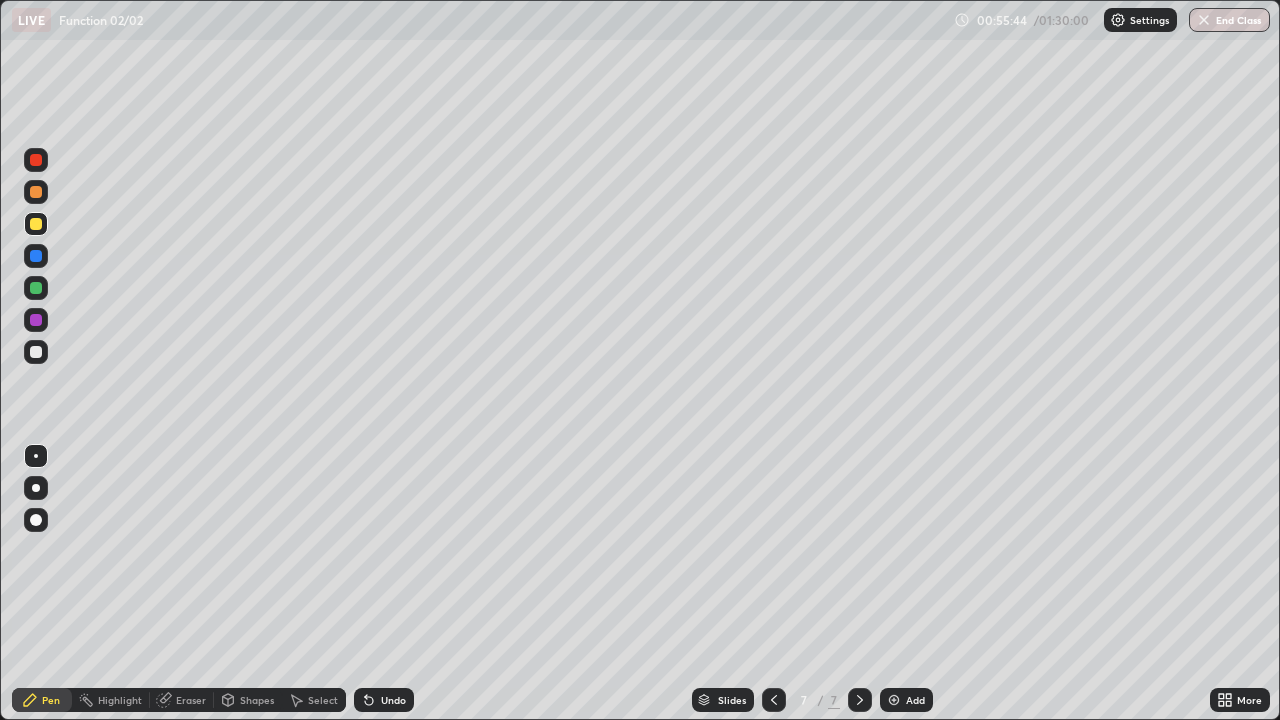 click at bounding box center [36, 288] 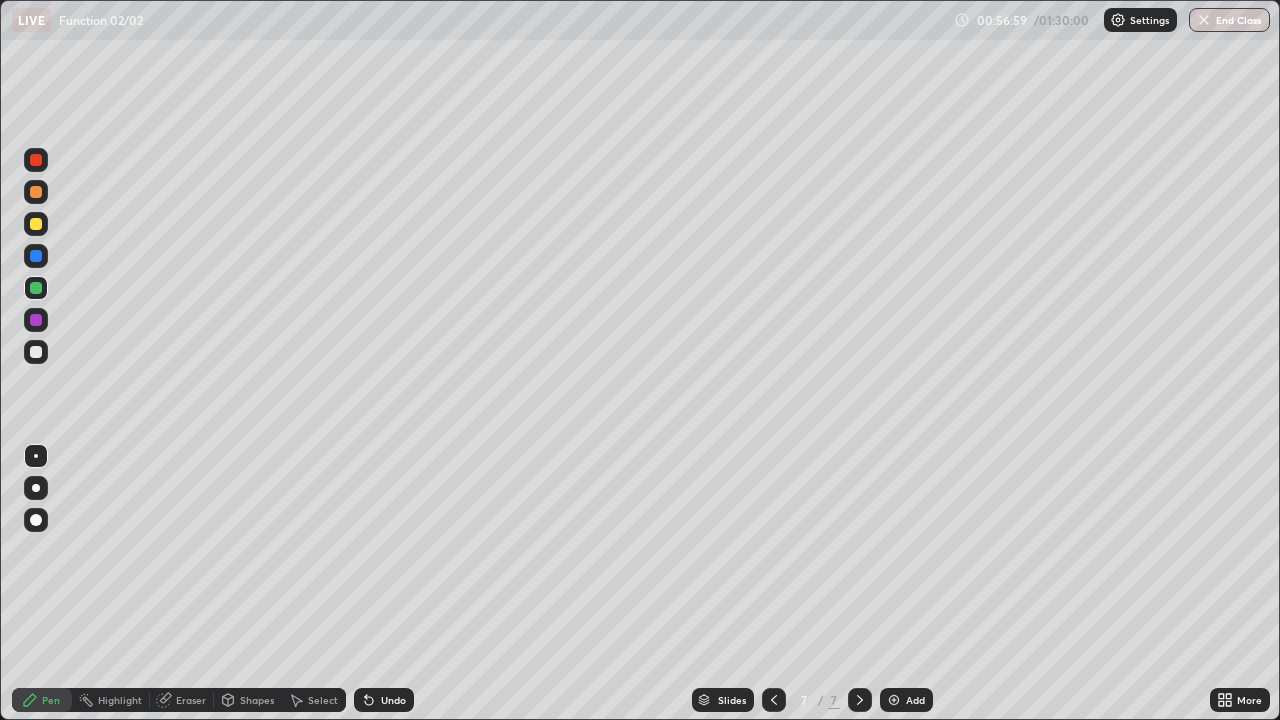 click on "Undo" at bounding box center [393, 700] 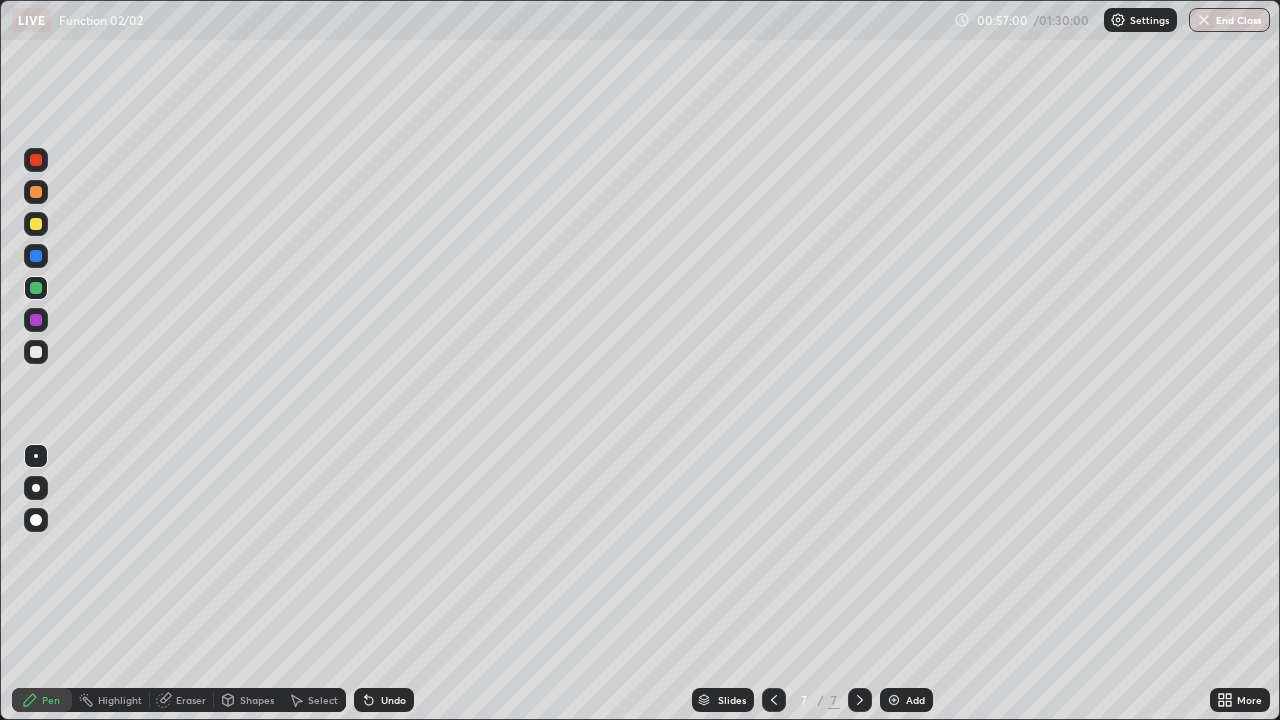 click on "Undo" at bounding box center (393, 700) 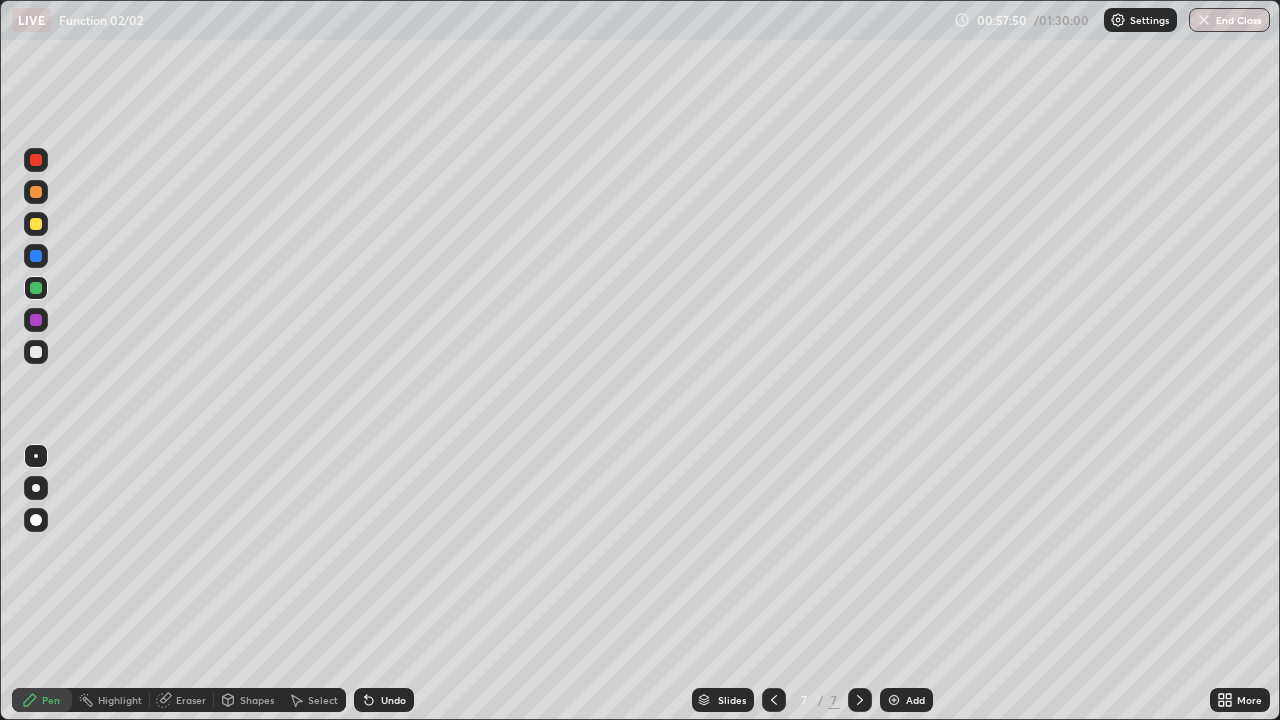 click at bounding box center (36, 320) 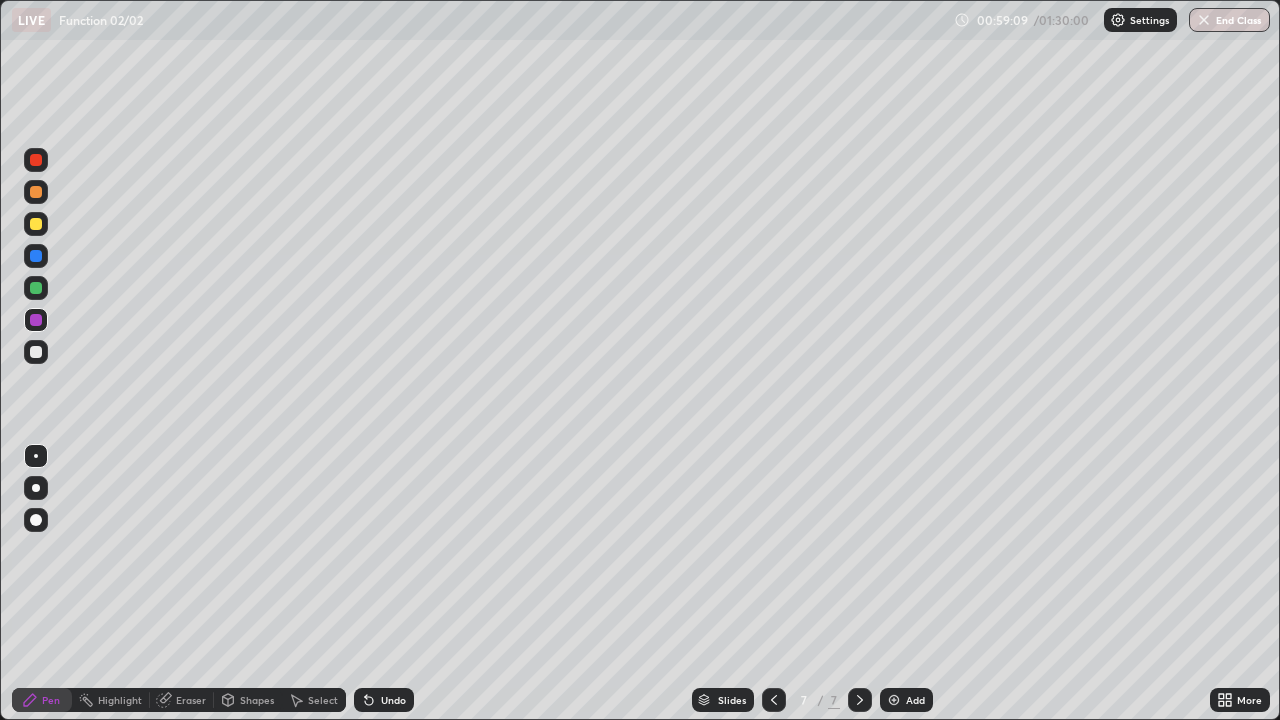 click at bounding box center [36, 288] 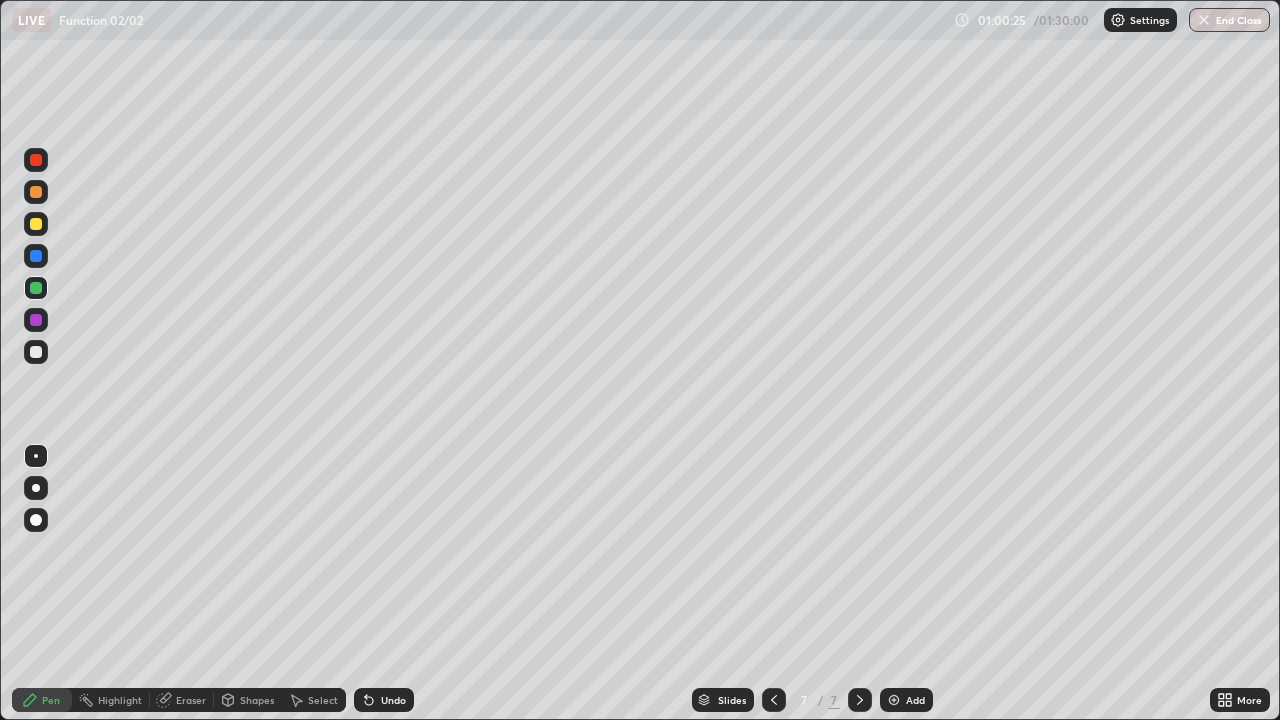 click on "Add" at bounding box center (915, 700) 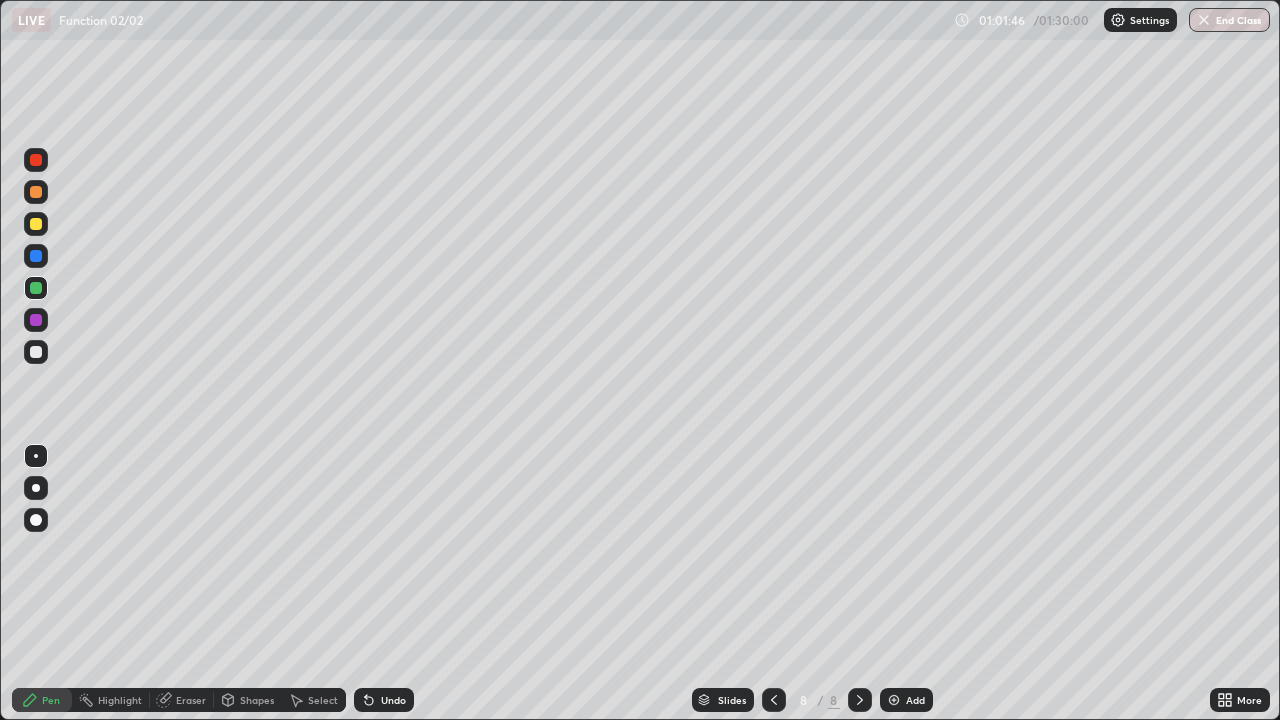 click at bounding box center (36, 352) 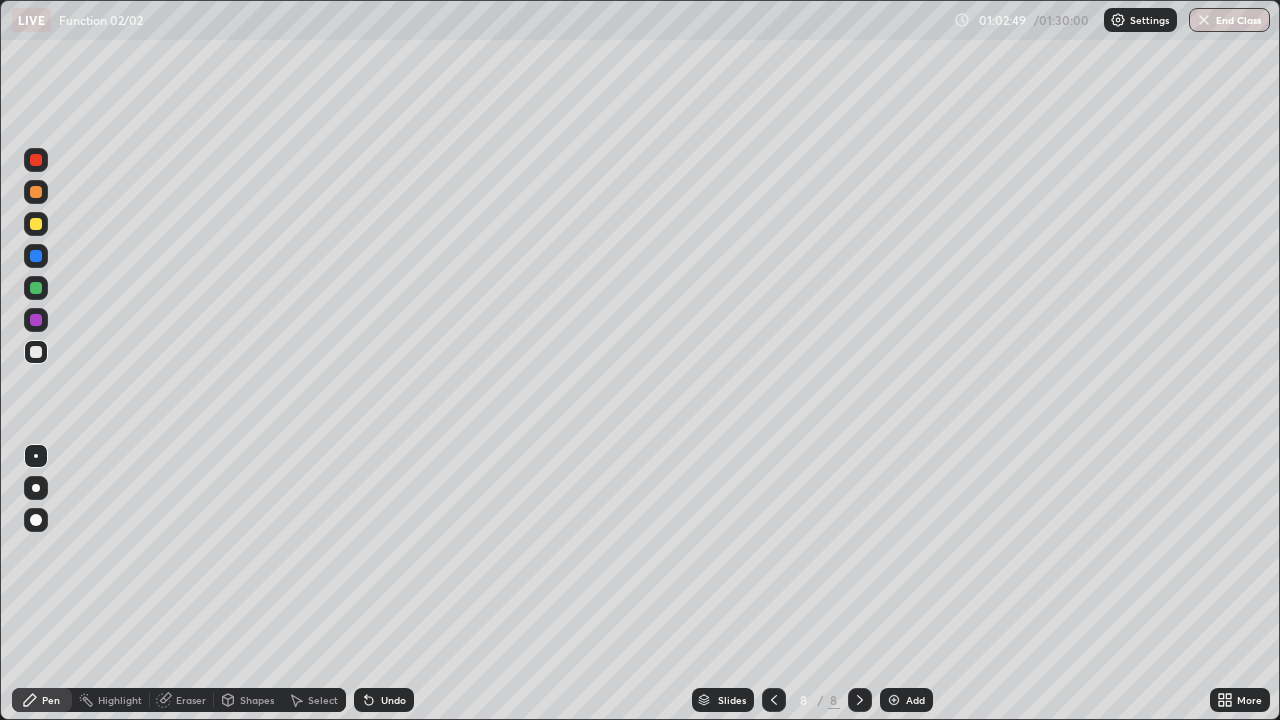 click at bounding box center (36, 224) 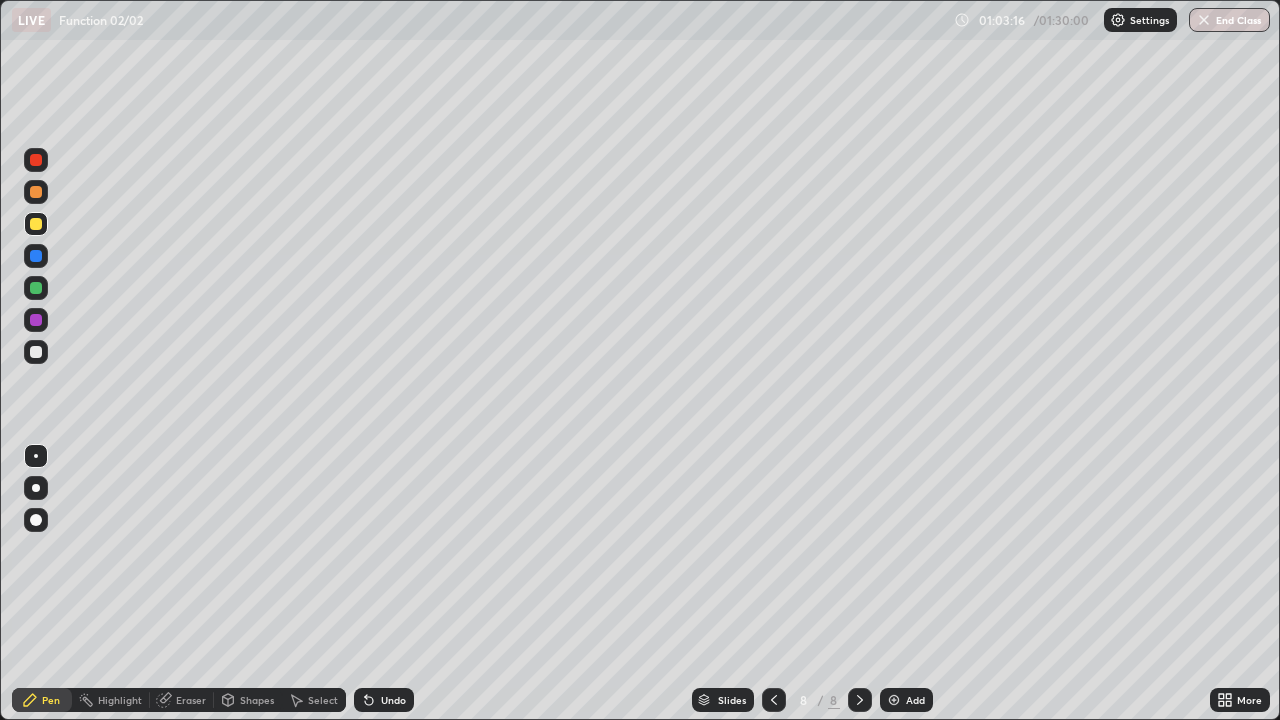 click at bounding box center (36, 288) 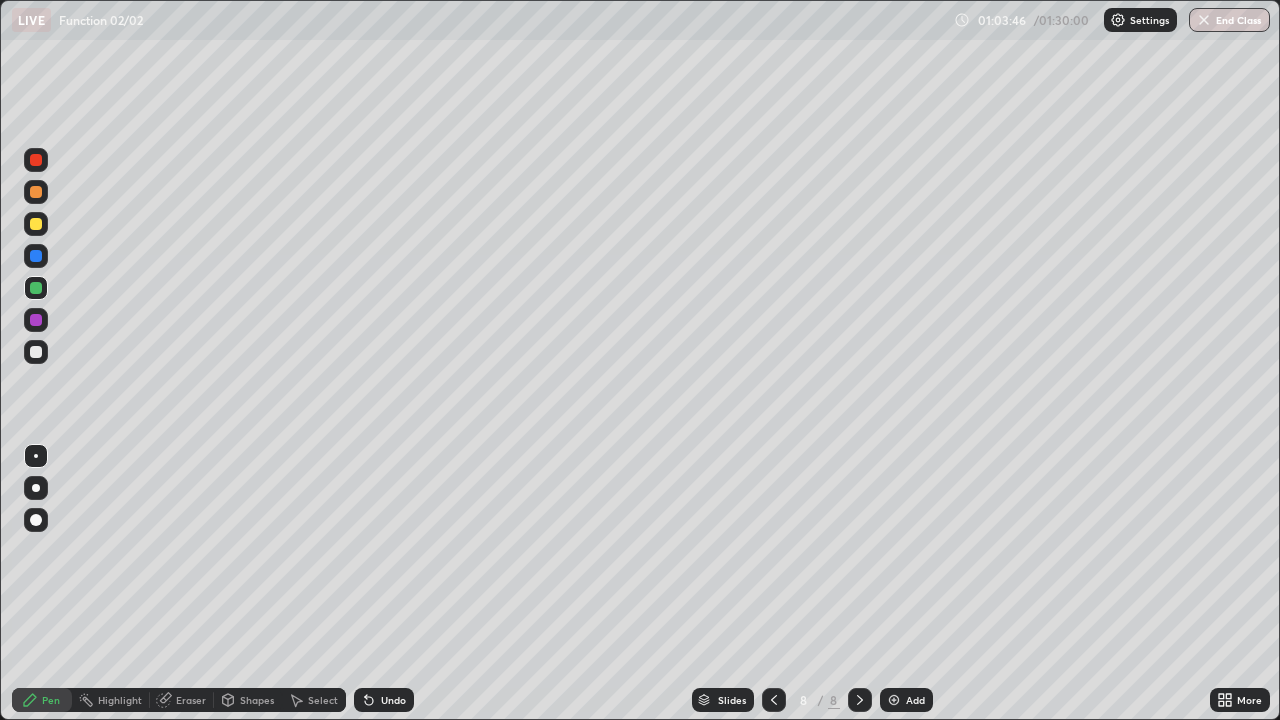 click on "Undo" at bounding box center [393, 700] 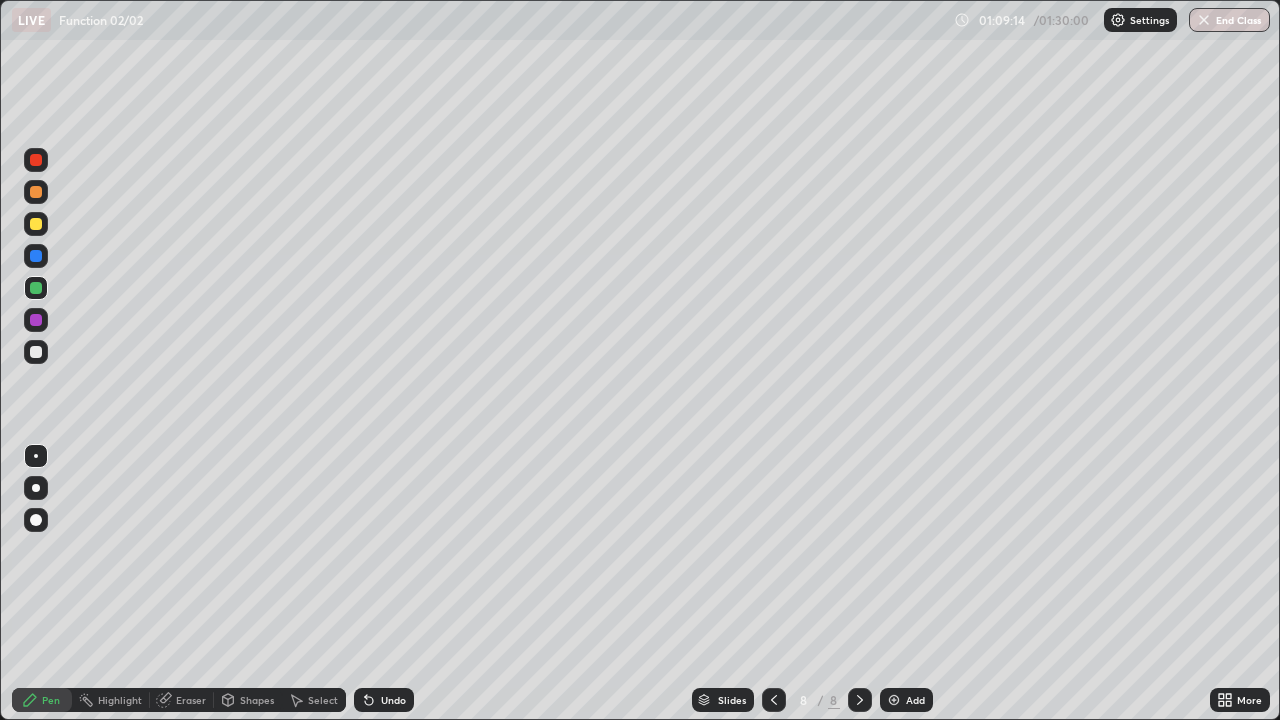 click on "Add" at bounding box center [915, 700] 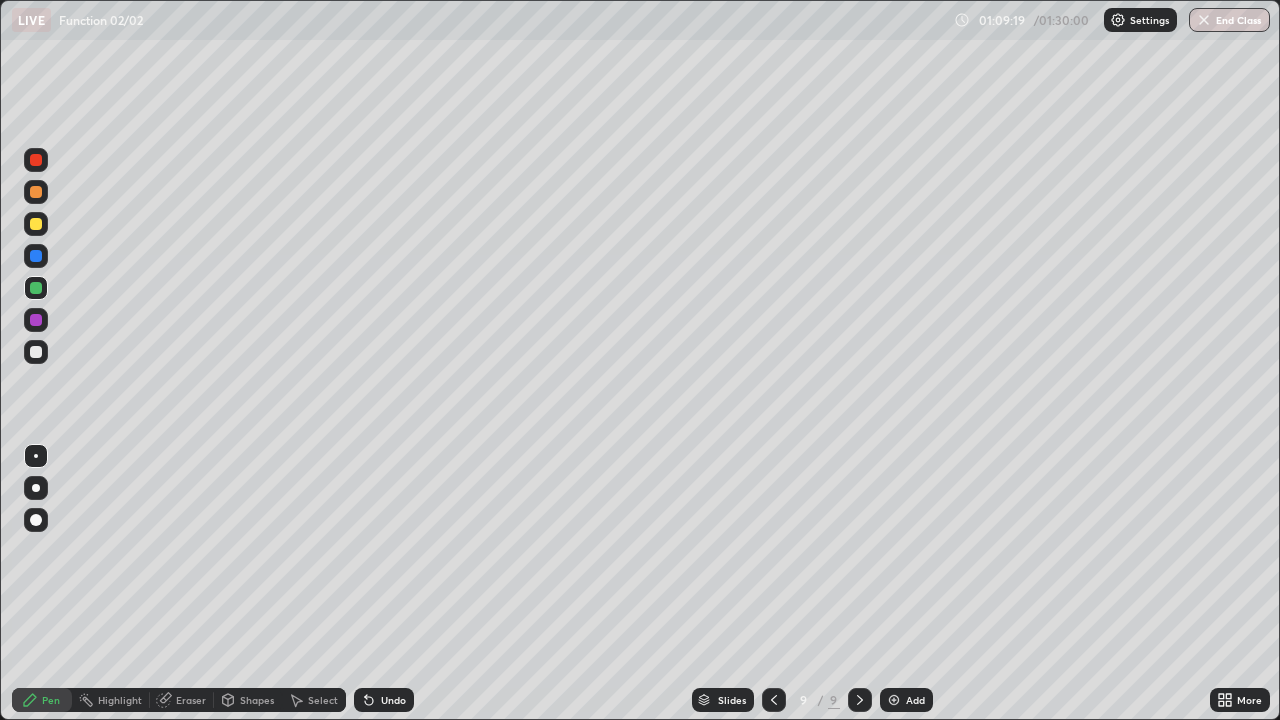 click 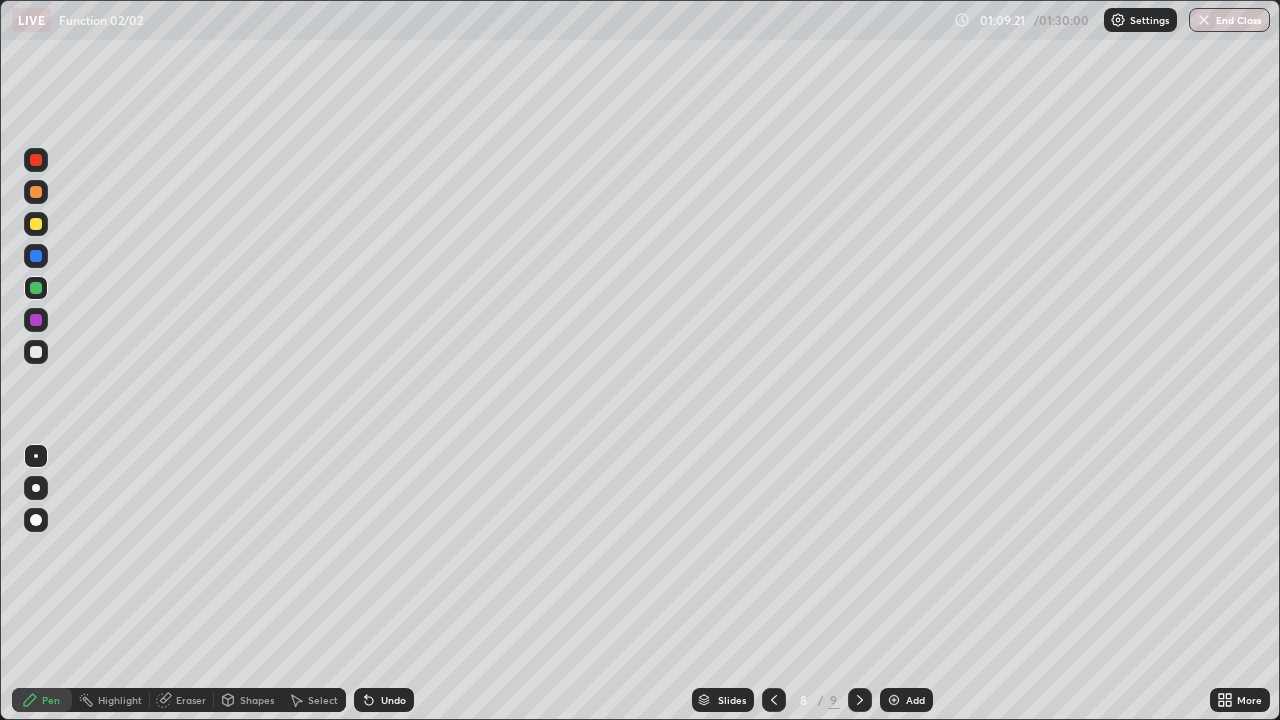 click at bounding box center [36, 160] 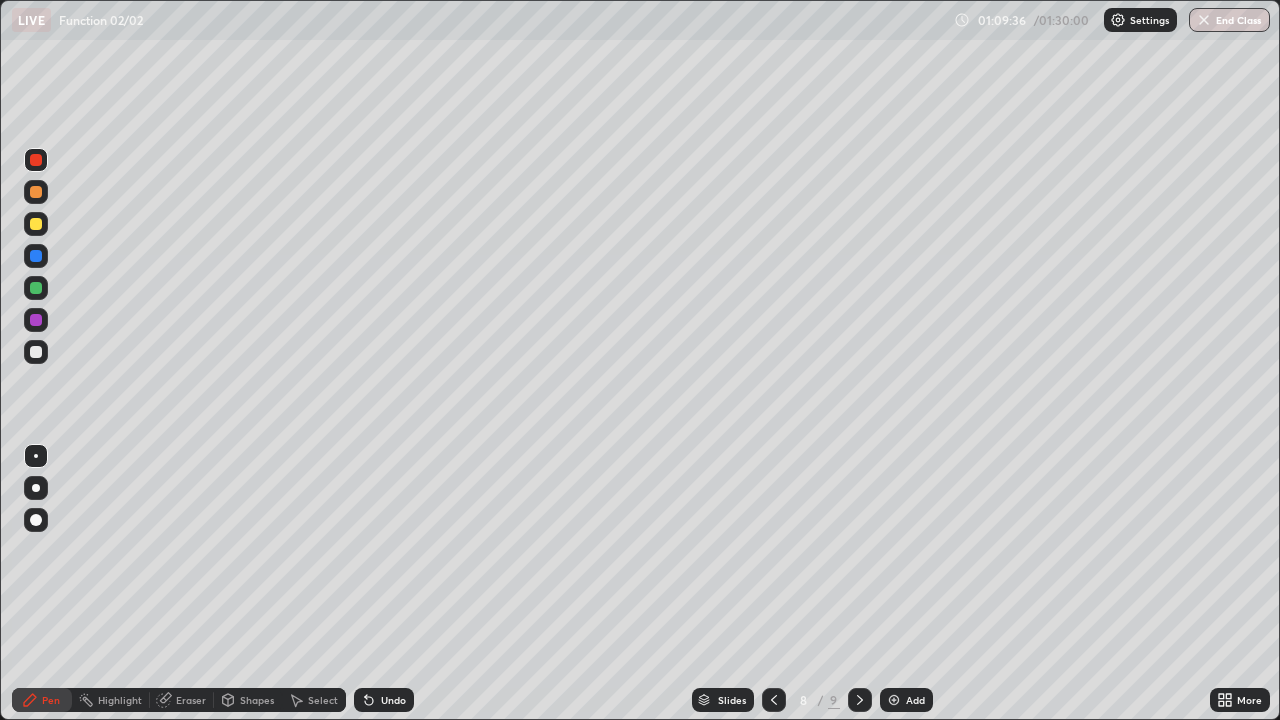 click 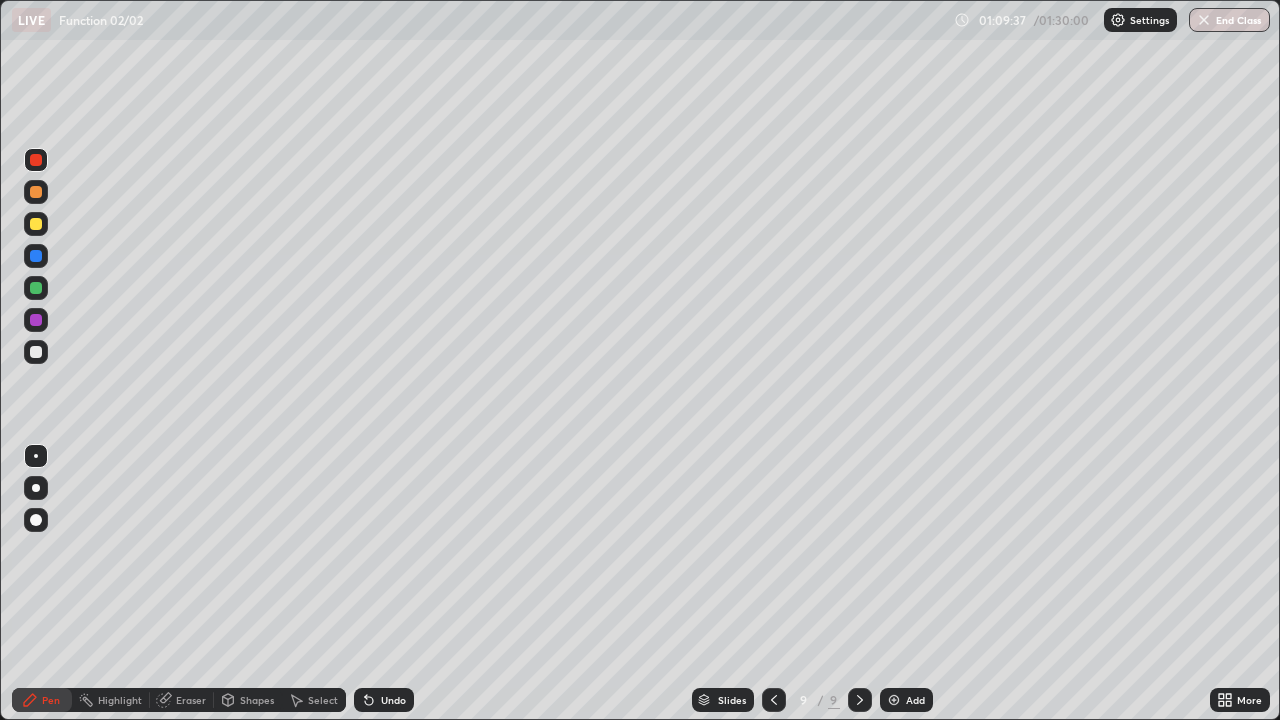 click at bounding box center (36, 288) 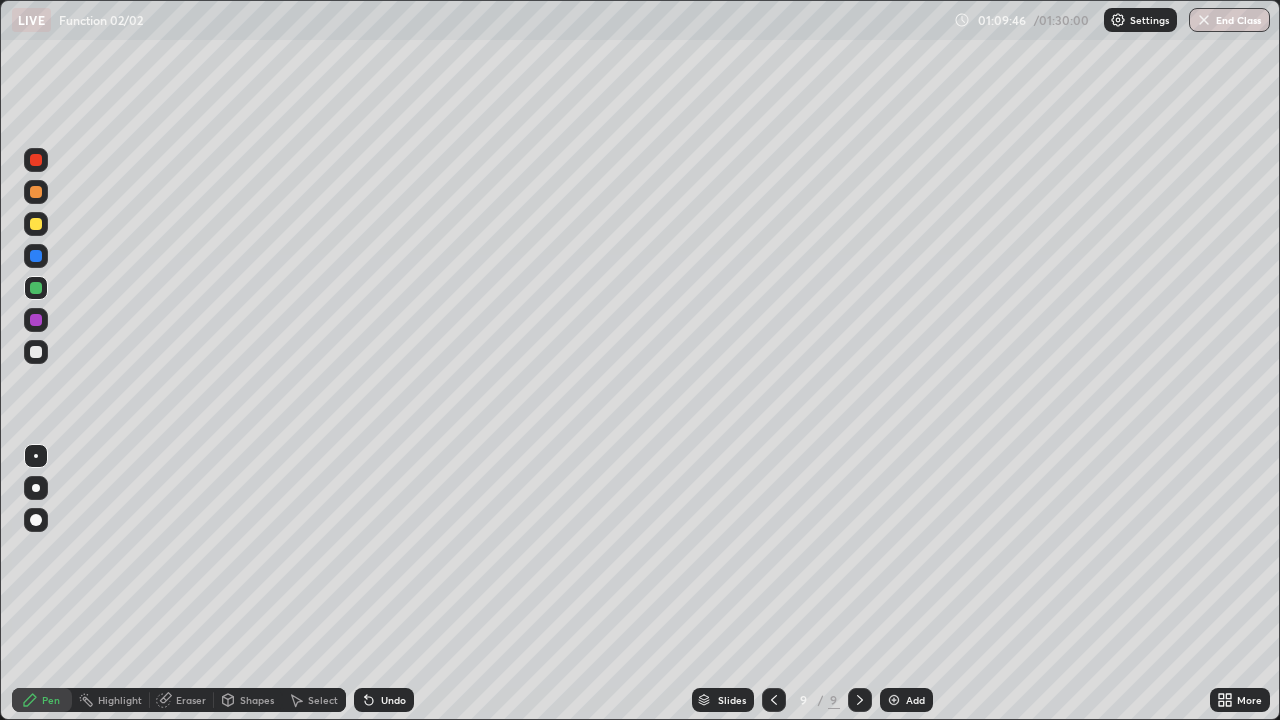 click 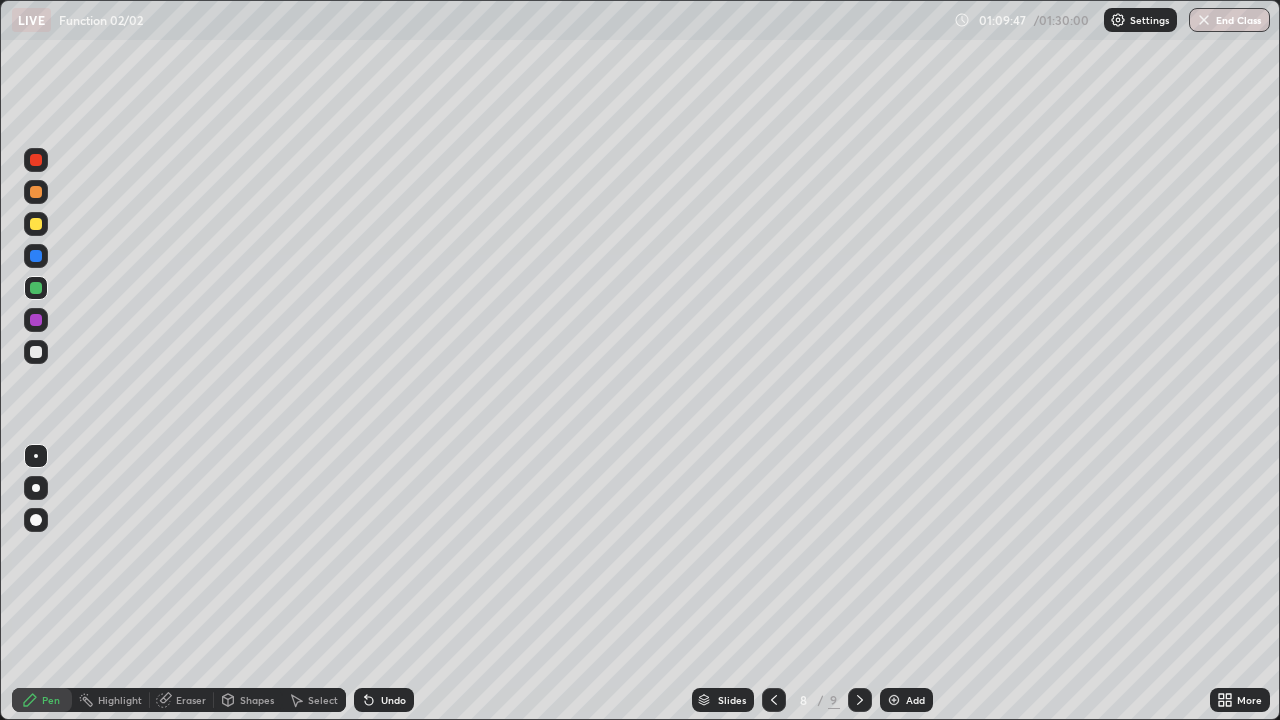 click 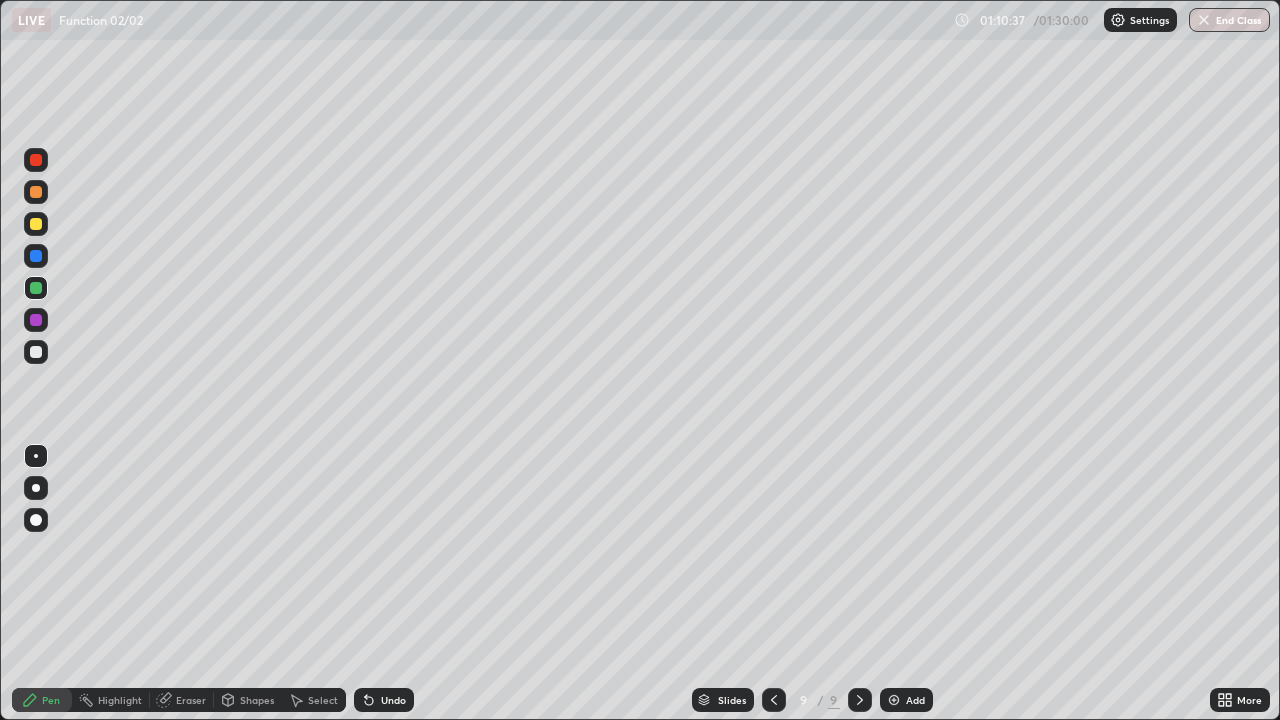 click at bounding box center (36, 320) 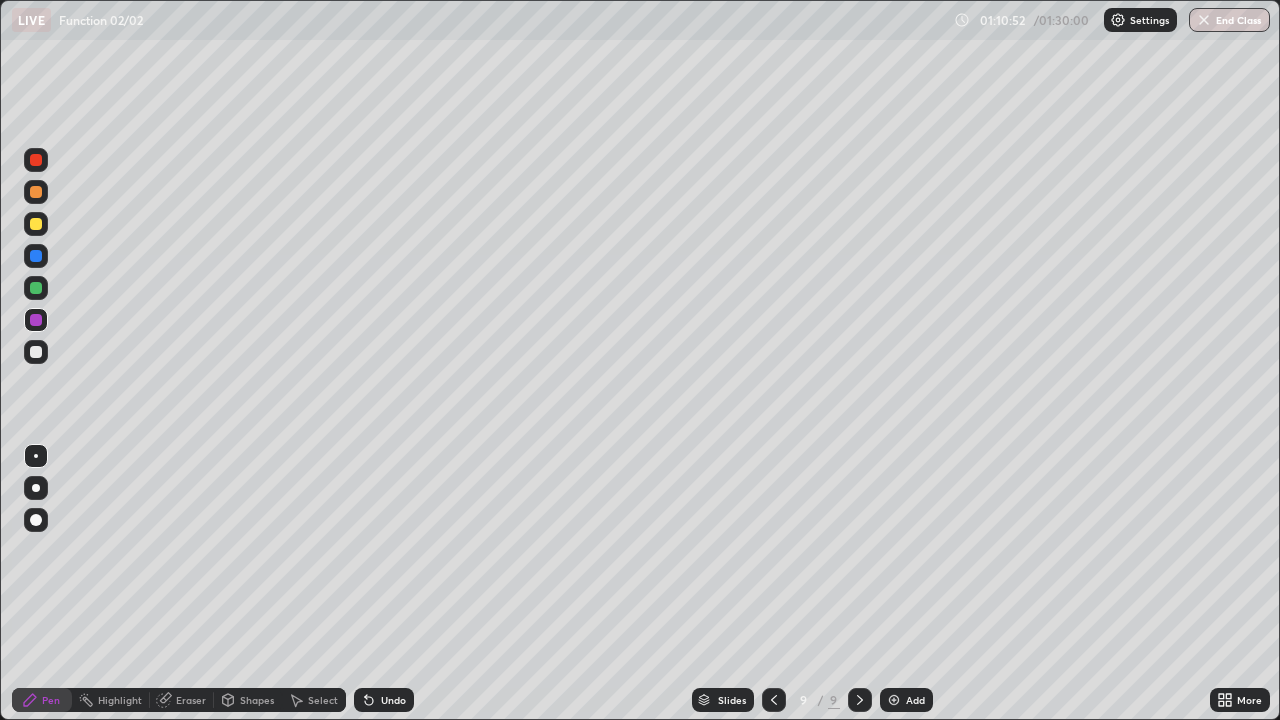 click at bounding box center [36, 352] 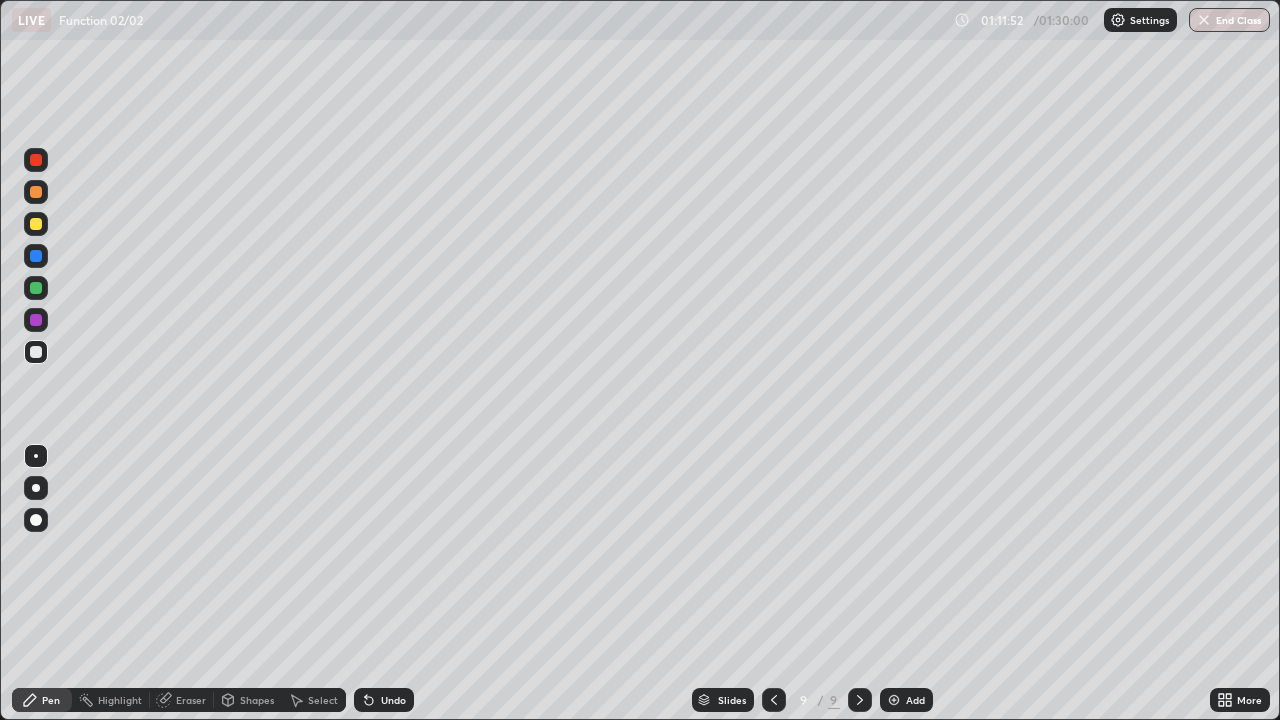 click 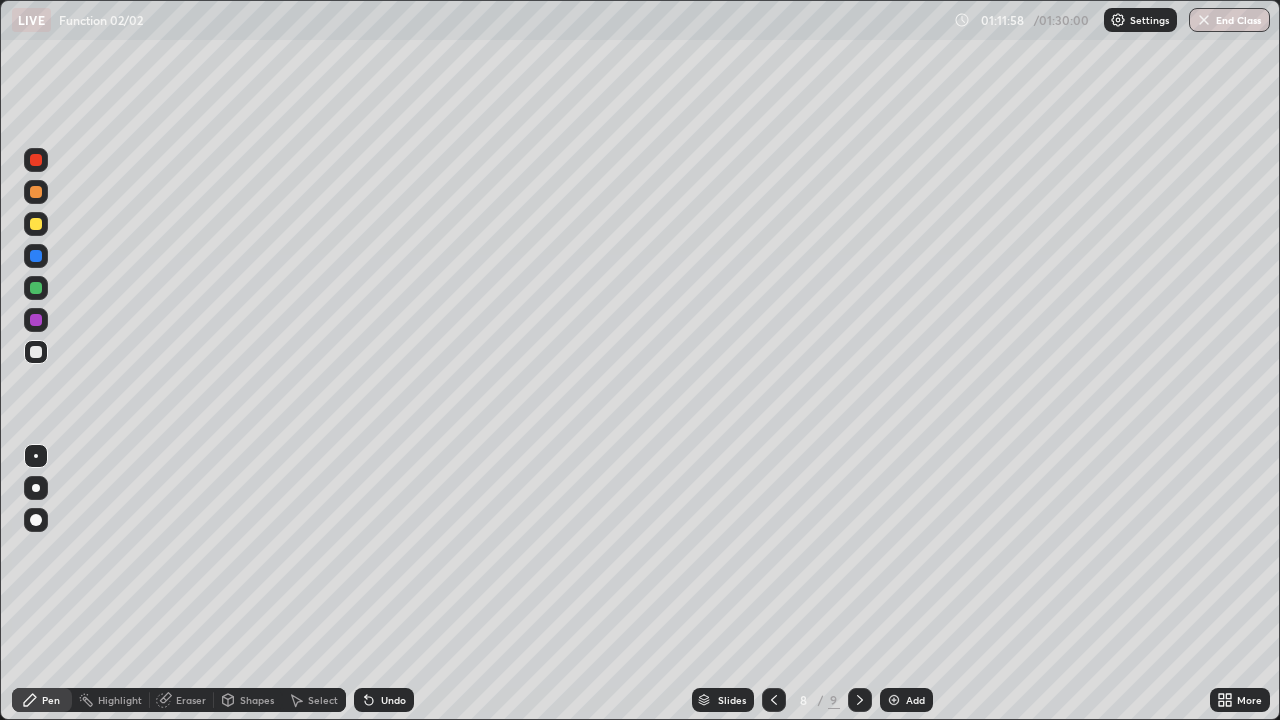 click 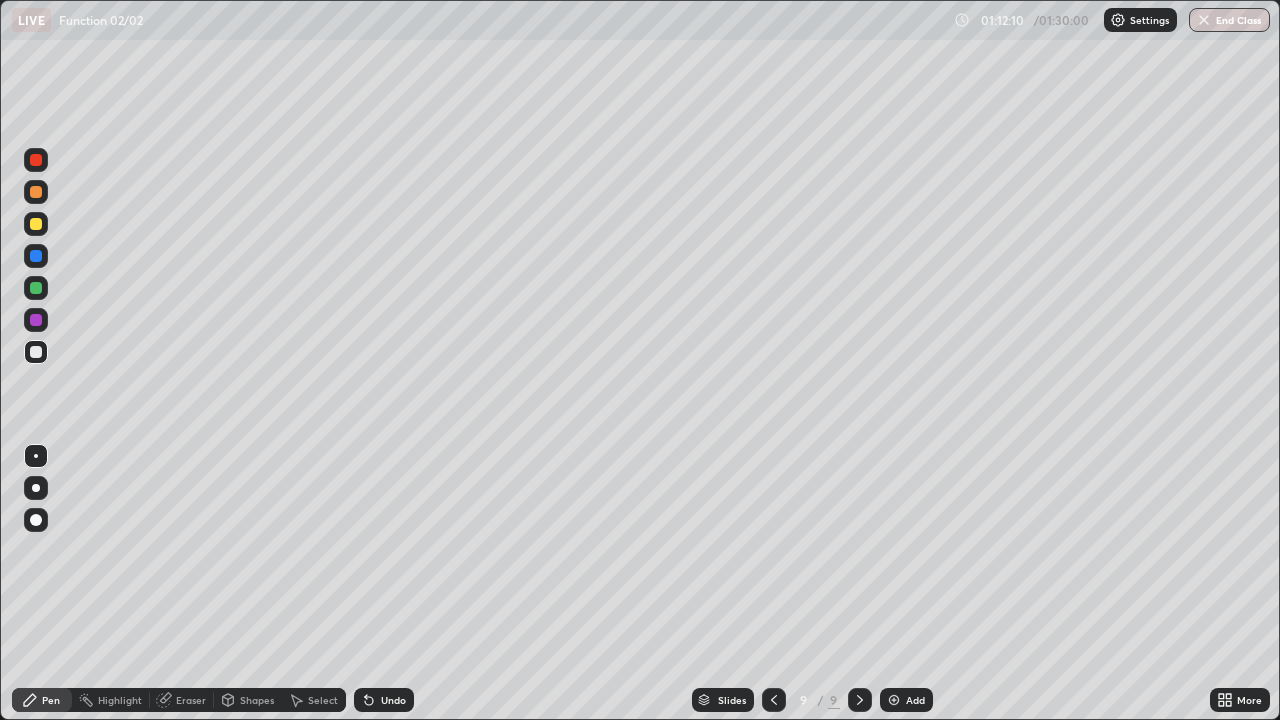 click at bounding box center (36, 224) 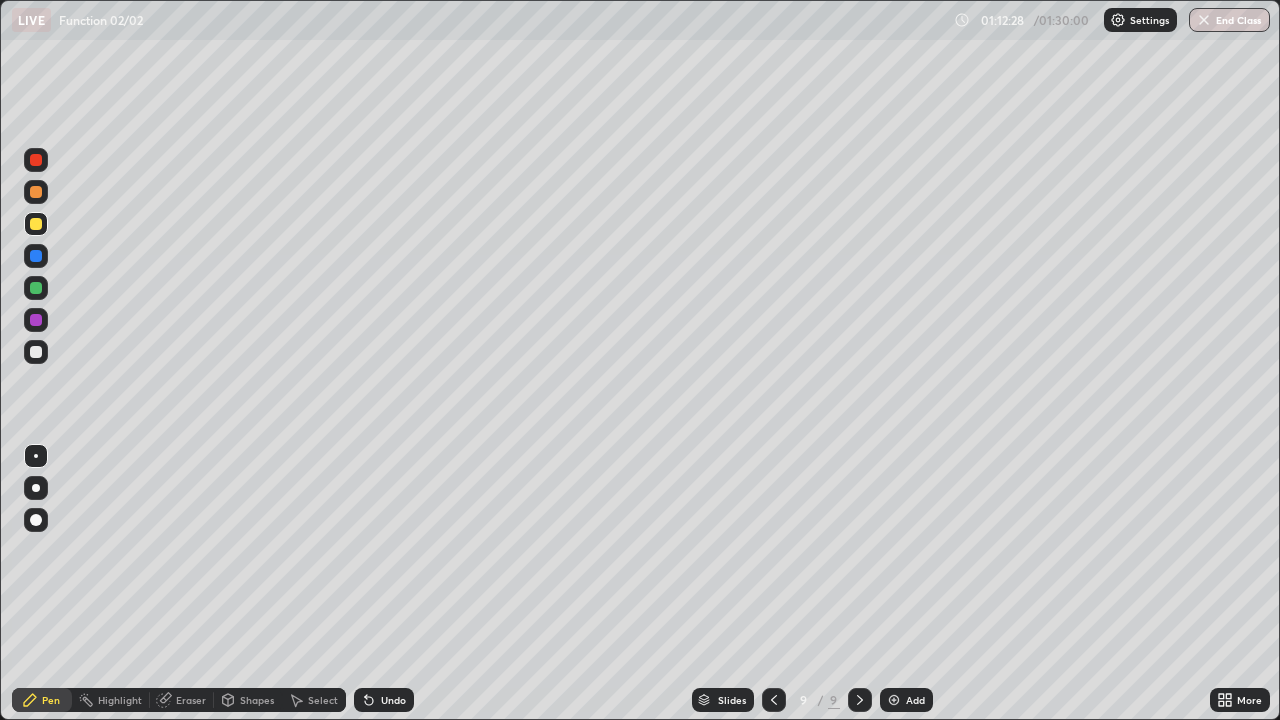 click 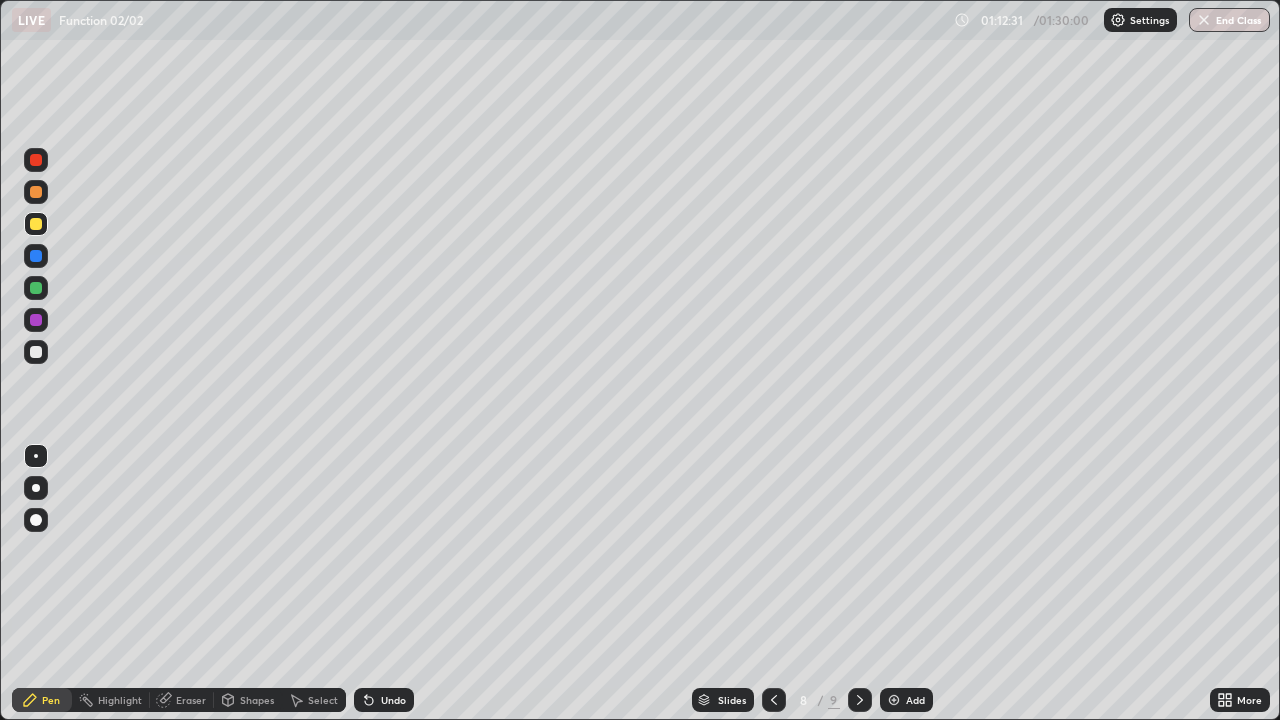 click 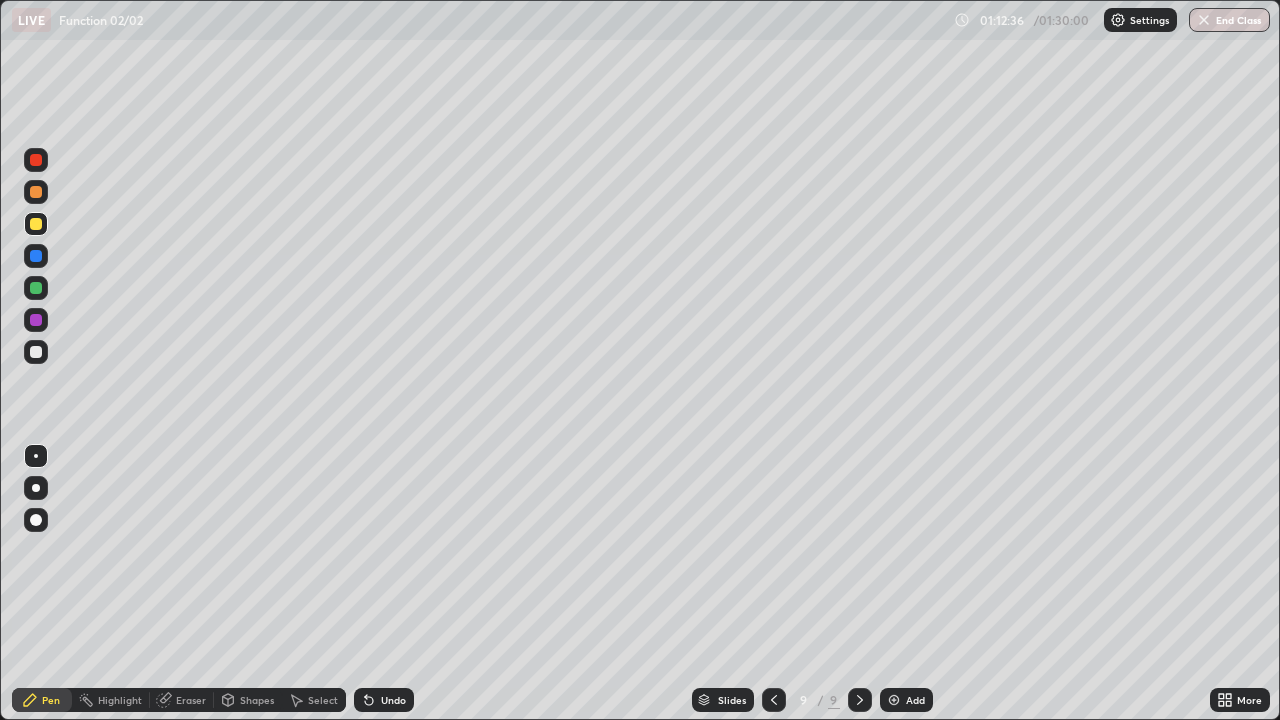 click on "Eraser" at bounding box center (191, 700) 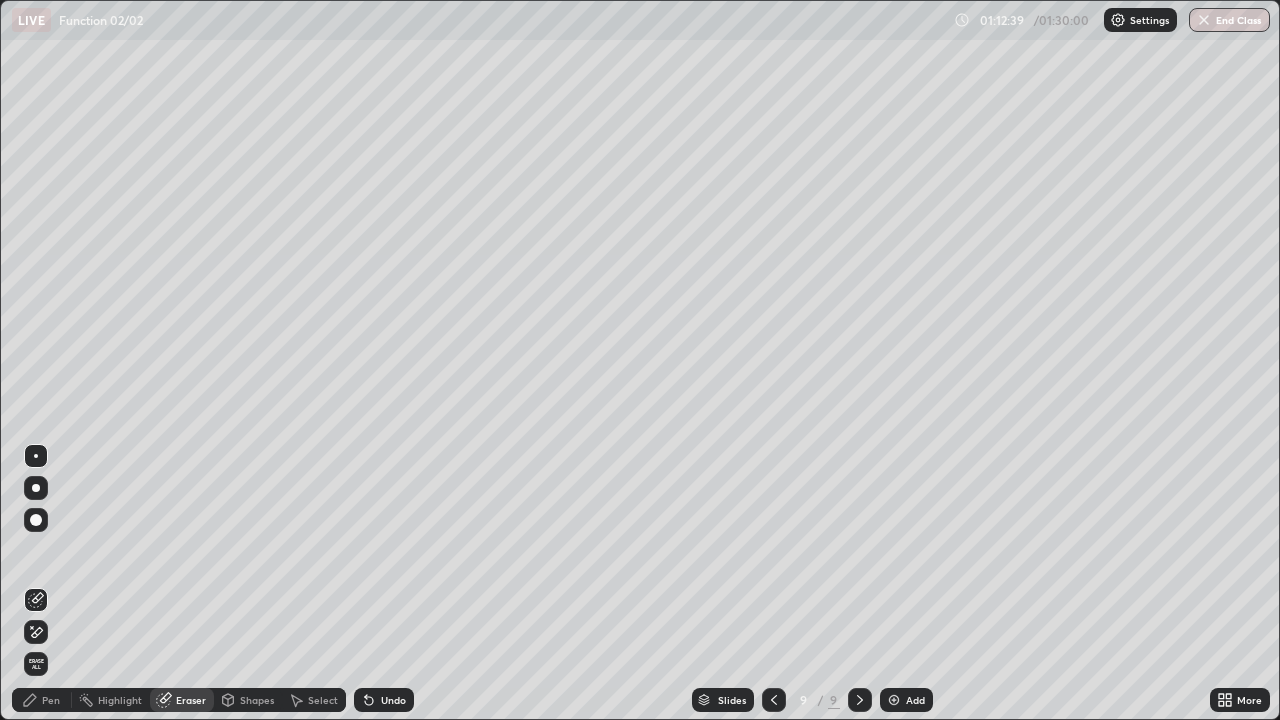 click on "Pen" at bounding box center (51, 700) 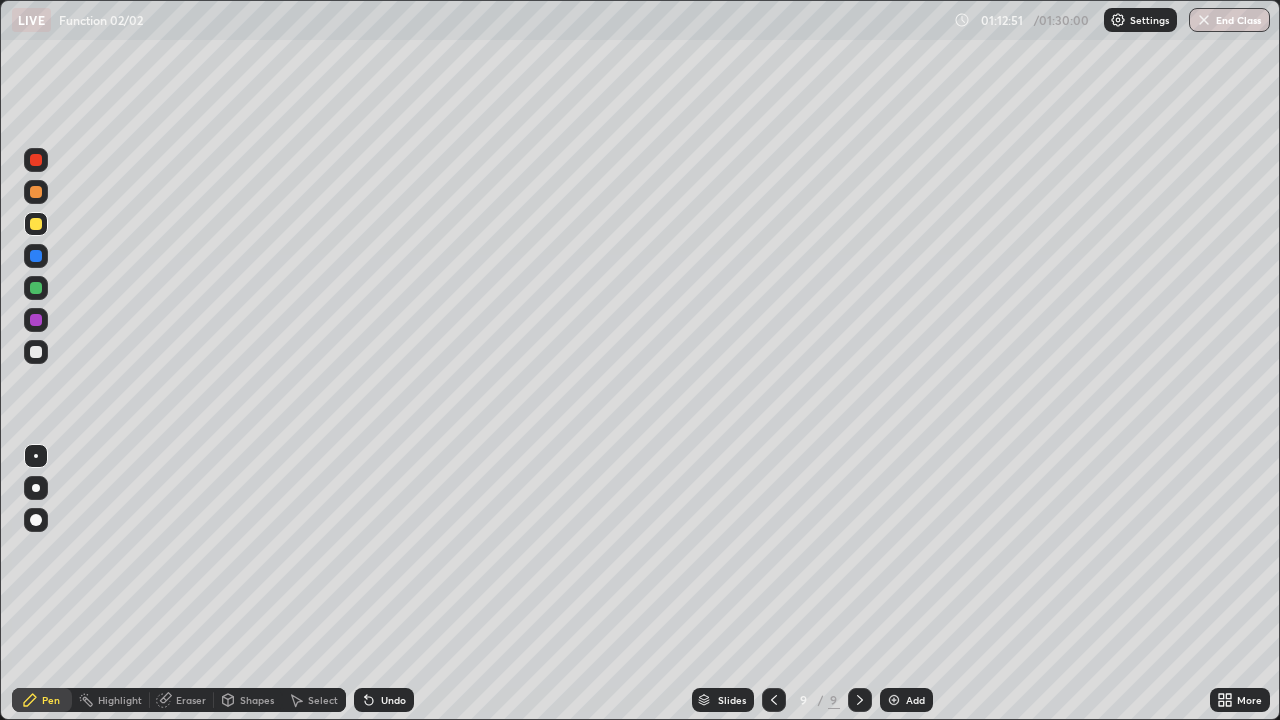 click on "Undo" at bounding box center (393, 700) 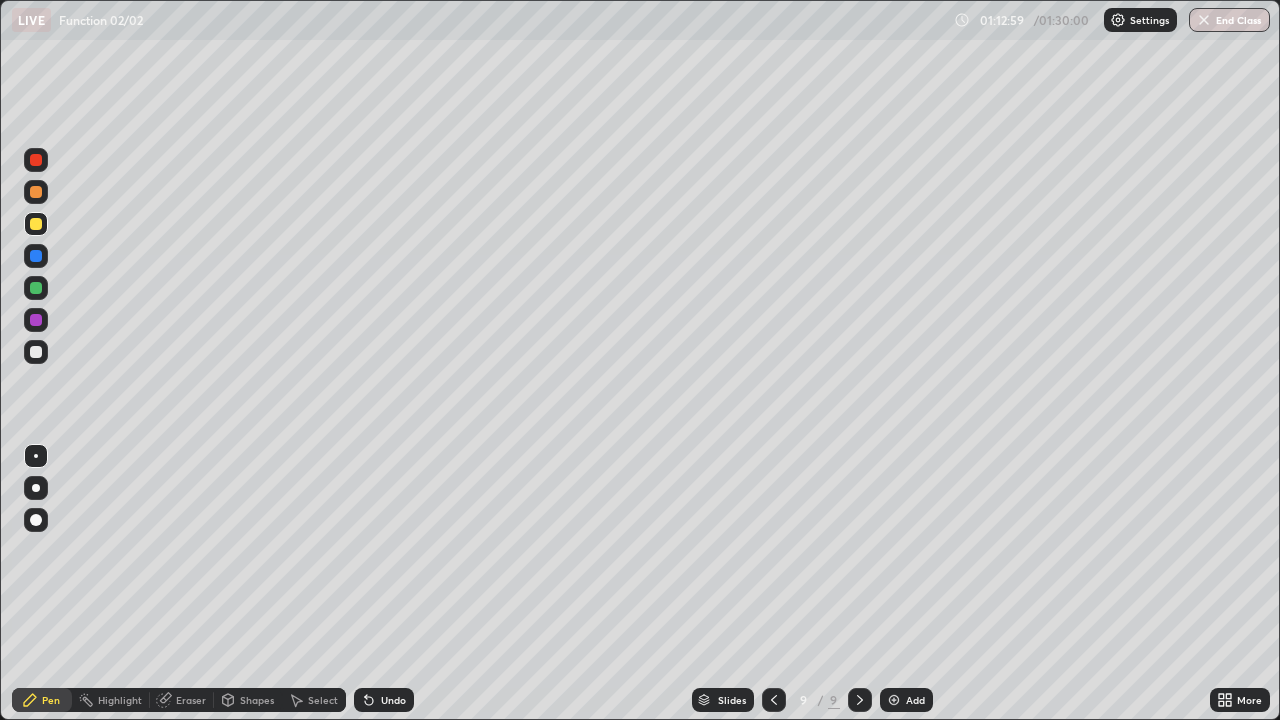 click at bounding box center [36, 288] 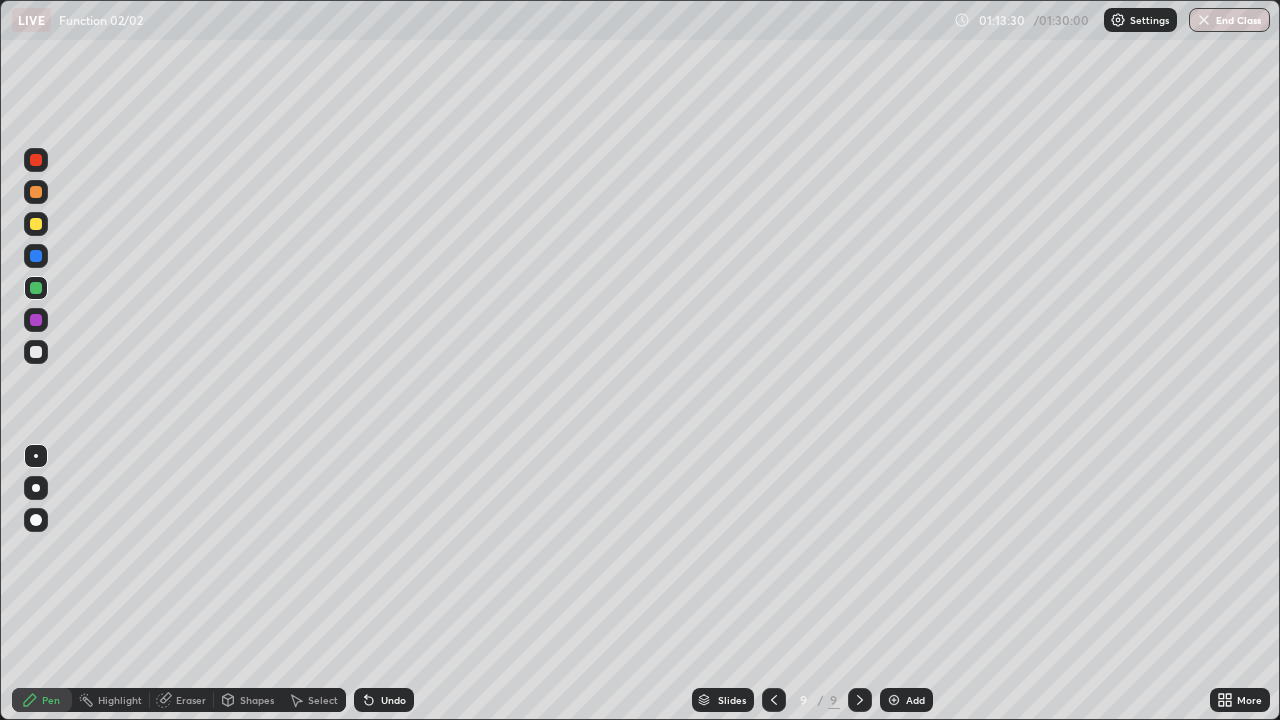 click at bounding box center (36, 224) 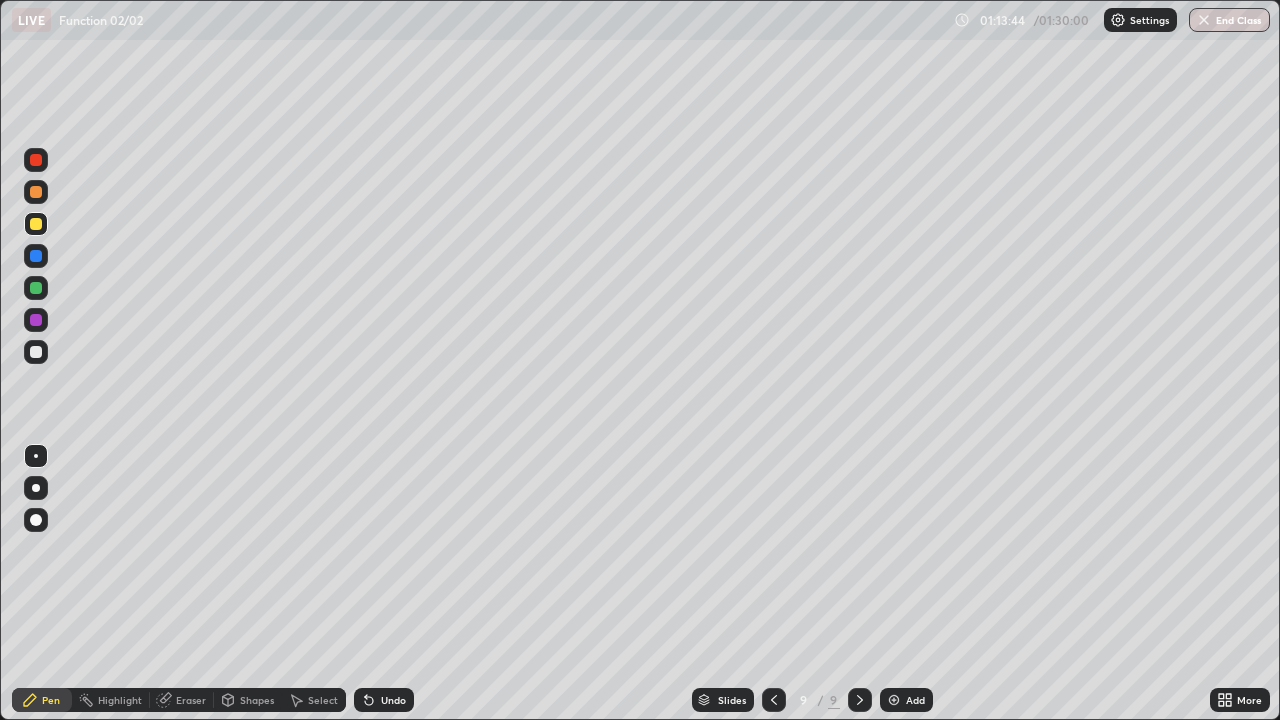 click at bounding box center [36, 288] 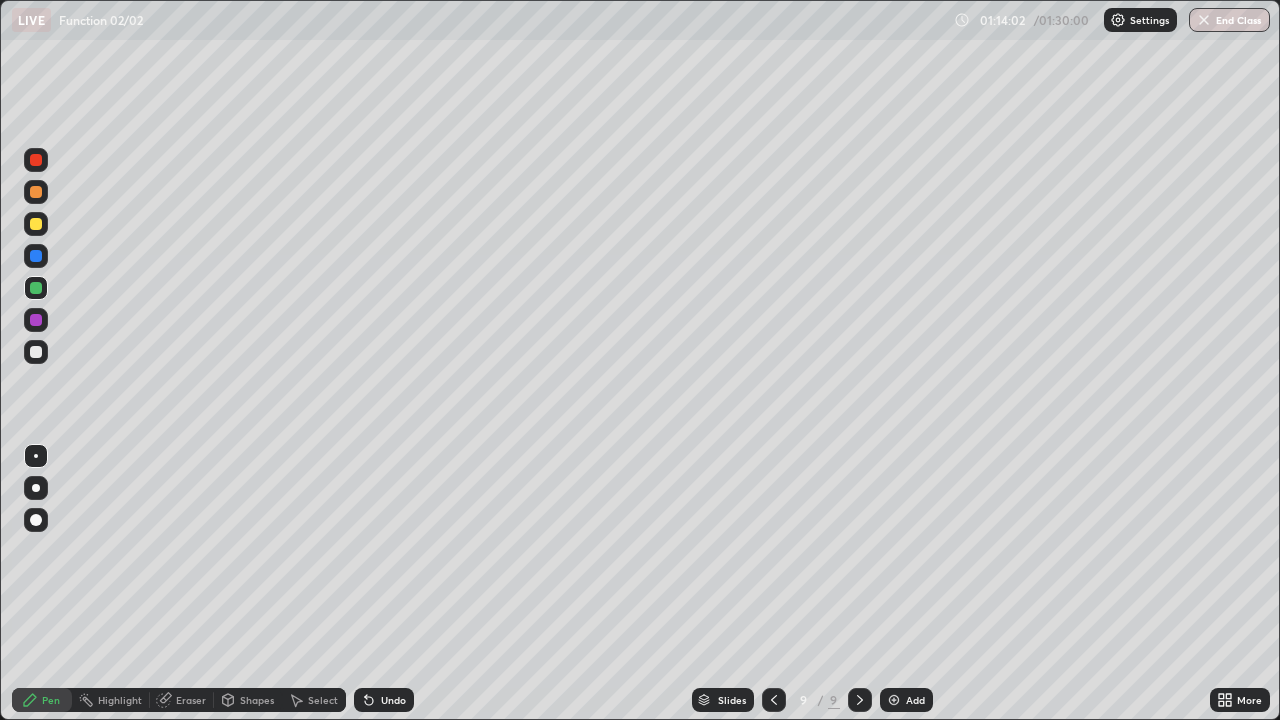 click at bounding box center [36, 224] 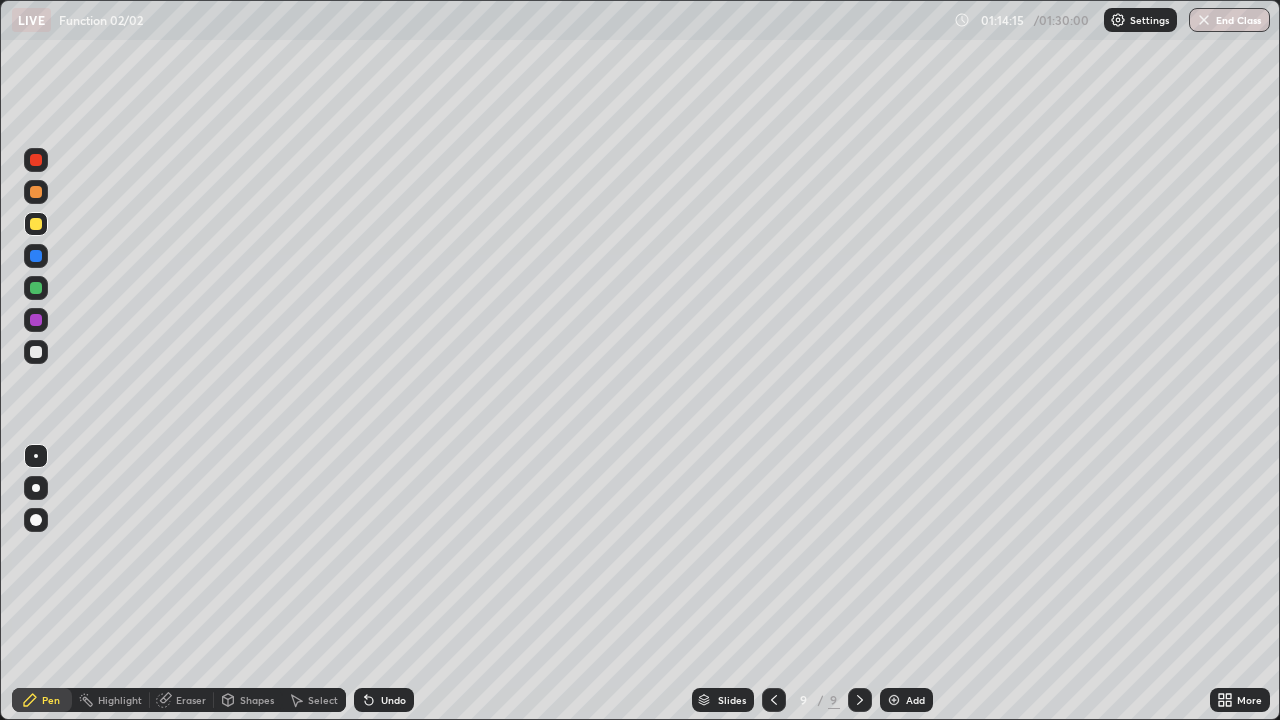 click at bounding box center [36, 288] 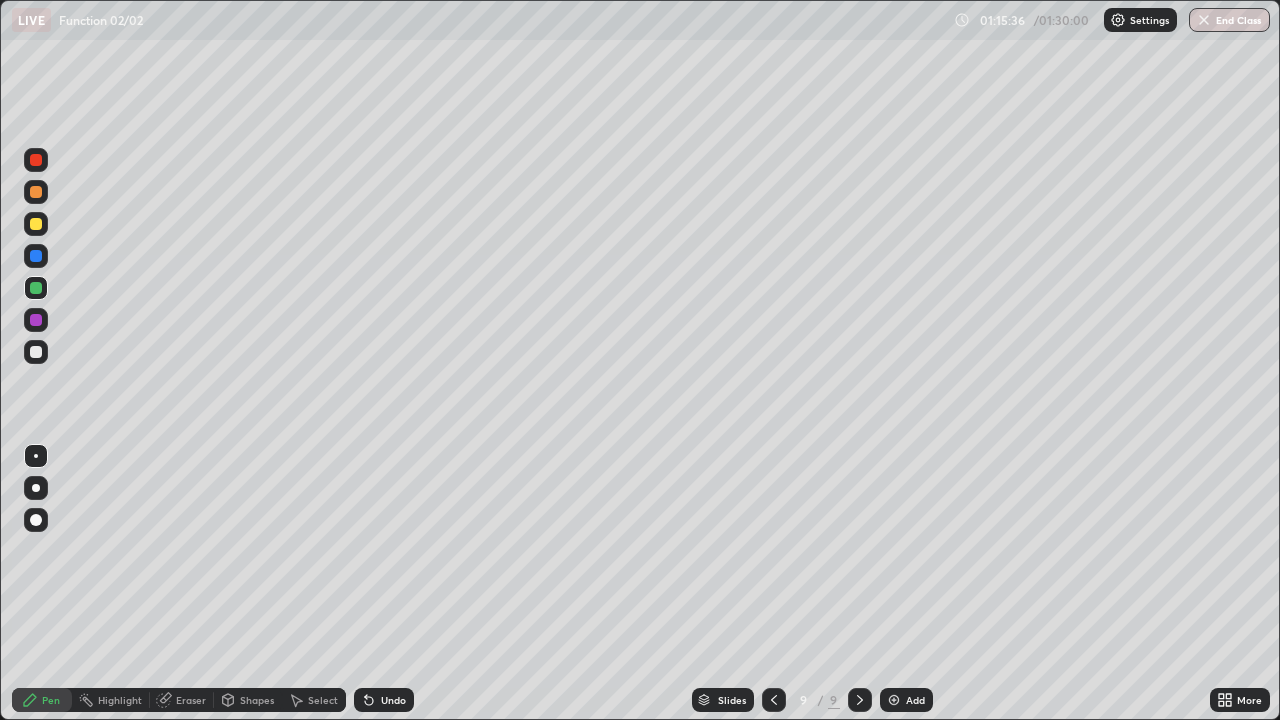 click at bounding box center (36, 224) 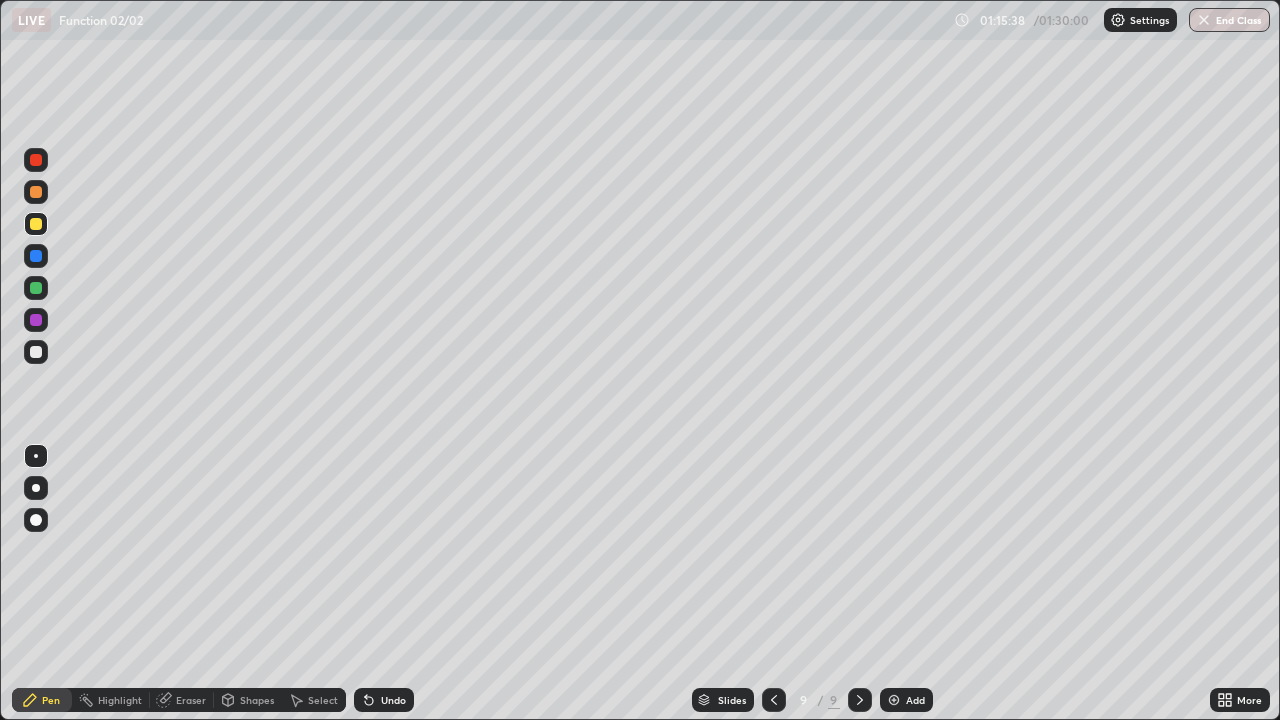 click on "Add" at bounding box center [915, 700] 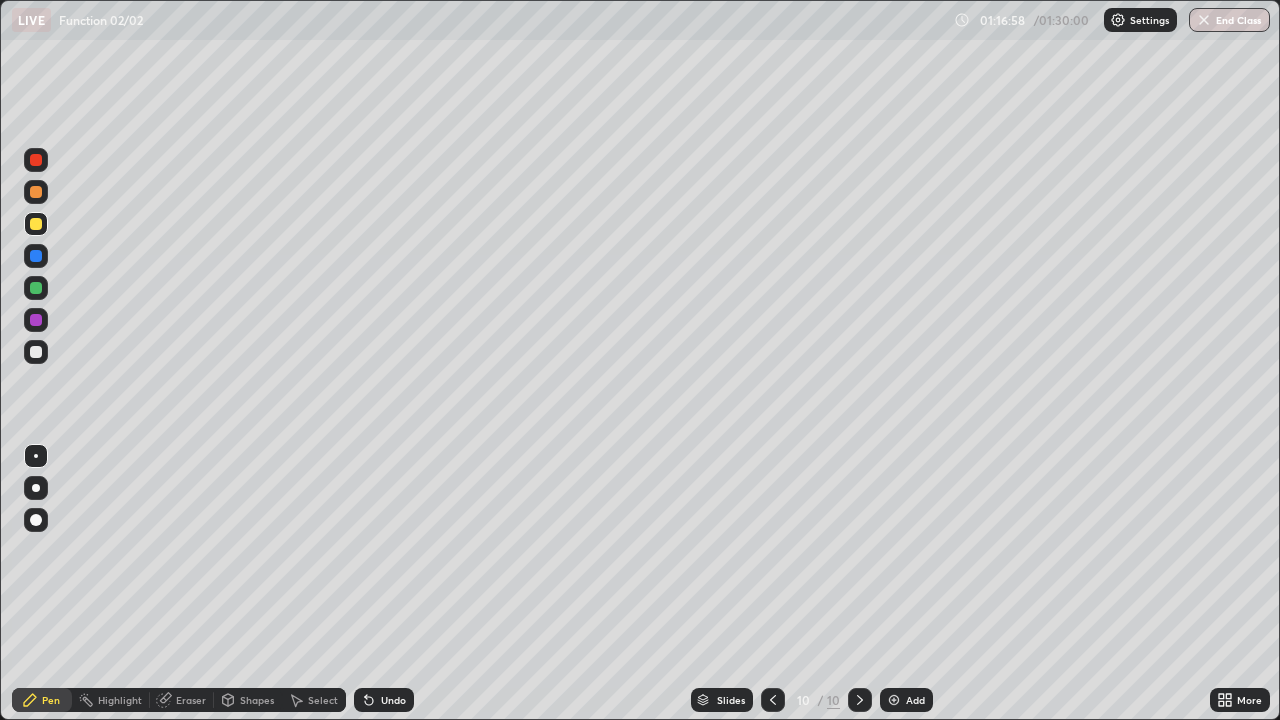 click on "Undo" at bounding box center (393, 700) 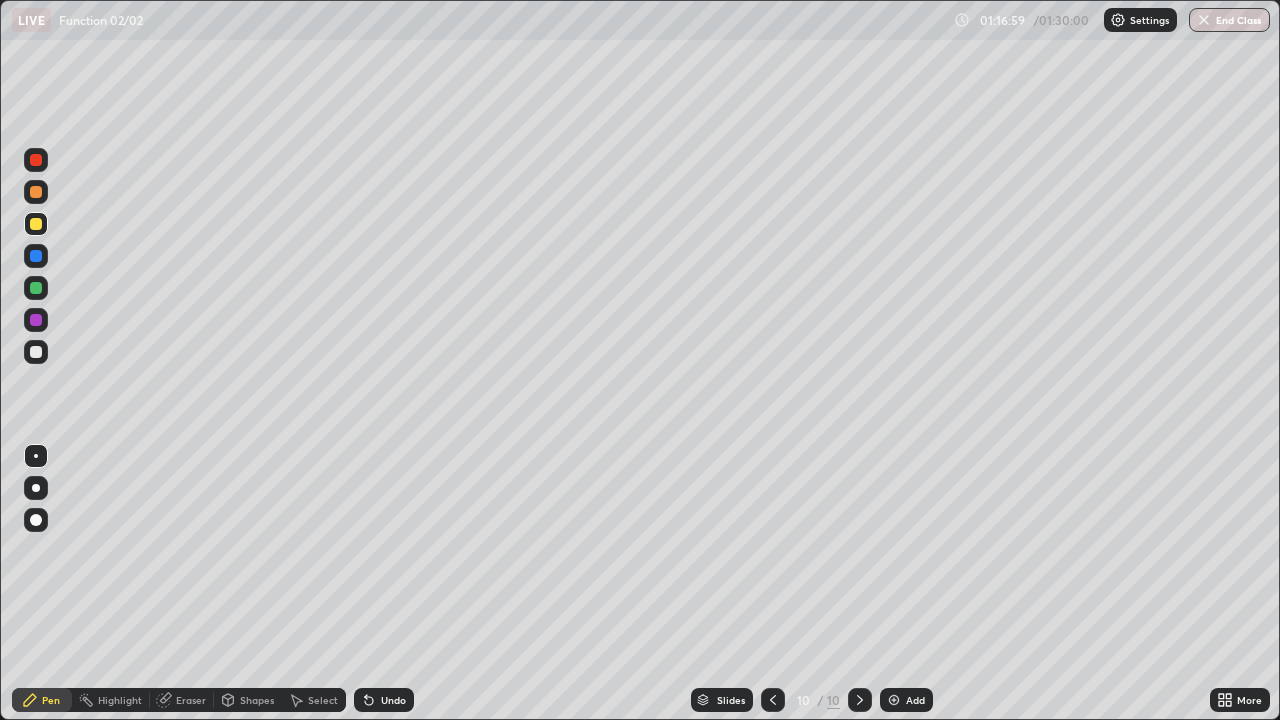 click on "Undo" at bounding box center (393, 700) 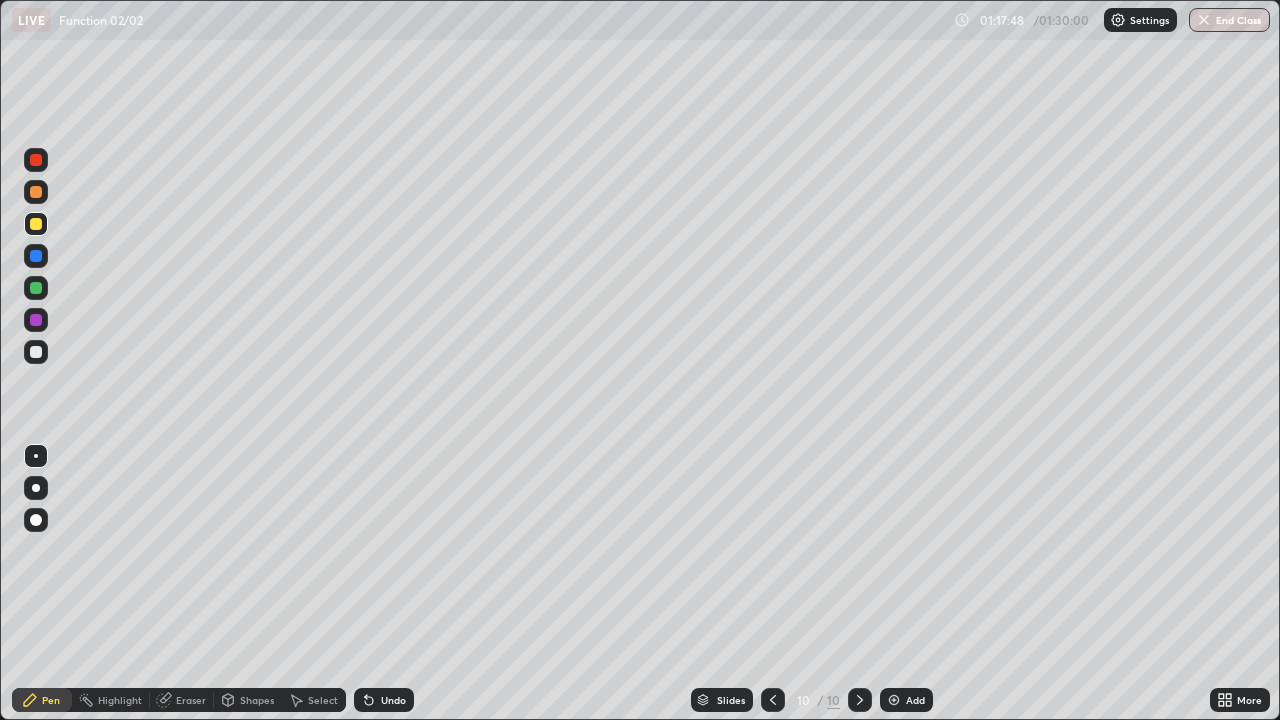 click on "Undo" at bounding box center (393, 700) 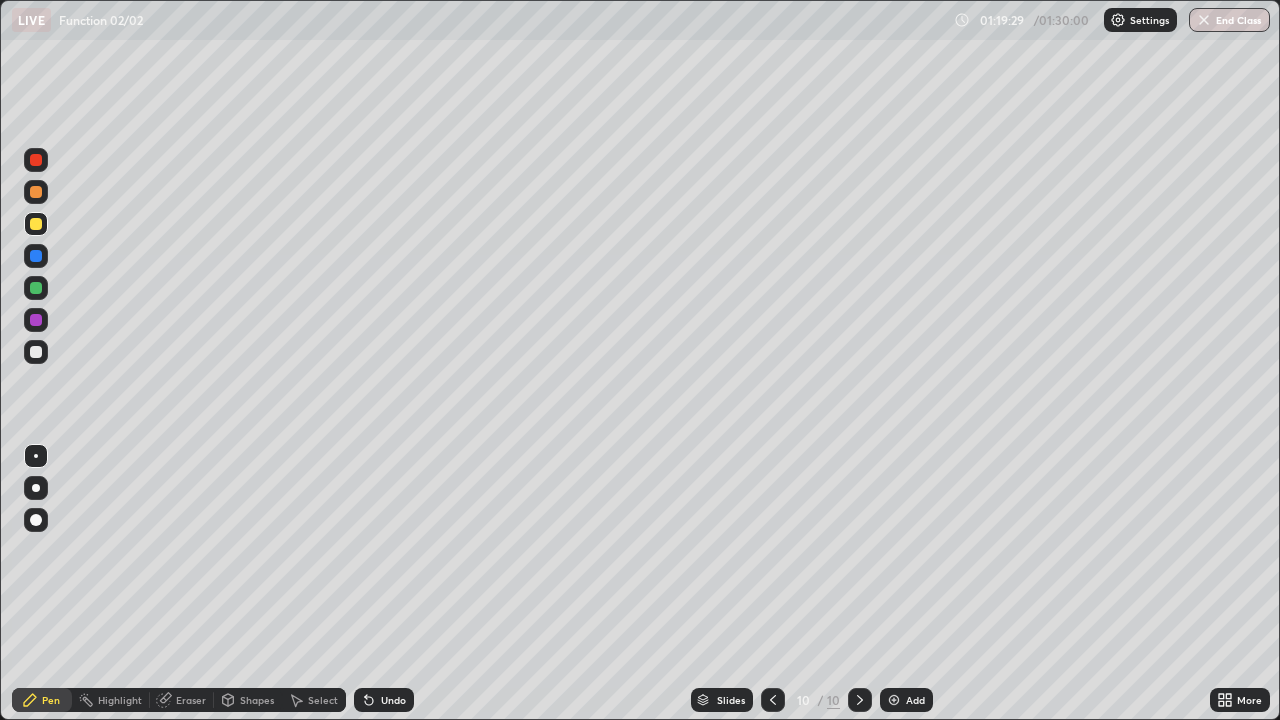 click at bounding box center [36, 288] 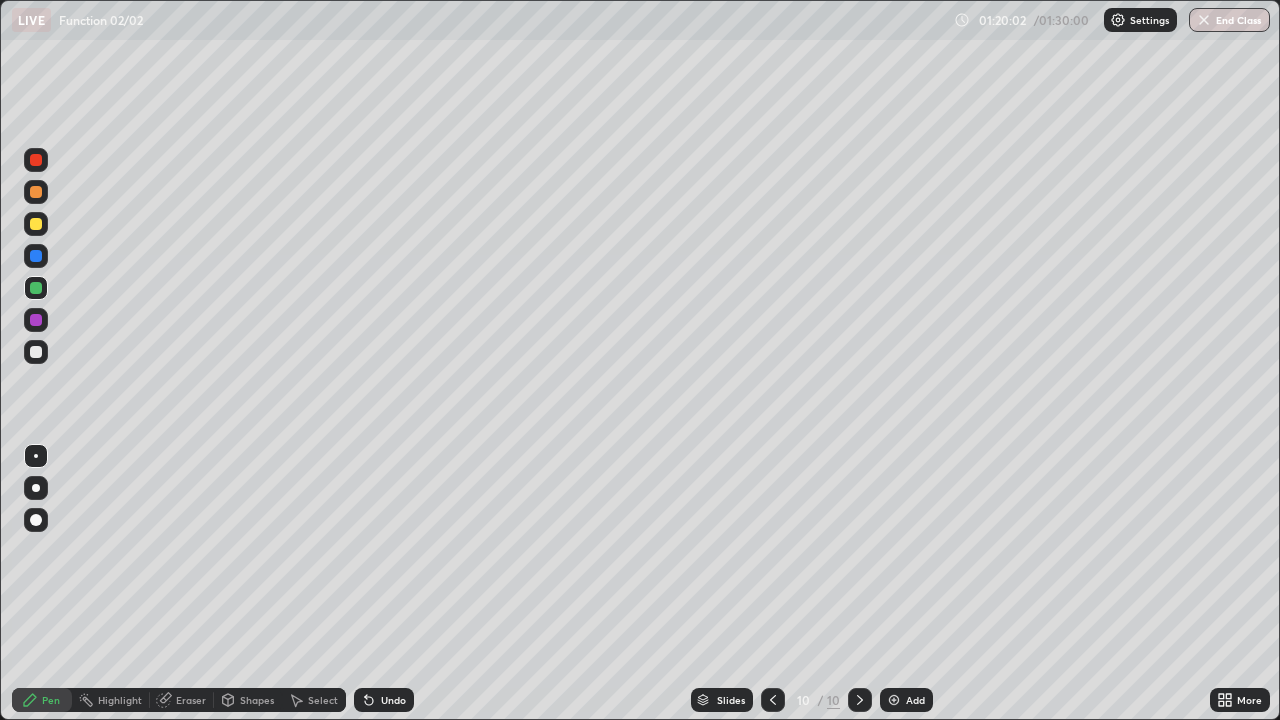 click at bounding box center [36, 320] 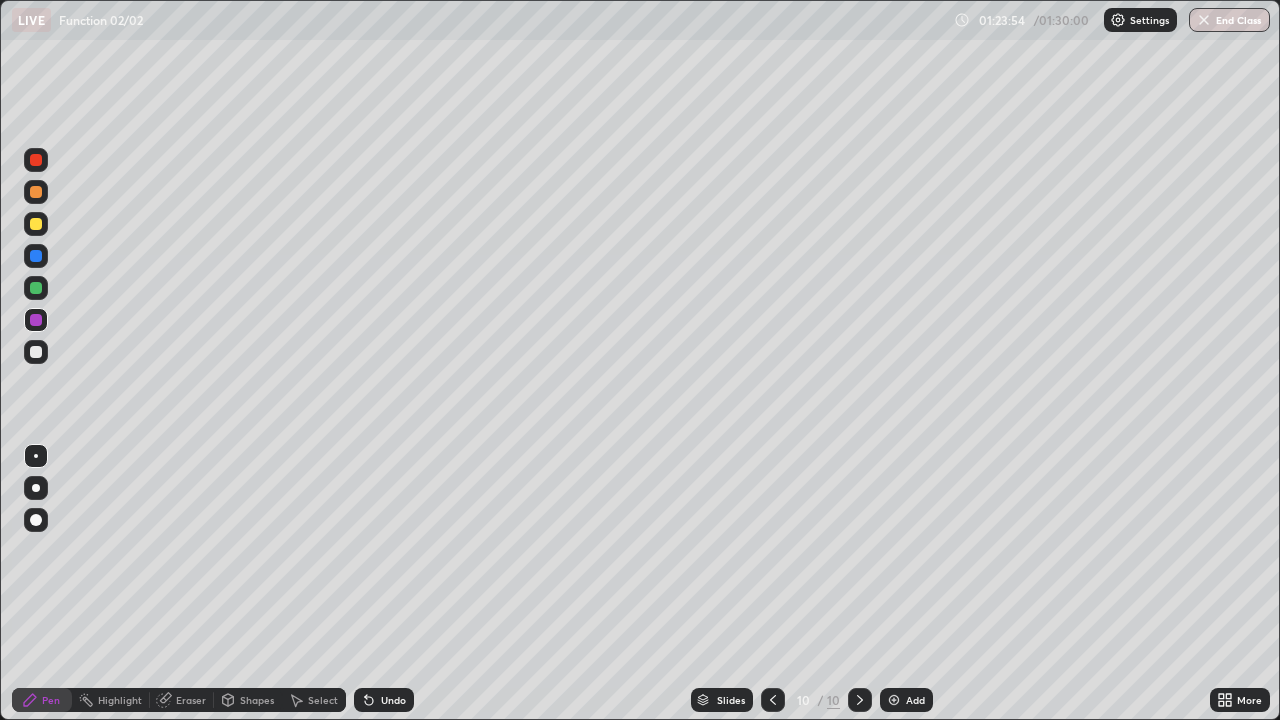 click at bounding box center [36, 352] 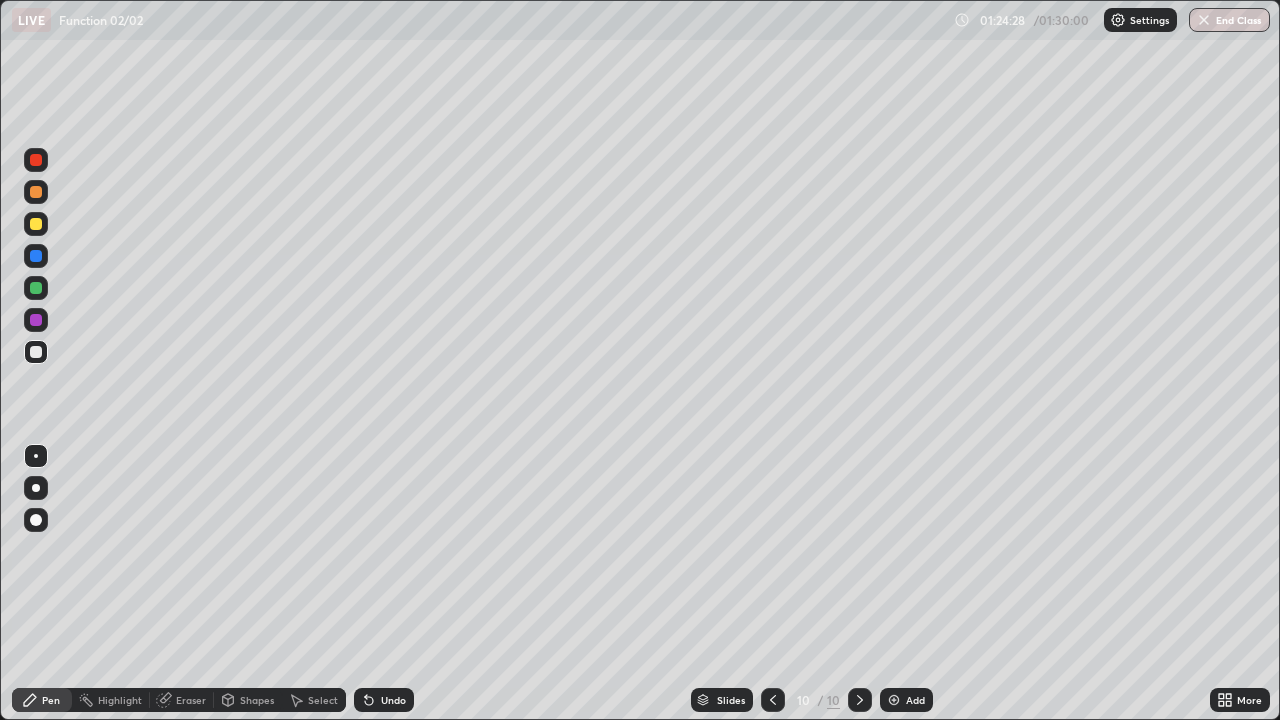 click at bounding box center [36, 288] 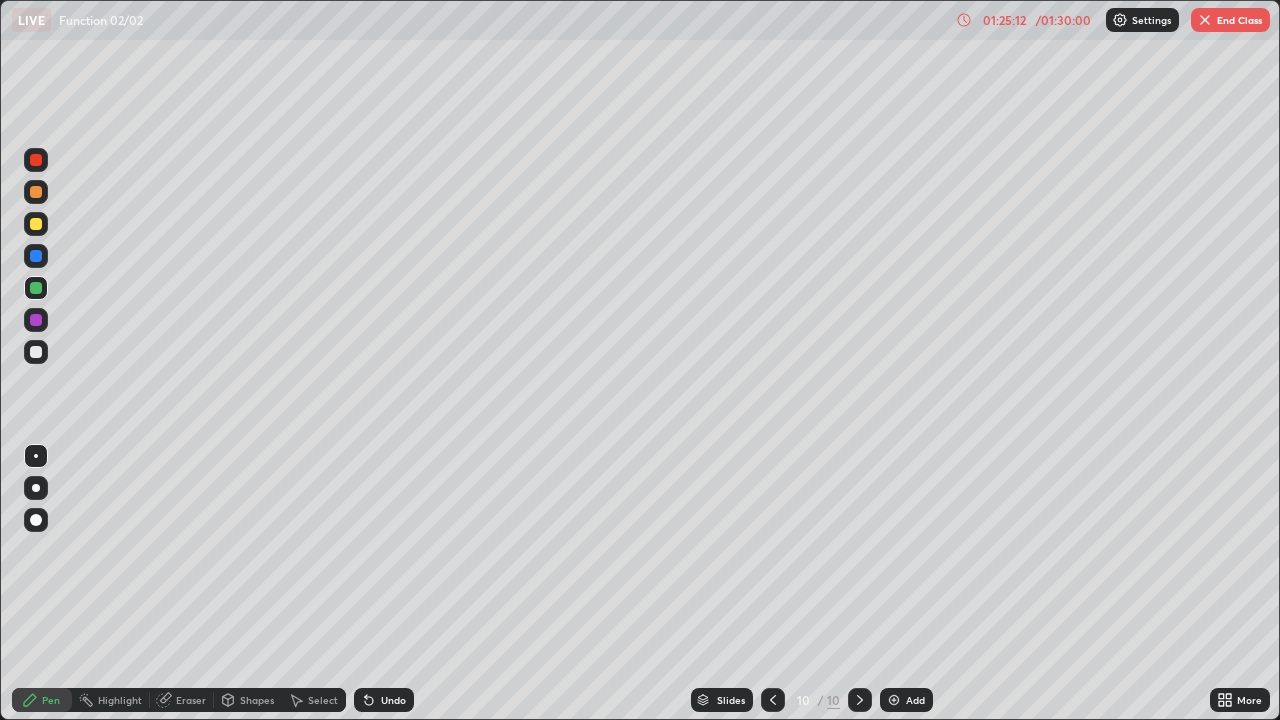 click at bounding box center (36, 320) 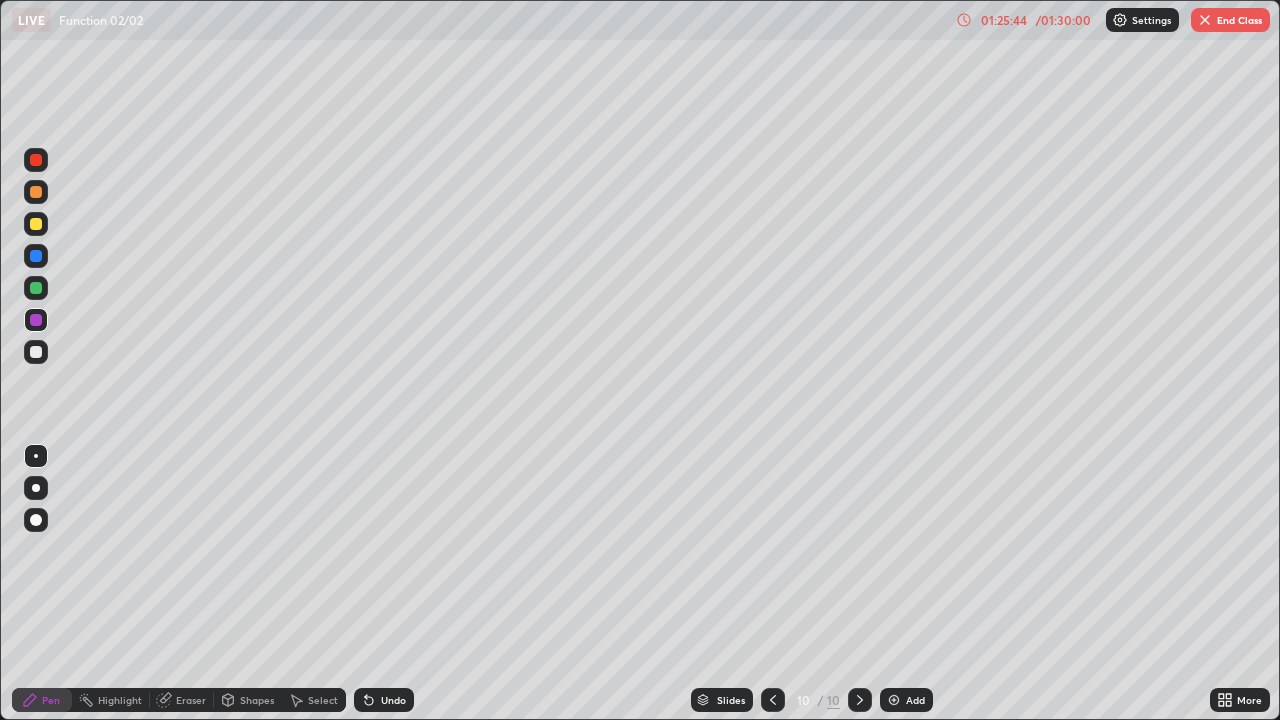 click at bounding box center (36, 160) 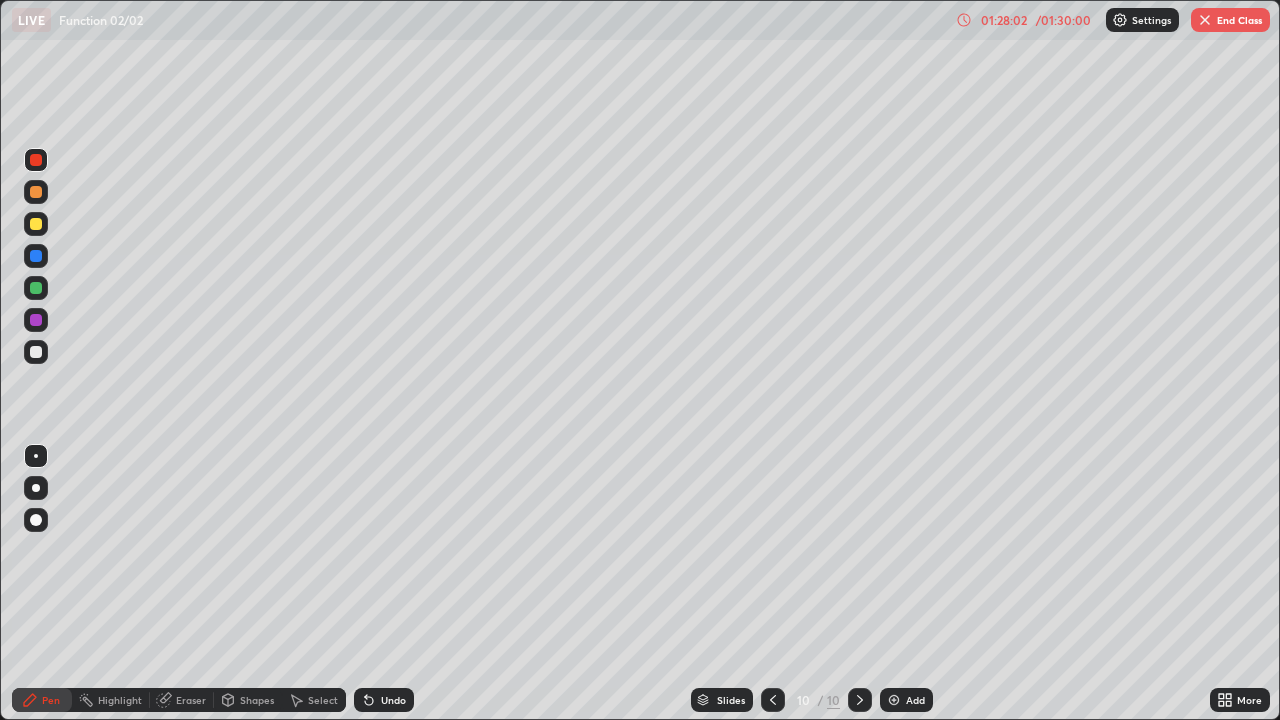 click on "End Class" at bounding box center [1230, 20] 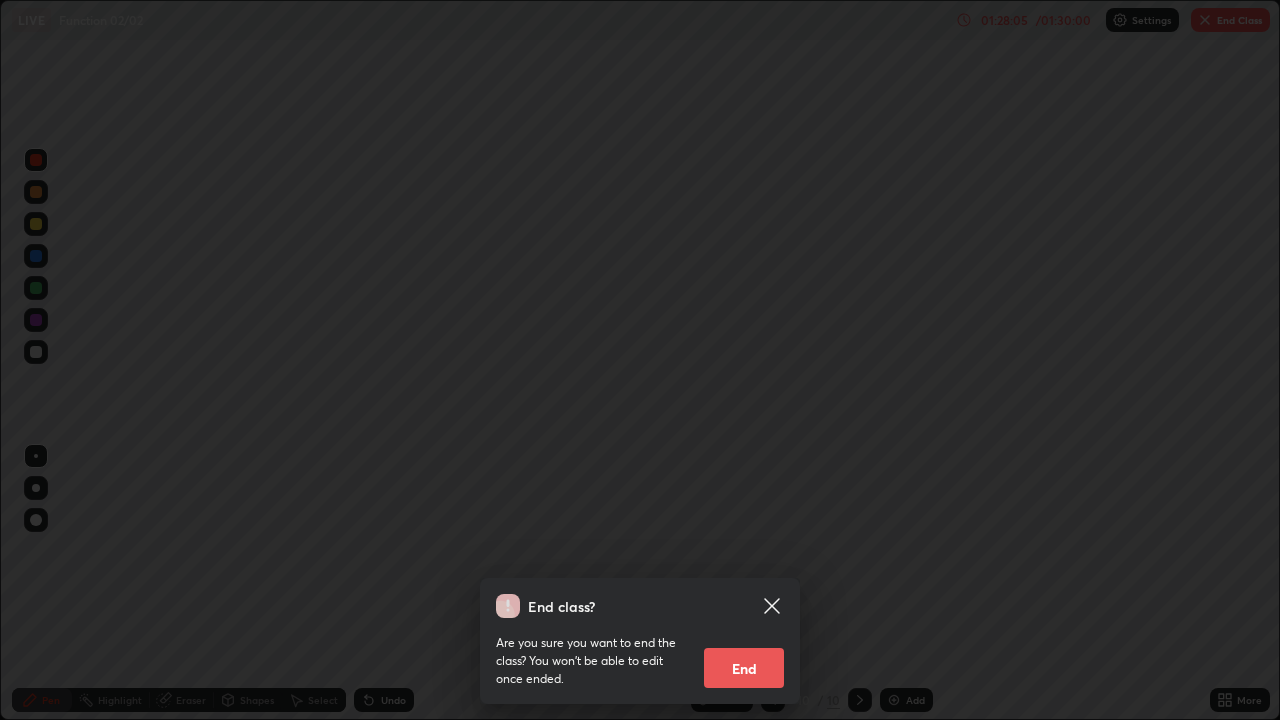 click on "End" at bounding box center [744, 668] 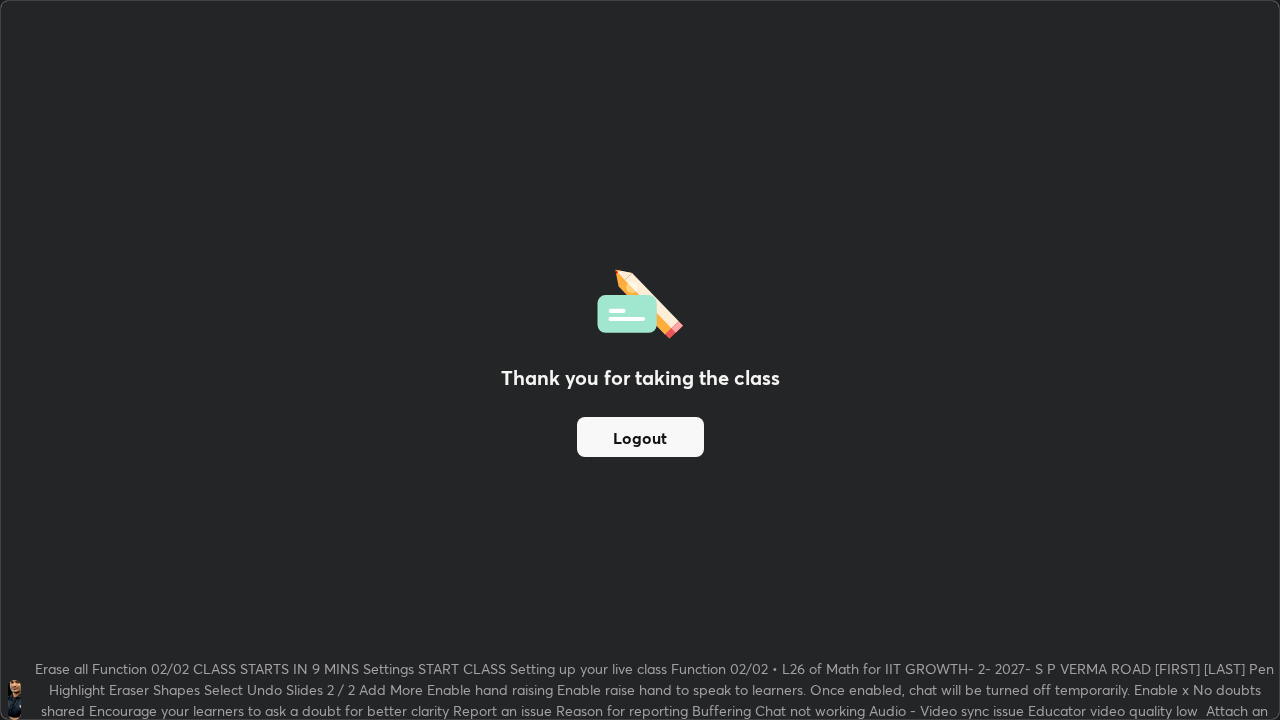 click on "Logout" at bounding box center (640, 437) 